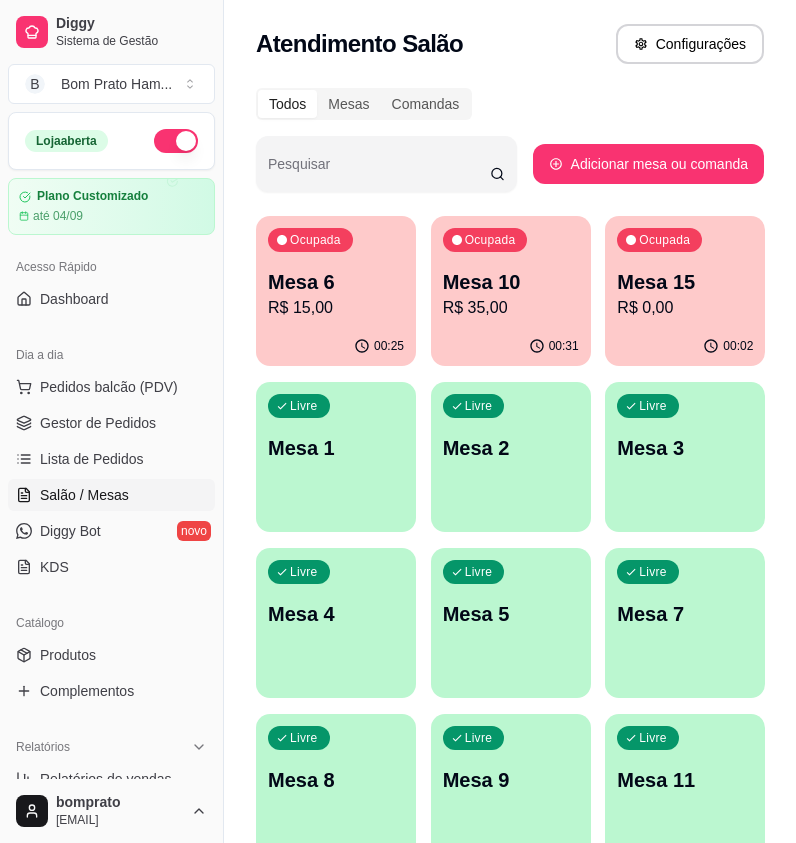 scroll, scrollTop: 0, scrollLeft: 0, axis: both 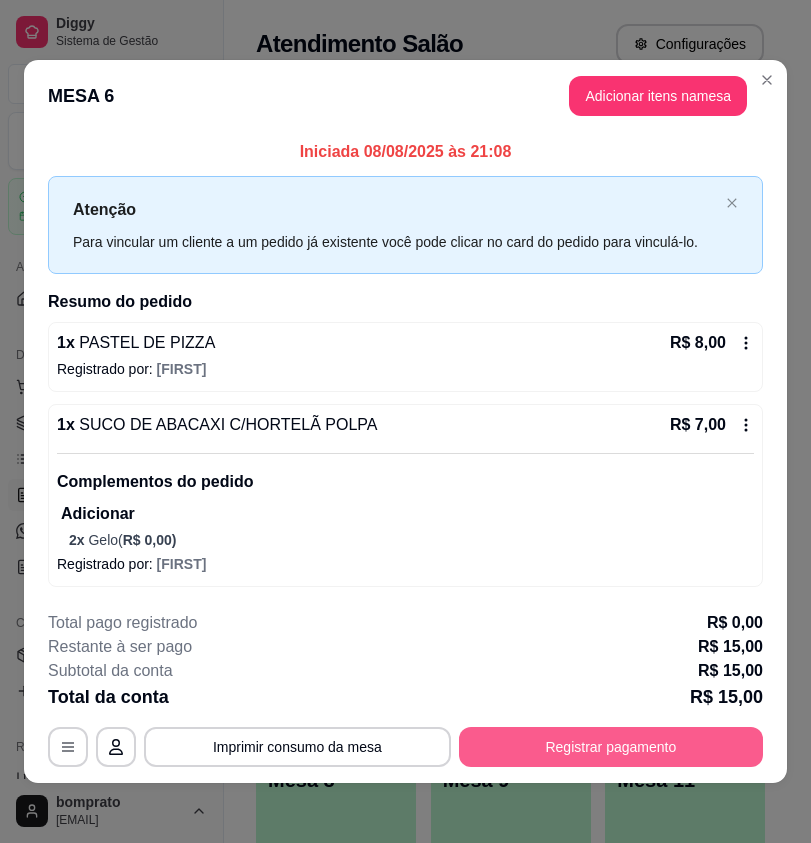 click on "Registrar pagamento" at bounding box center [611, 747] 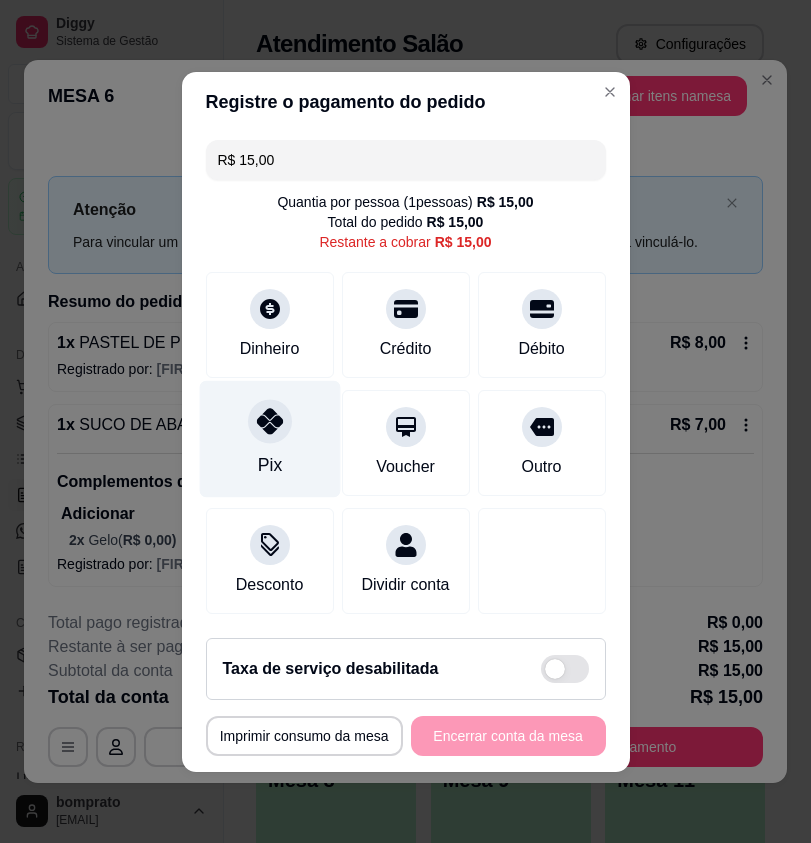 click on "Pix" at bounding box center [269, 438] 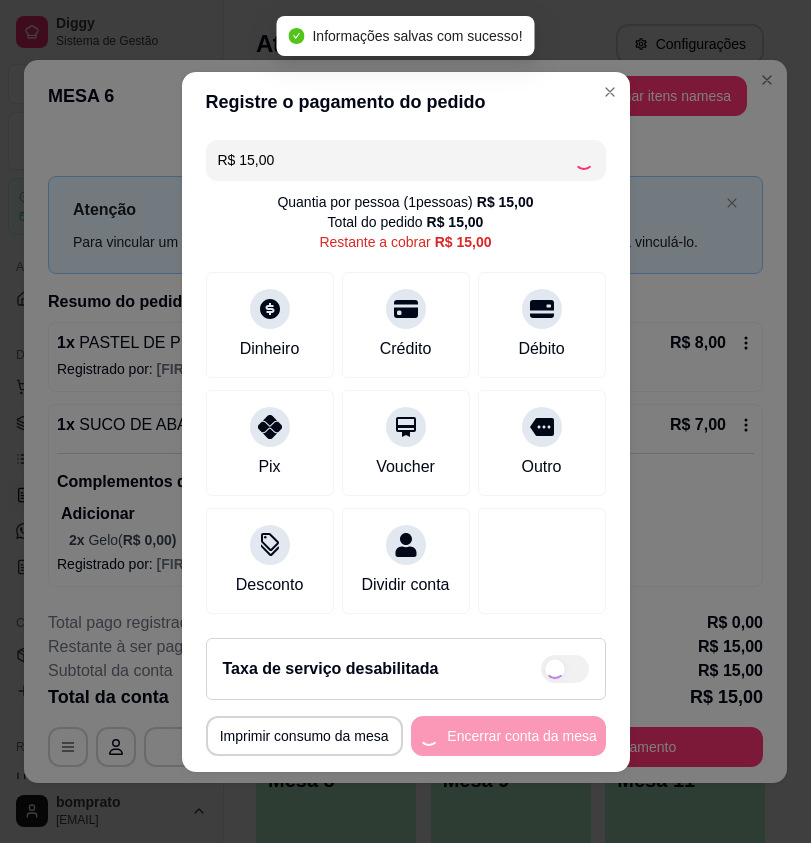 type on "R$ 0,00" 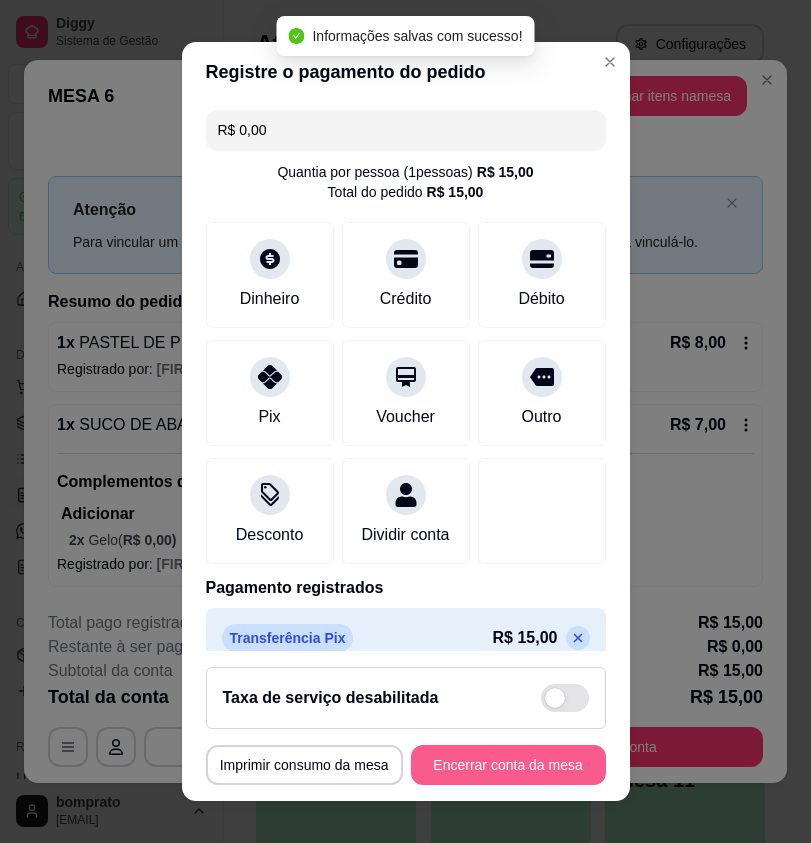 click on "Encerrar conta da mesa" at bounding box center [508, 765] 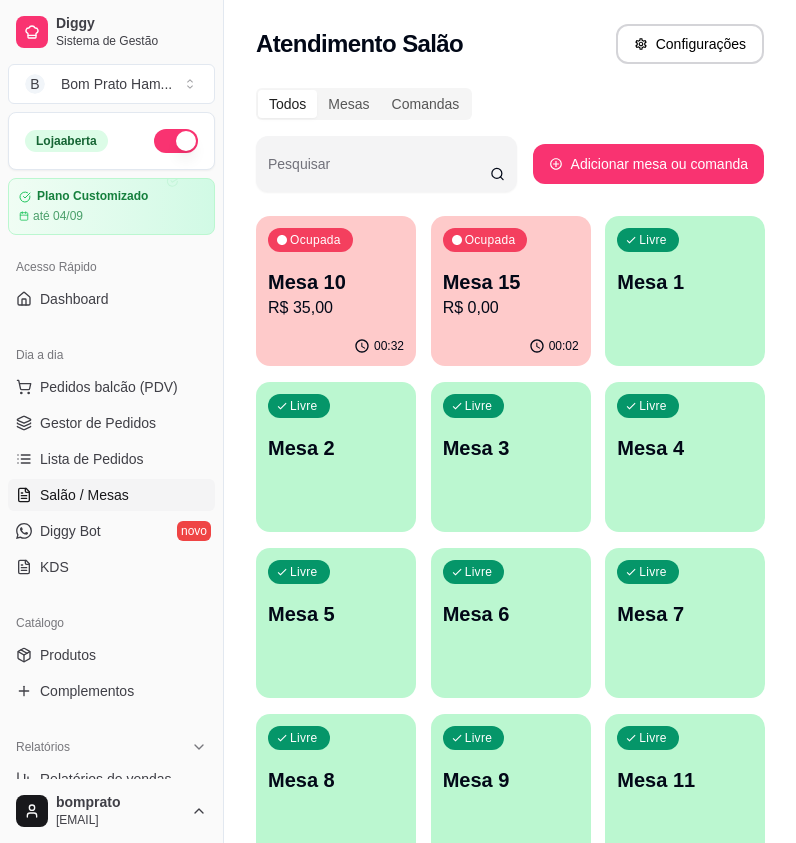 click on "R$ 0,00" at bounding box center (511, 308) 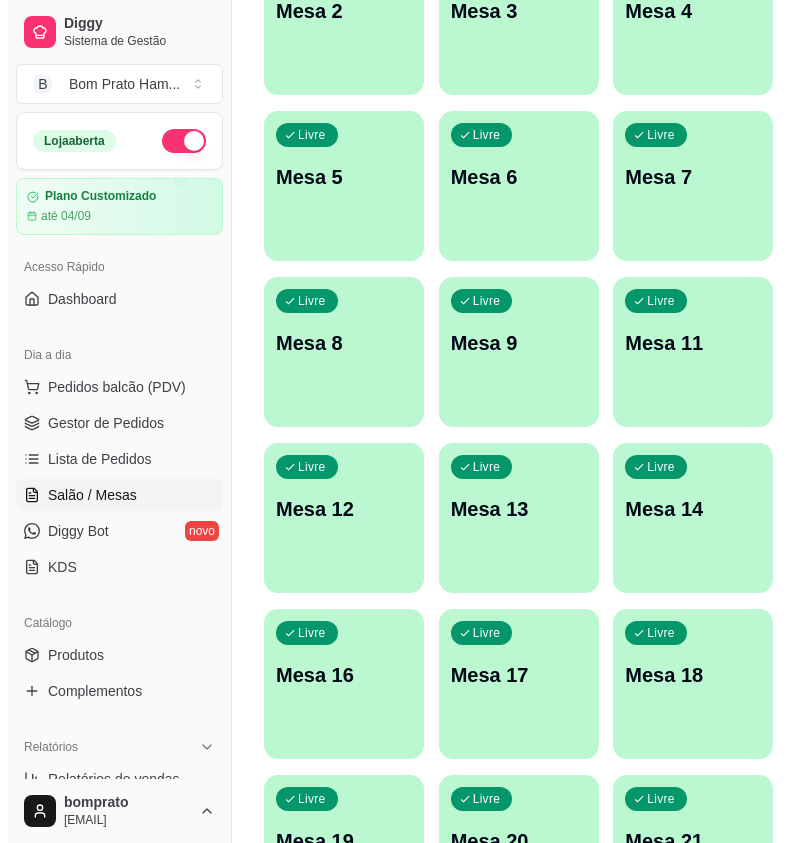 scroll, scrollTop: 0, scrollLeft: 0, axis: both 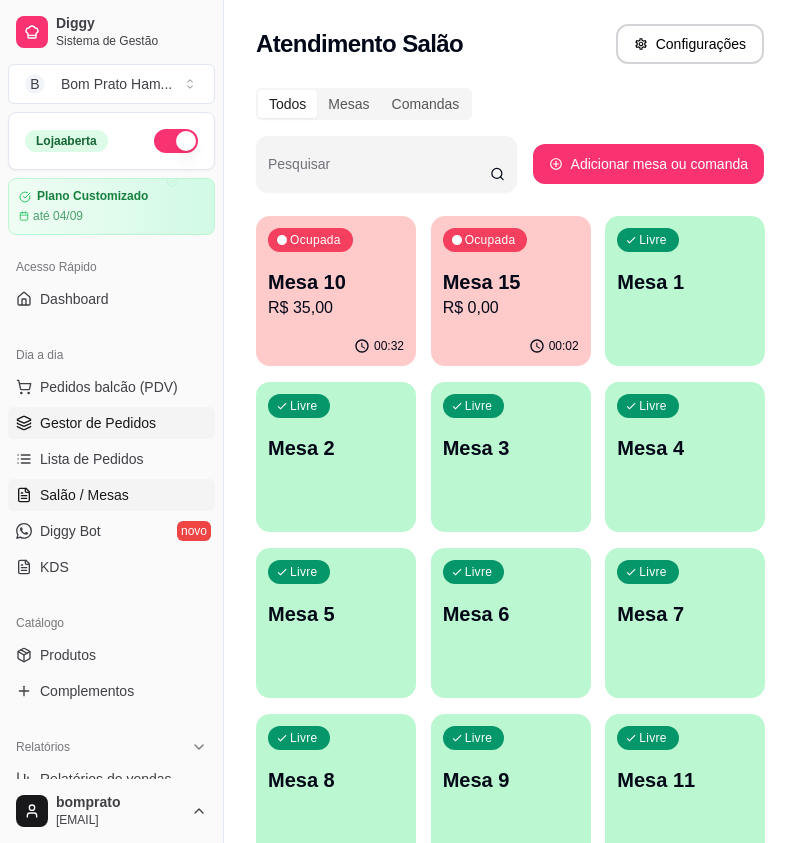 click on "Gestor de Pedidos" at bounding box center [98, 423] 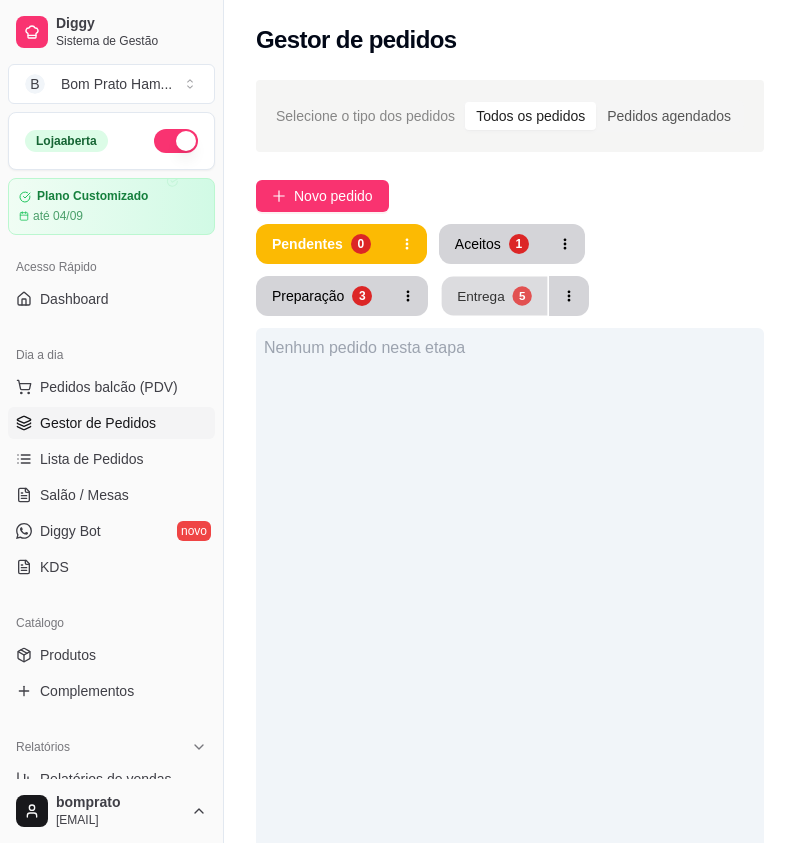 click on "Entrega" at bounding box center [482, 295] 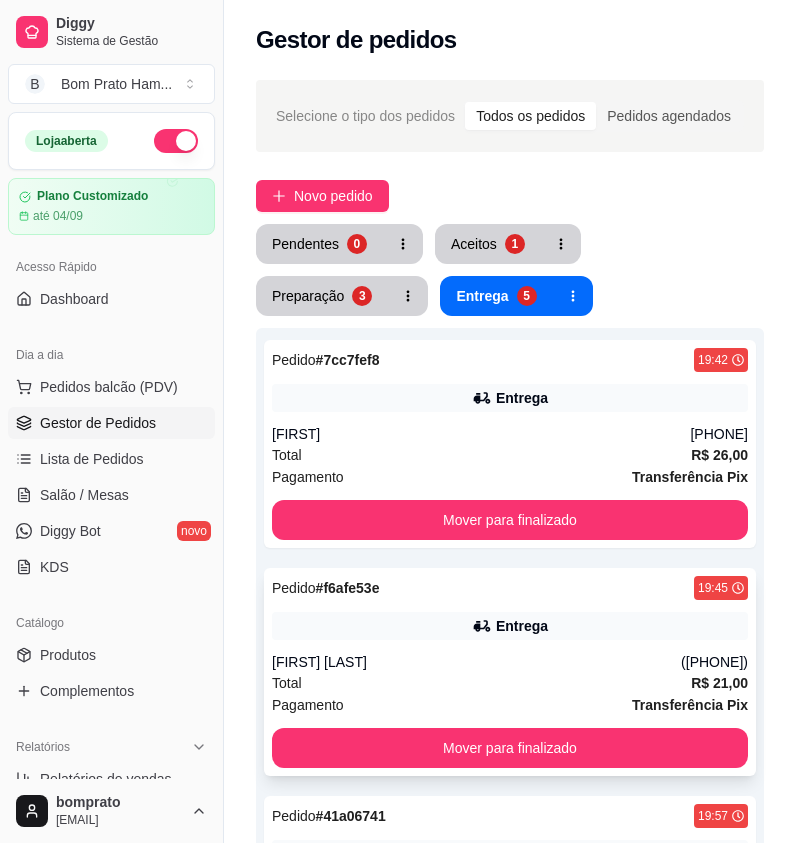 click on "Maria Luisa" at bounding box center (476, 662) 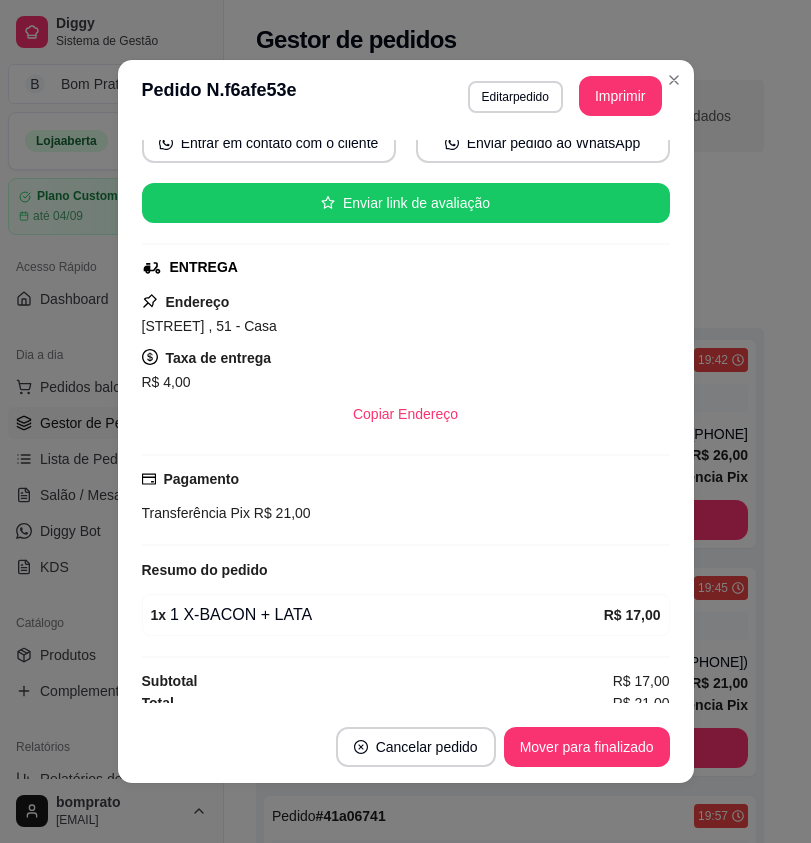 scroll, scrollTop: 214, scrollLeft: 0, axis: vertical 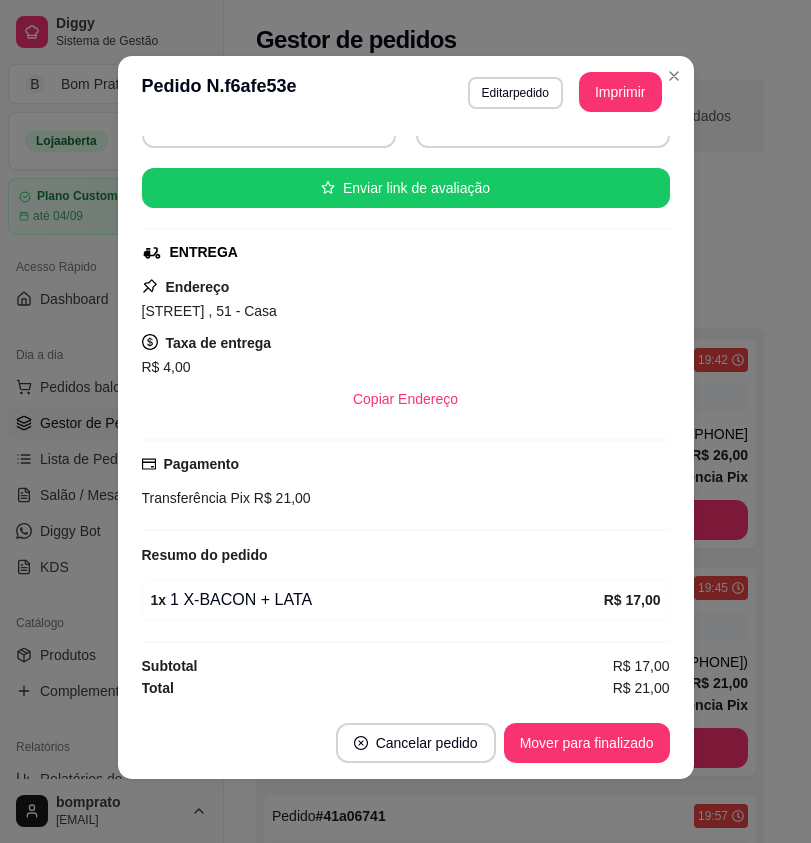 click on "feito há  100   minutos Horário do pedido 08/08/2025 19:45 Status do pedido SAIU PARA ENTREGA Nome do cliente Maria Luisa Telefone (87) 9 9125-2865 Entrar em contato com o cliente Enviar pedido ao WhatsApp Enviar link de avaliação ENTREGA Endereço  Rua beijamim constant , 51  - Casa Taxa de entrega  R$ 4,00 Copiar Endereço Pagamento Transferência Pix   R$ 21,00 Resumo do pedido 1 x     1 X-BACON + LATA R$ 17,00 Subtotal R$ 17,00 Total R$ 21,00" at bounding box center [406, 417] 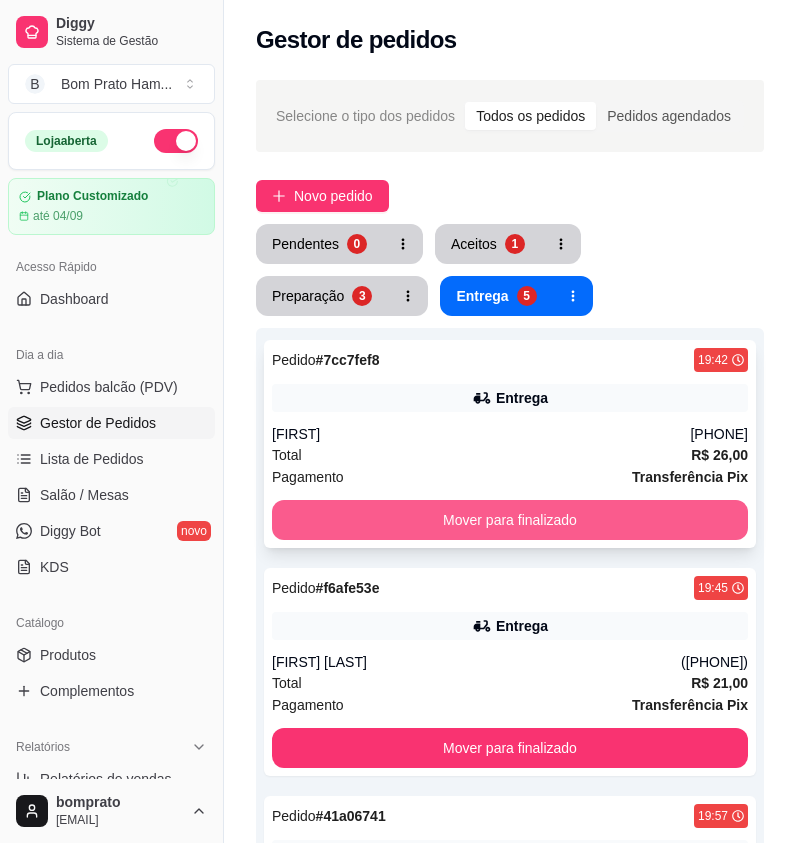 click on "Mover para finalizado" at bounding box center [510, 520] 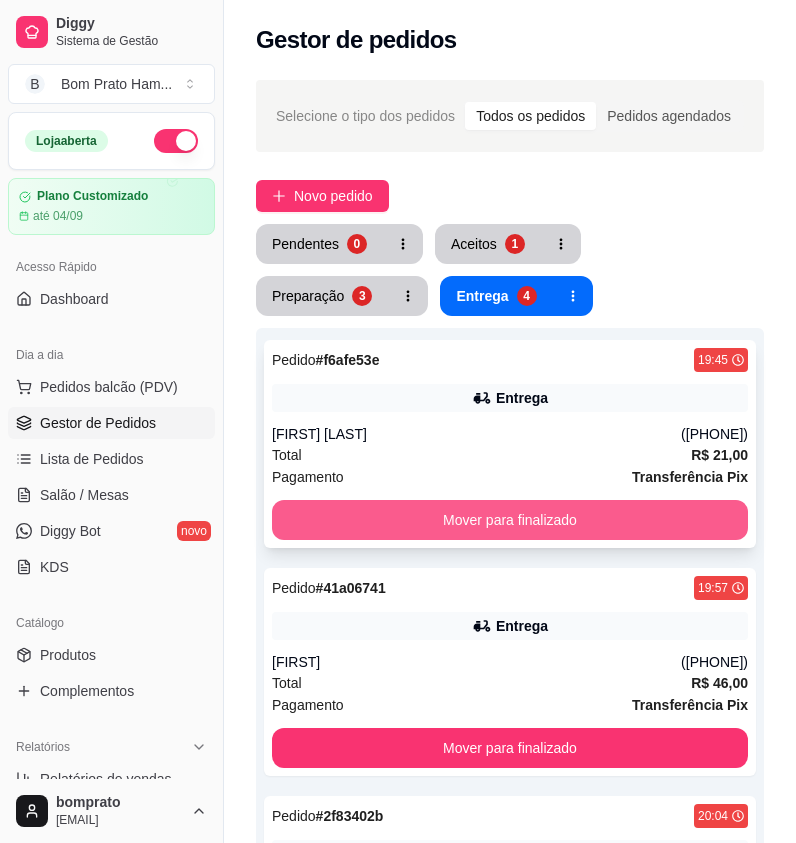 click on "Mover para finalizado" at bounding box center (510, 520) 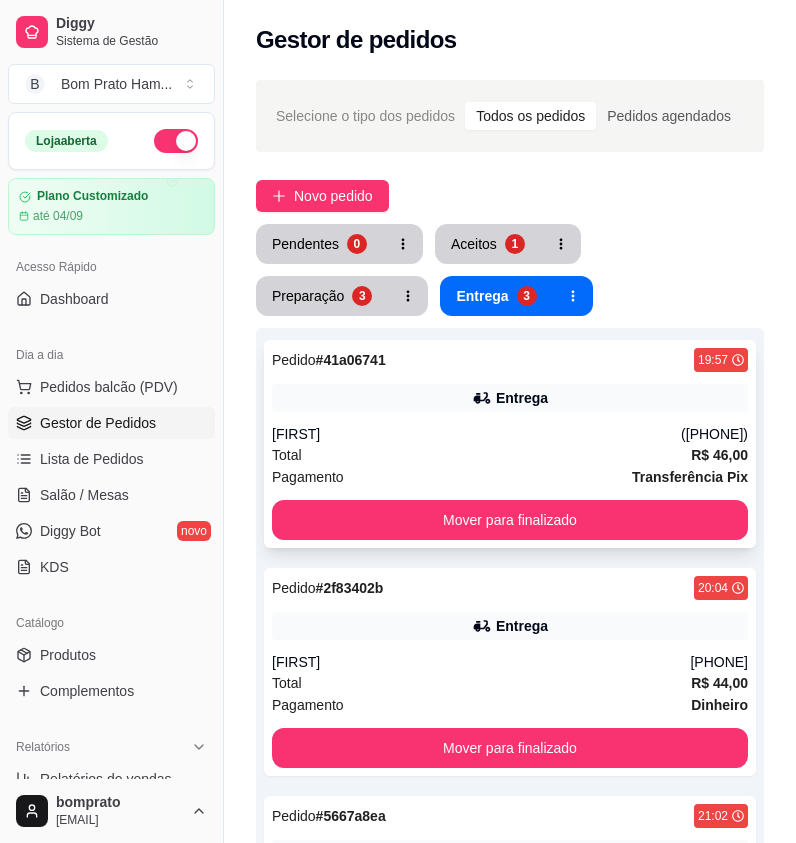 click on "Jocilene" at bounding box center [476, 434] 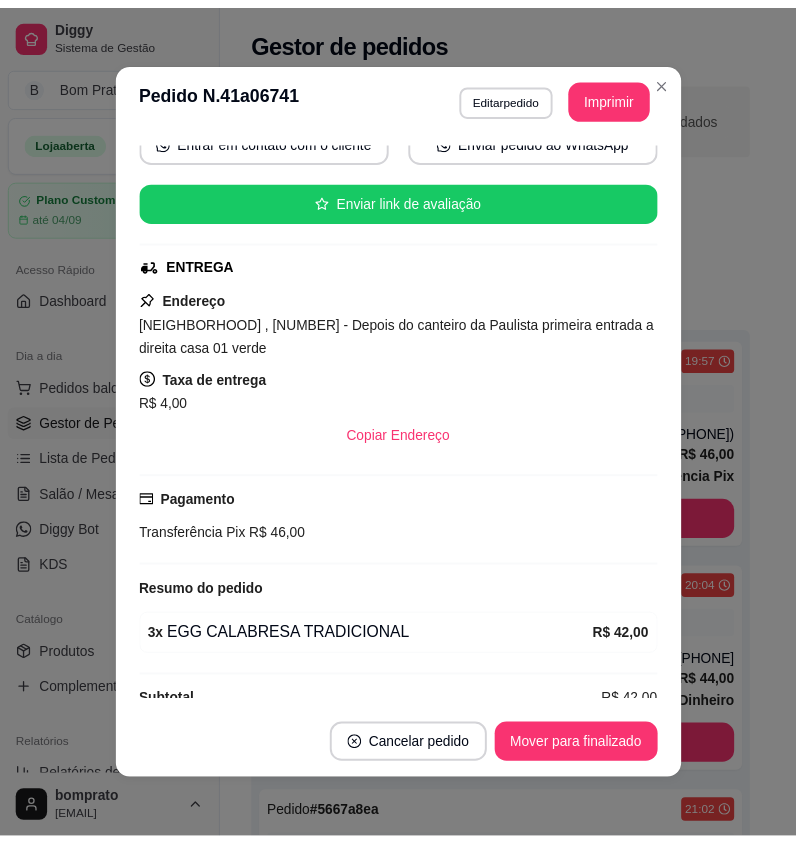 scroll, scrollTop: 238, scrollLeft: 0, axis: vertical 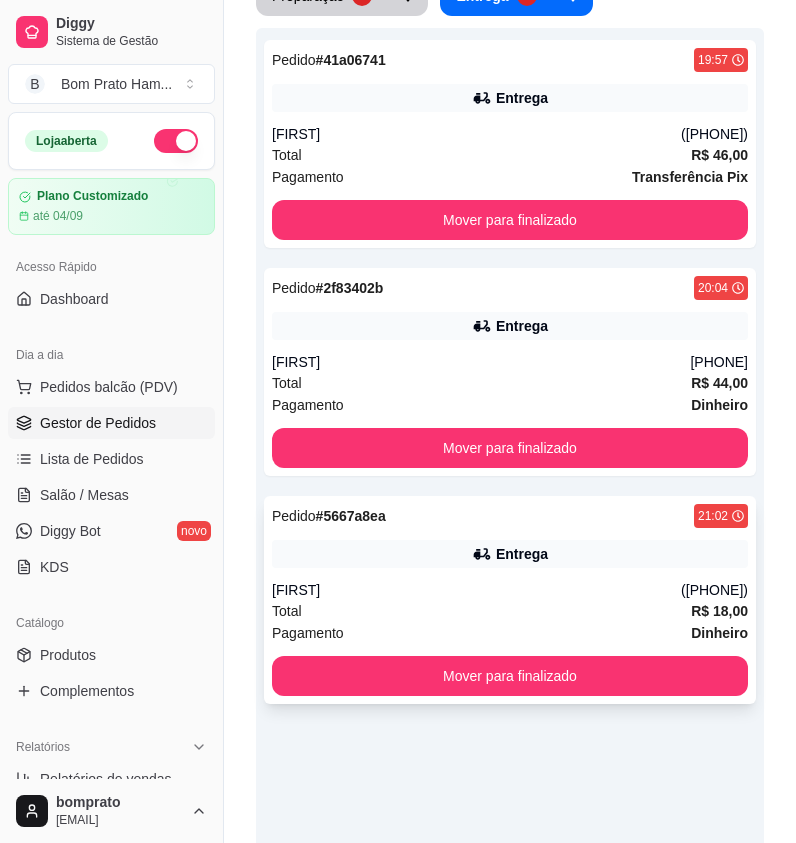 click on "Pagamento Dinheiro" at bounding box center [510, 633] 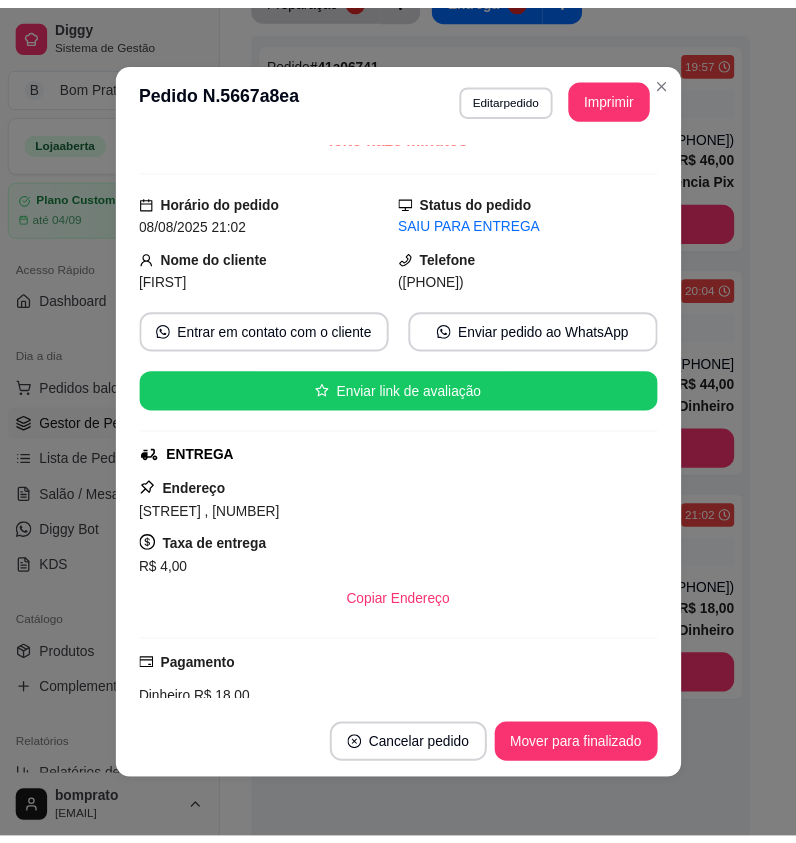 scroll, scrollTop: 0, scrollLeft: 0, axis: both 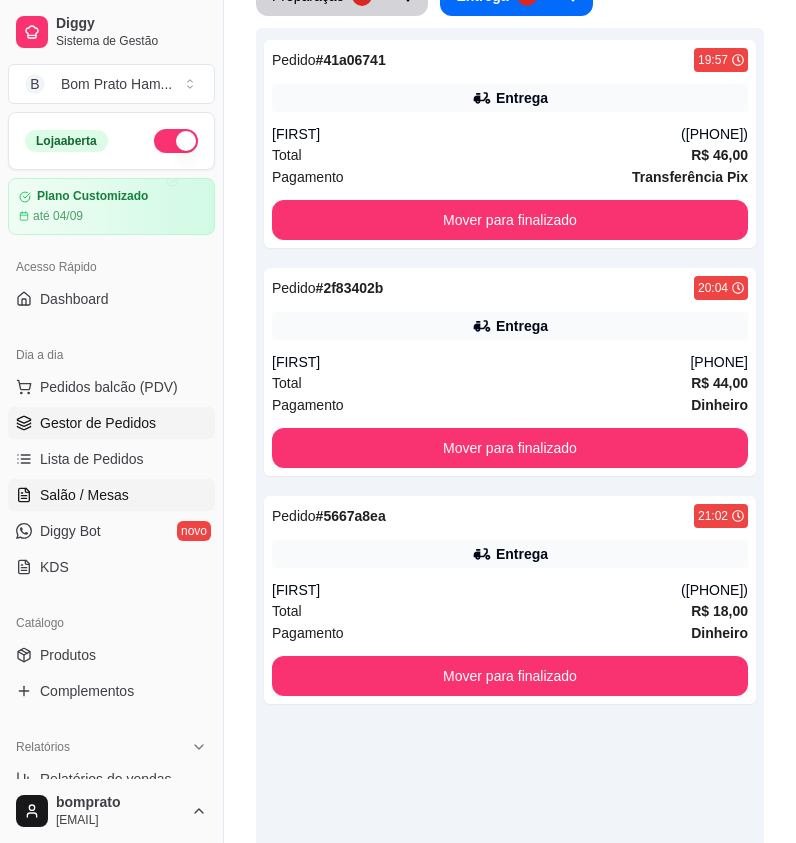 click on "Salão / Mesas" at bounding box center [111, 495] 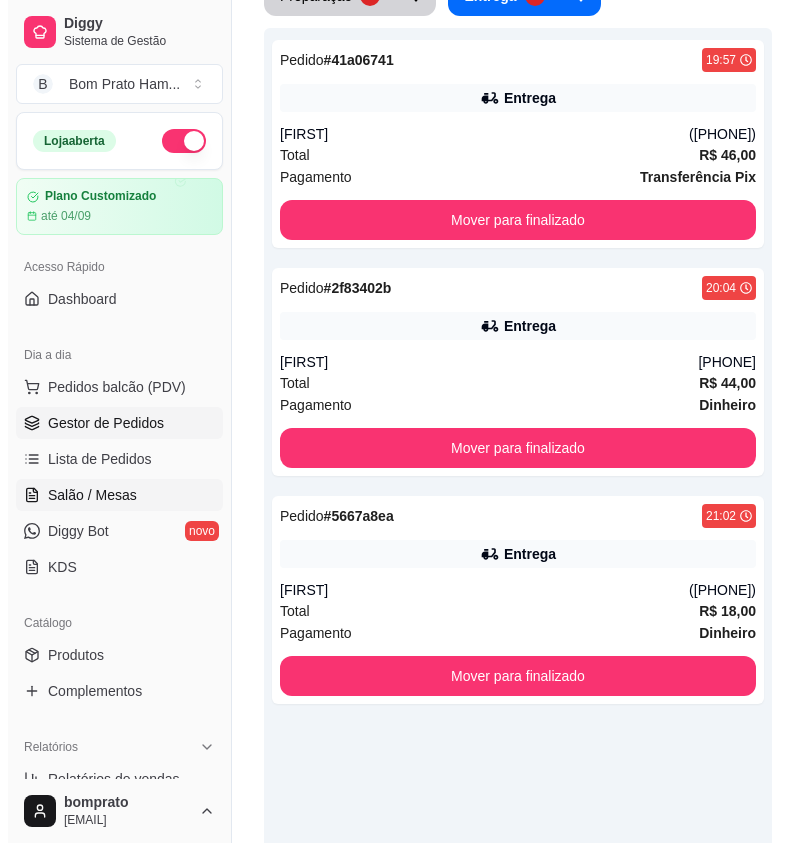 scroll, scrollTop: 0, scrollLeft: 0, axis: both 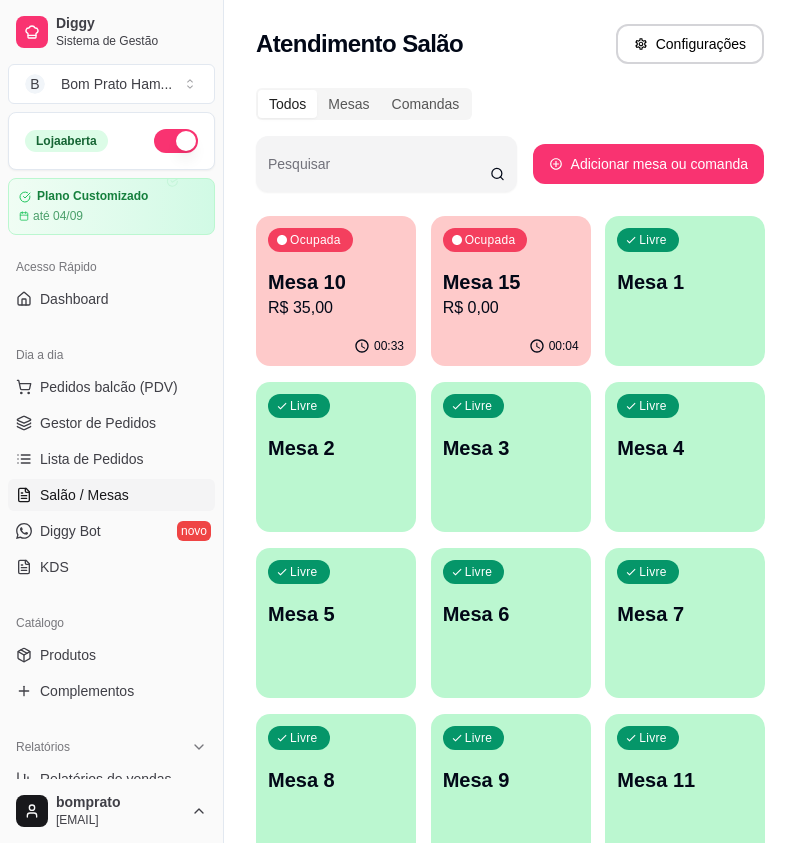 click on "R$ 35,00" at bounding box center [336, 308] 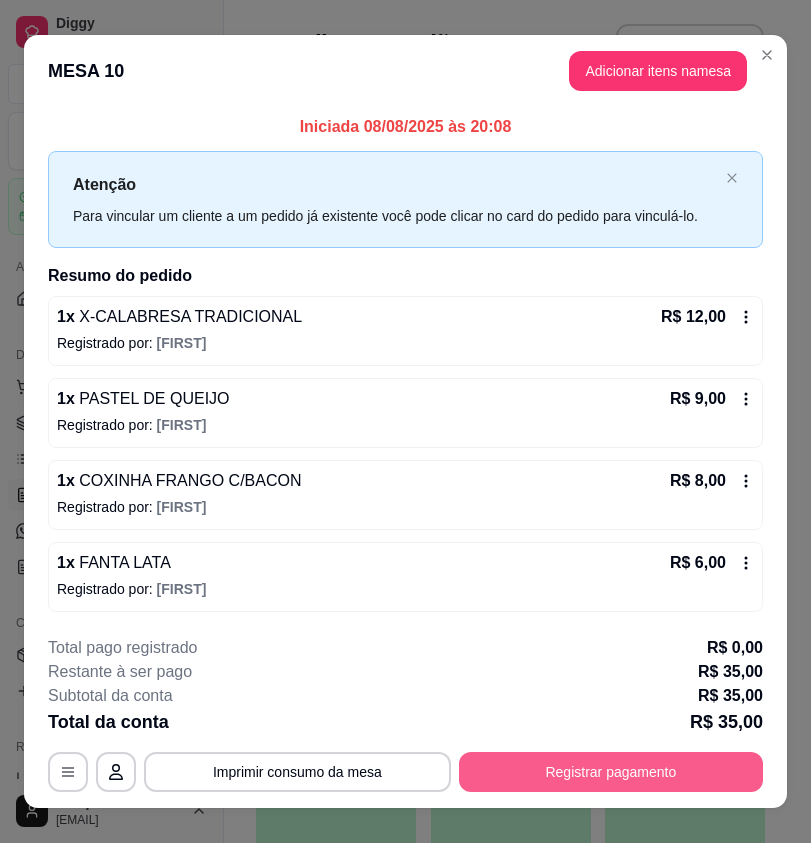 click on "Registrar pagamento" at bounding box center [611, 772] 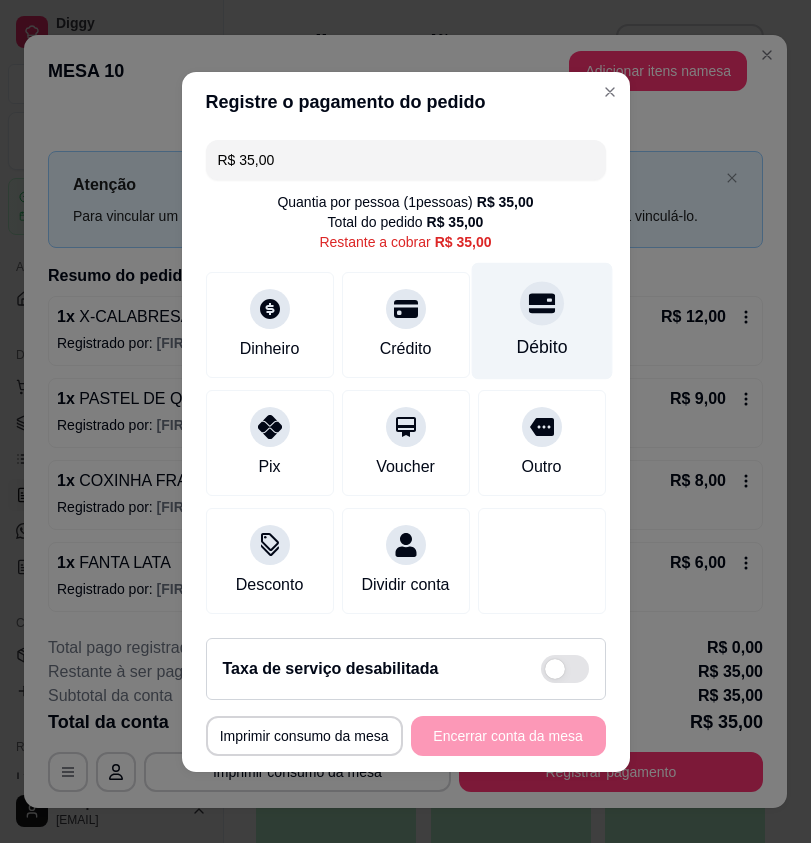 click on "Débito" at bounding box center [541, 320] 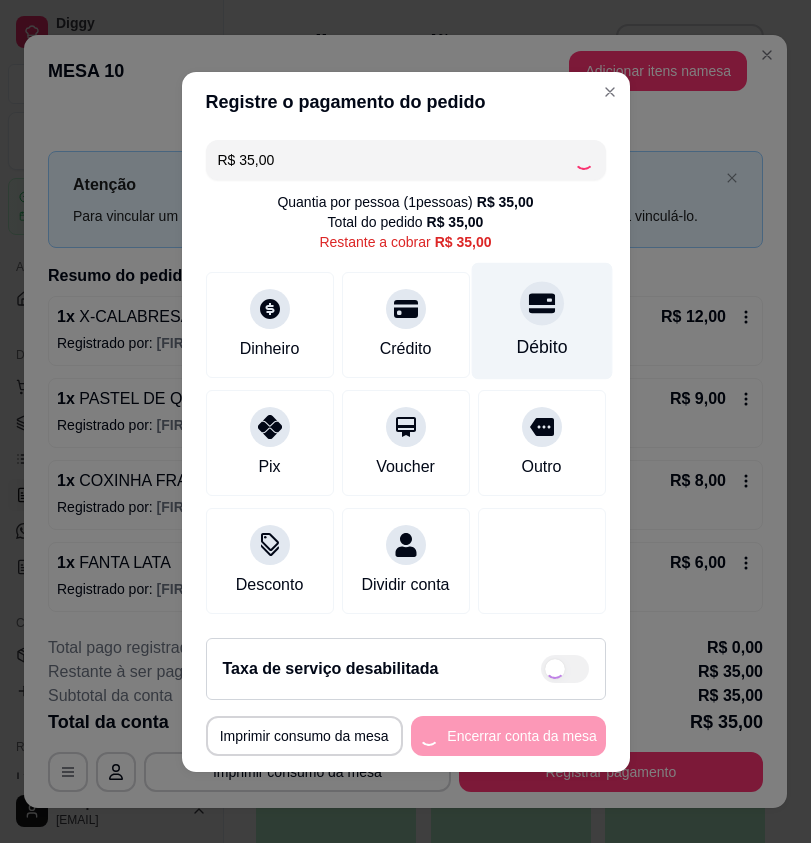 type on "R$ 0,00" 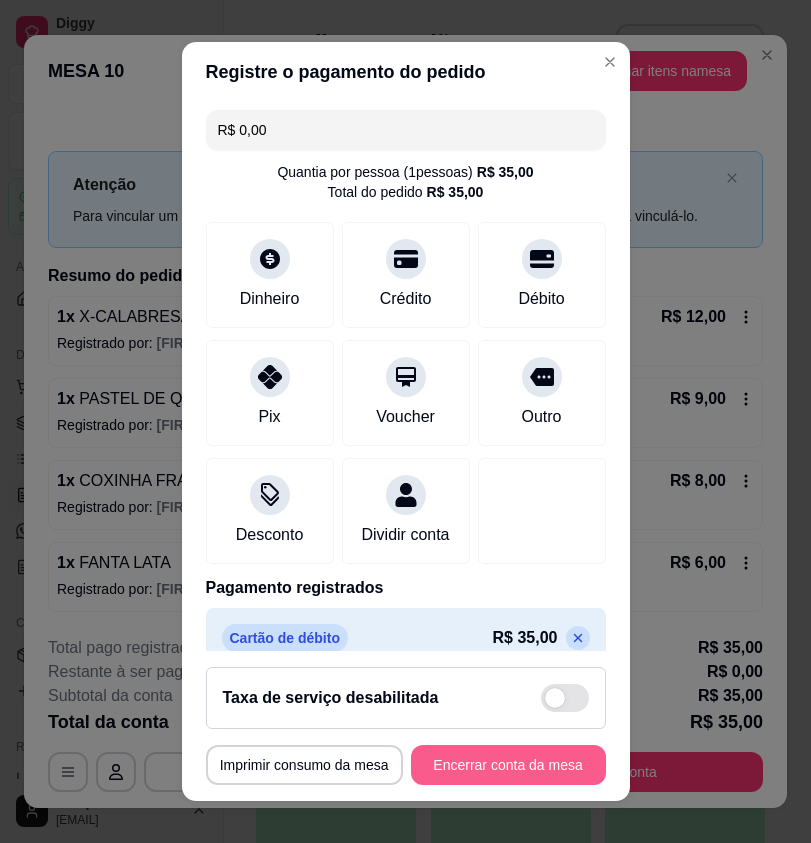 click on "Encerrar conta da mesa" at bounding box center (508, 765) 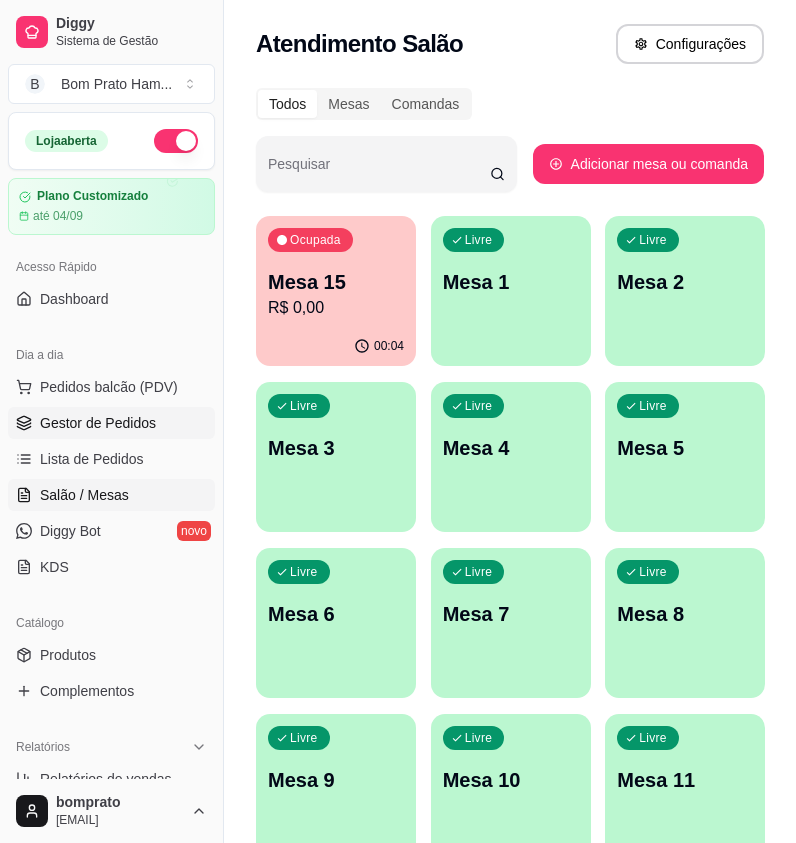 click on "Gestor de Pedidos" at bounding box center (111, 423) 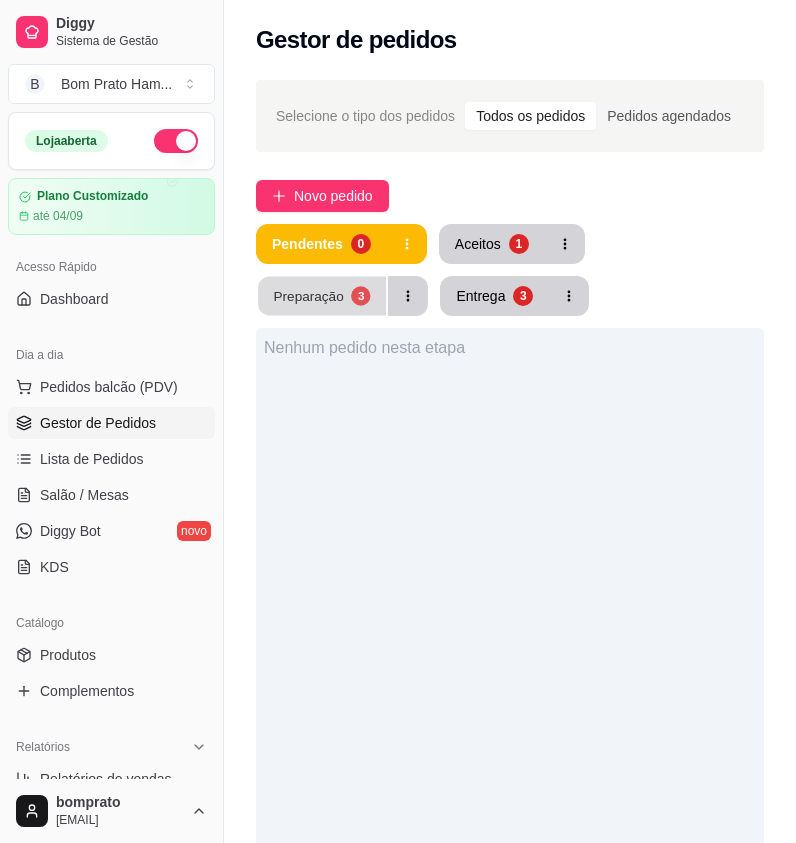 click on "Preparação 3" at bounding box center (322, 296) 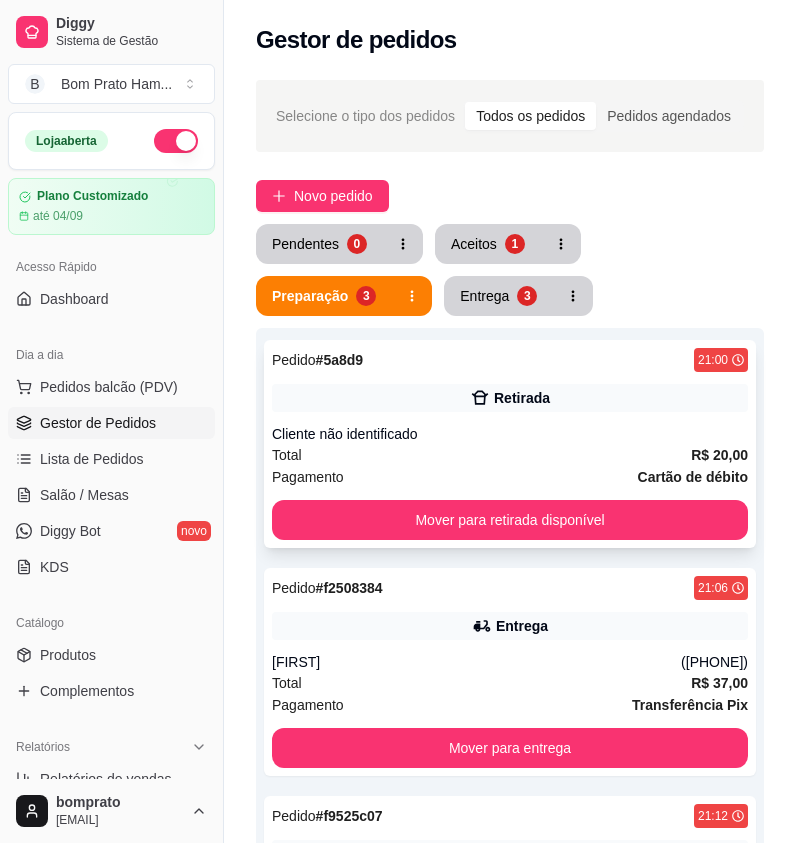 click on "Retirada" at bounding box center (510, 398) 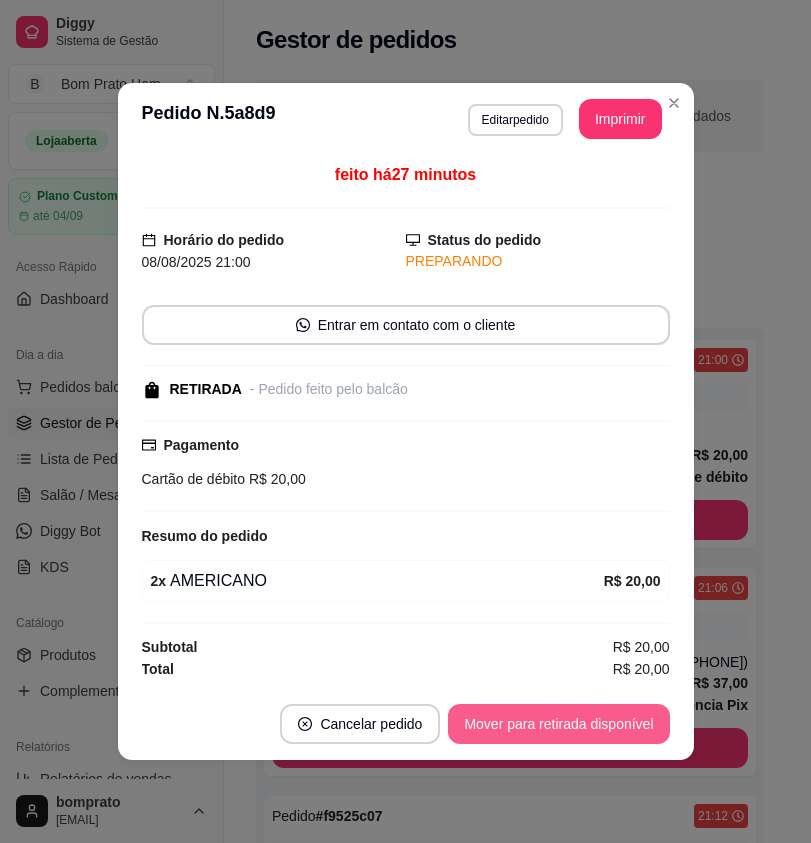 click on "Mover para retirada disponível" at bounding box center [558, 724] 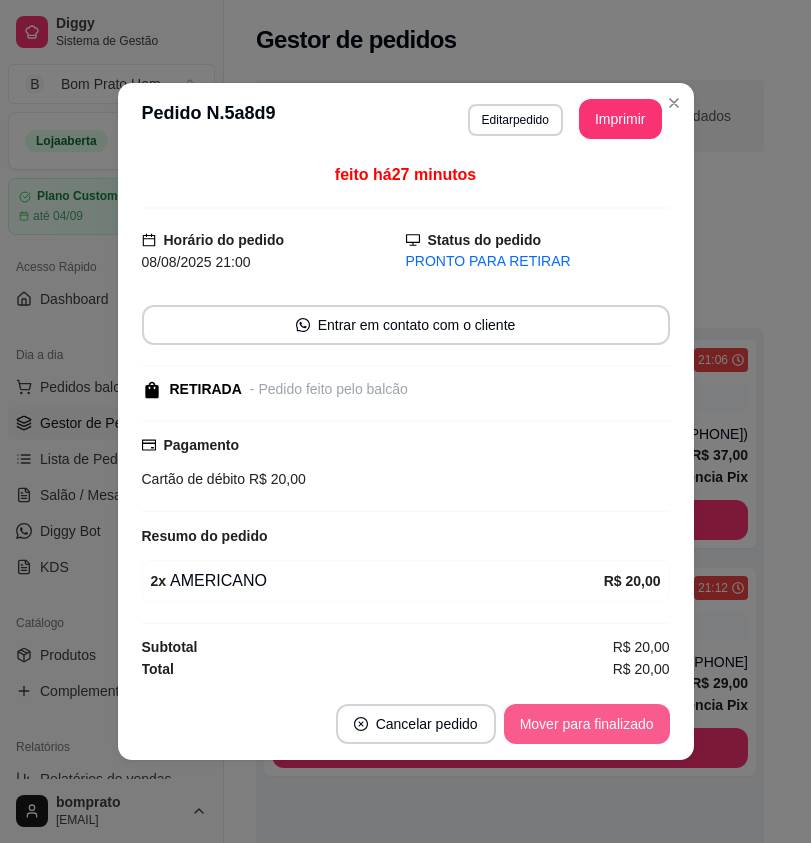 click on "Mover para finalizado" at bounding box center (587, 724) 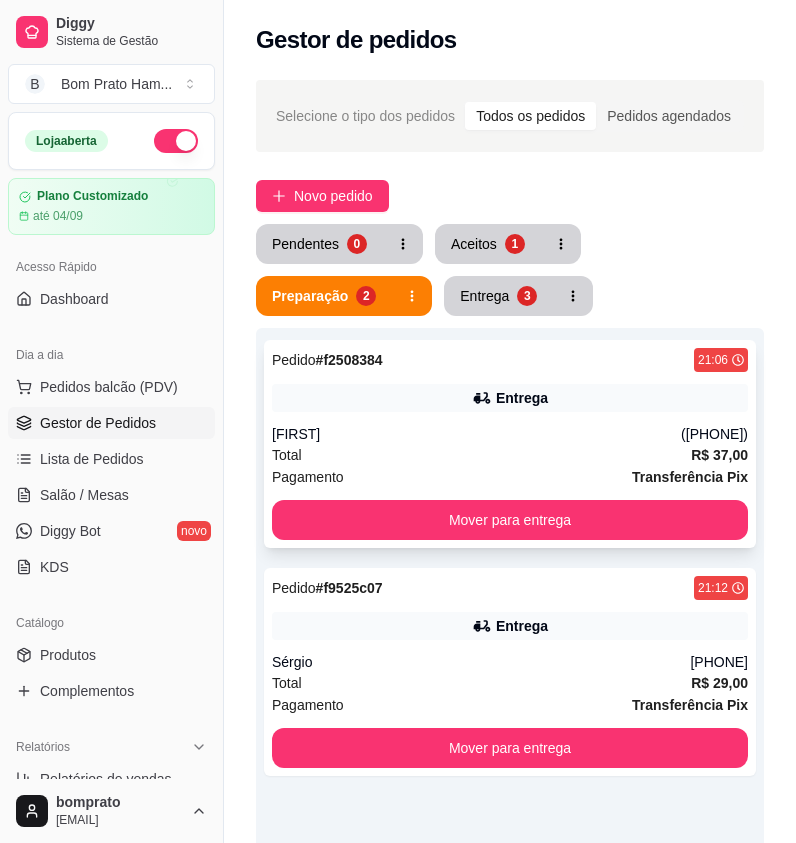 click on "Entrega" at bounding box center (510, 398) 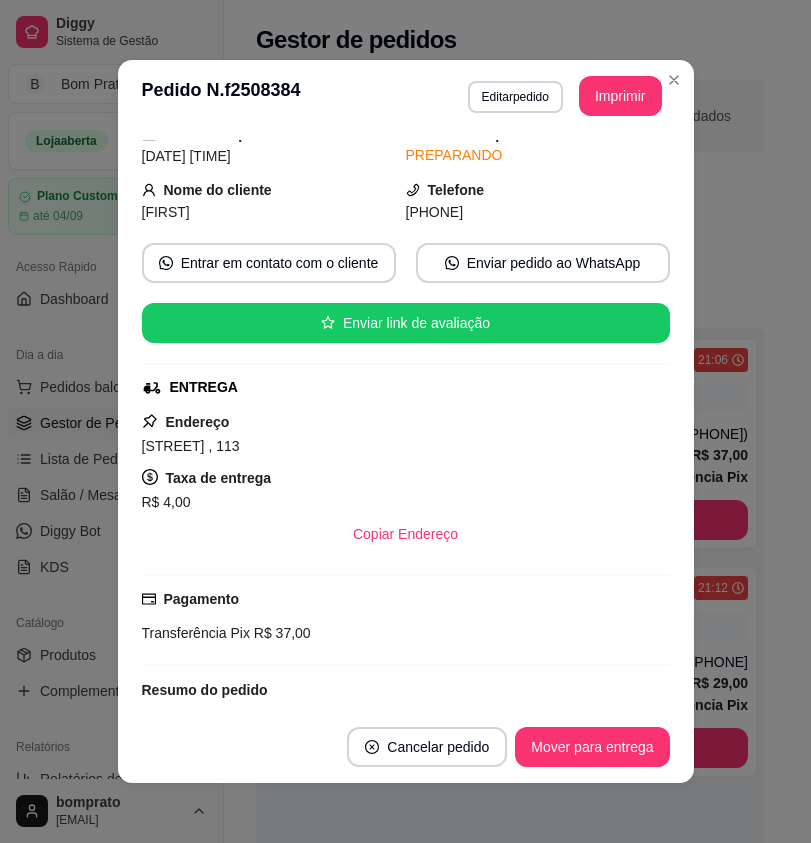 scroll, scrollTop: 118, scrollLeft: 0, axis: vertical 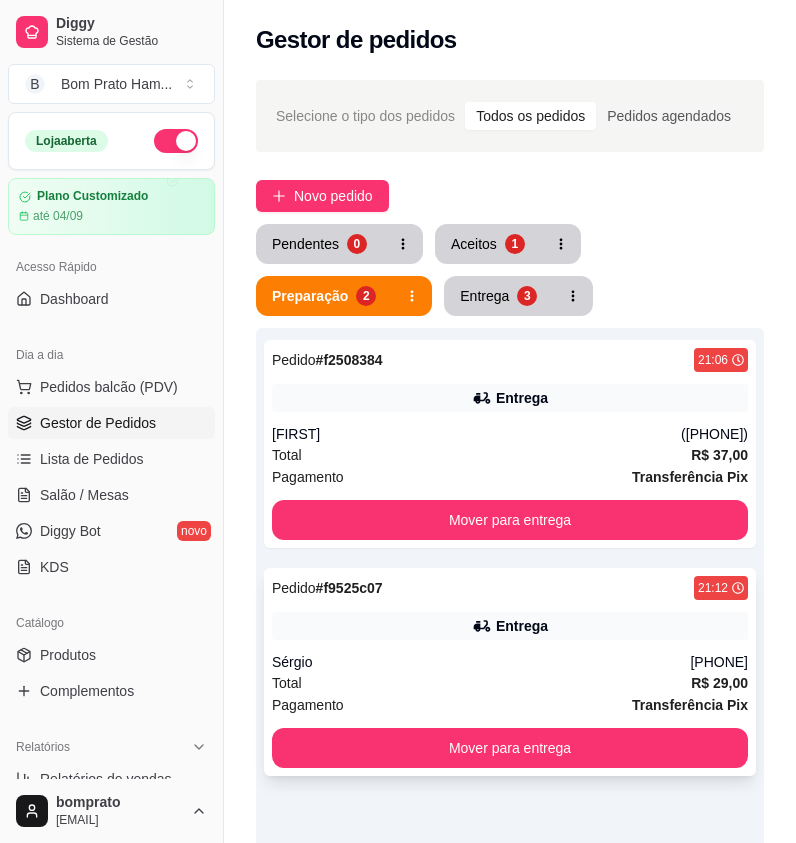 click on "Entrega" at bounding box center (510, 626) 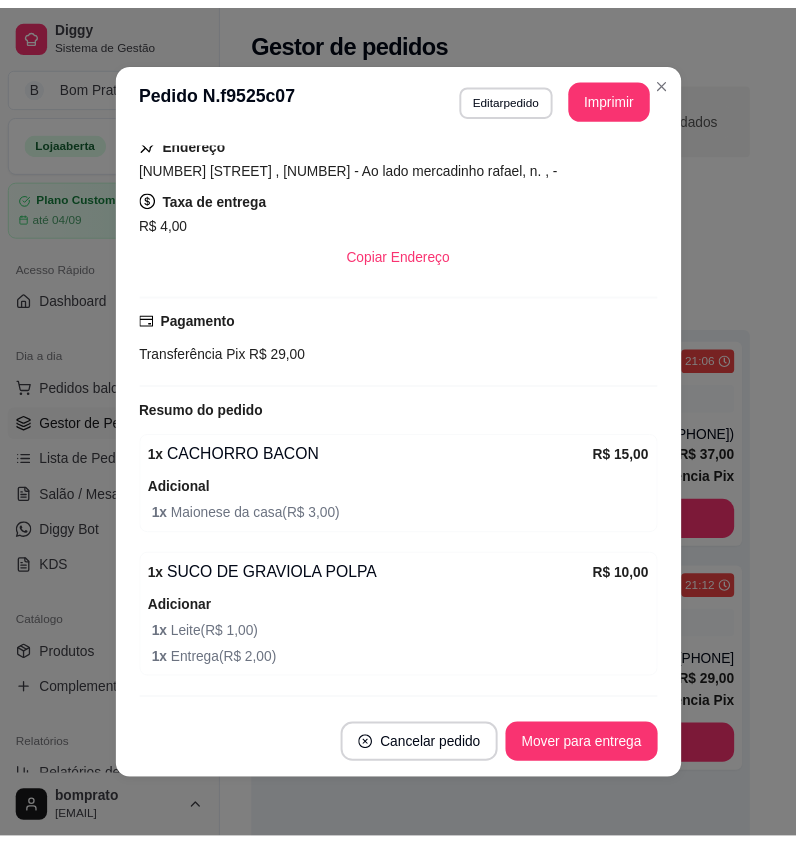 scroll, scrollTop: 402, scrollLeft: 0, axis: vertical 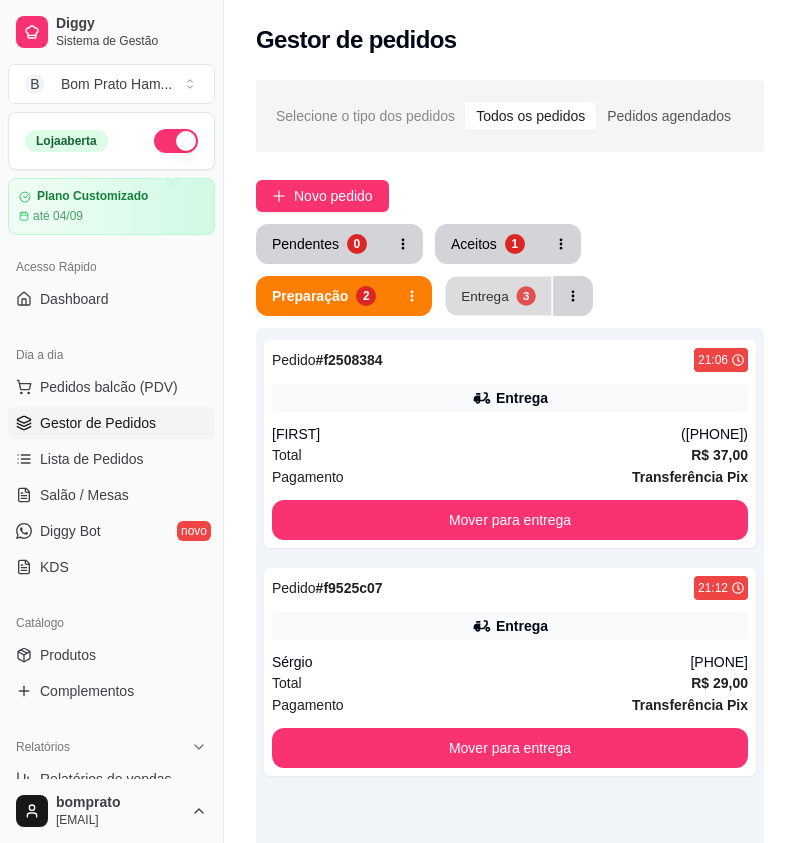 click on "3" at bounding box center (526, 295) 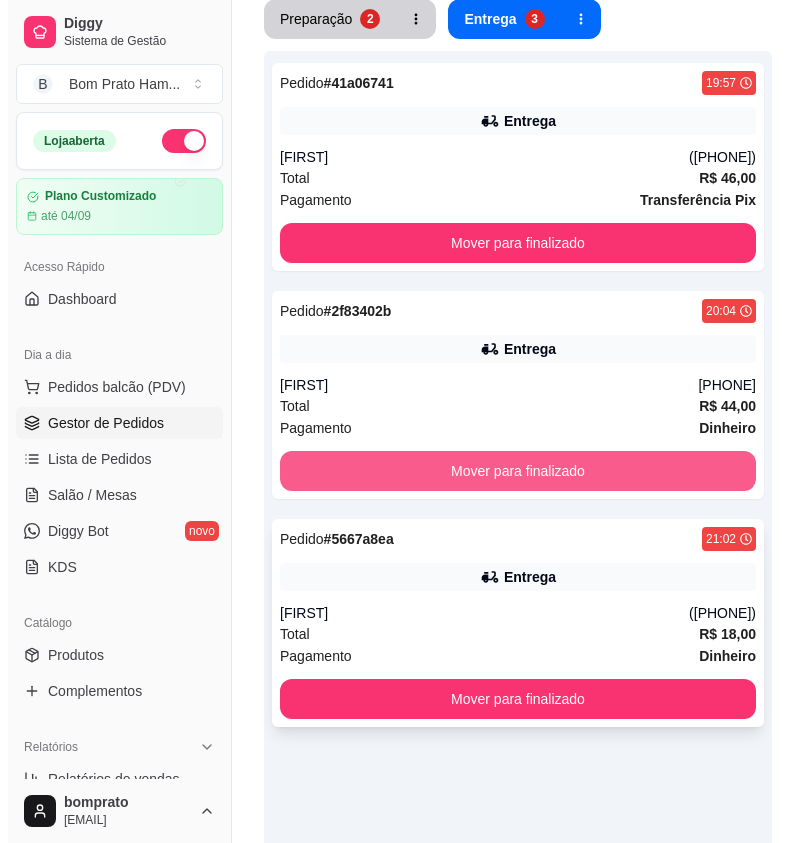 scroll, scrollTop: 300, scrollLeft: 0, axis: vertical 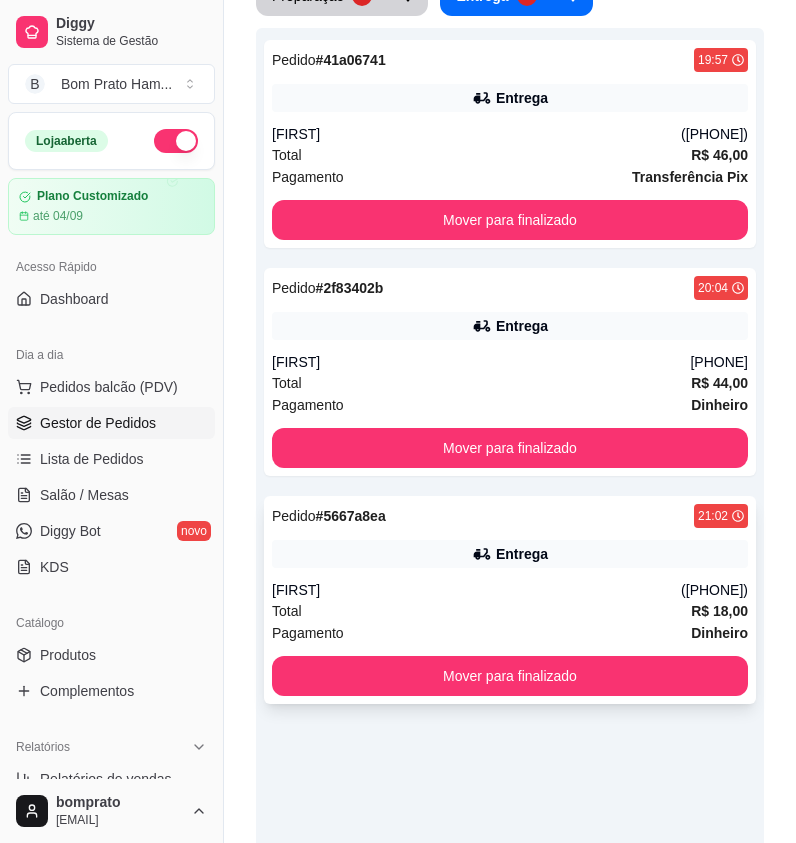 click on "Entrega" at bounding box center [510, 554] 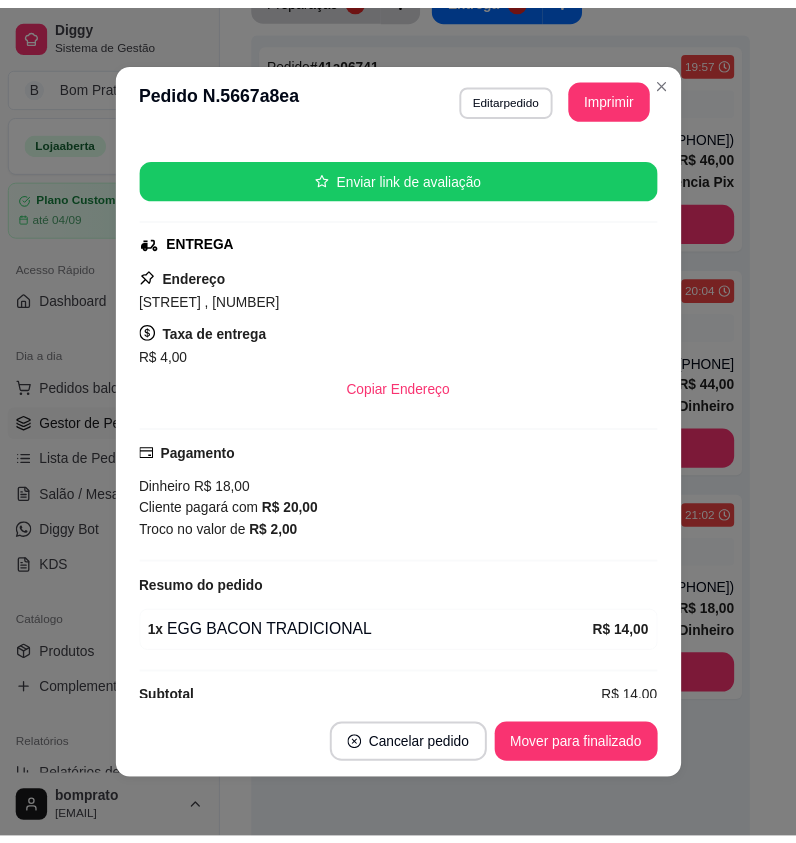 scroll, scrollTop: 258, scrollLeft: 0, axis: vertical 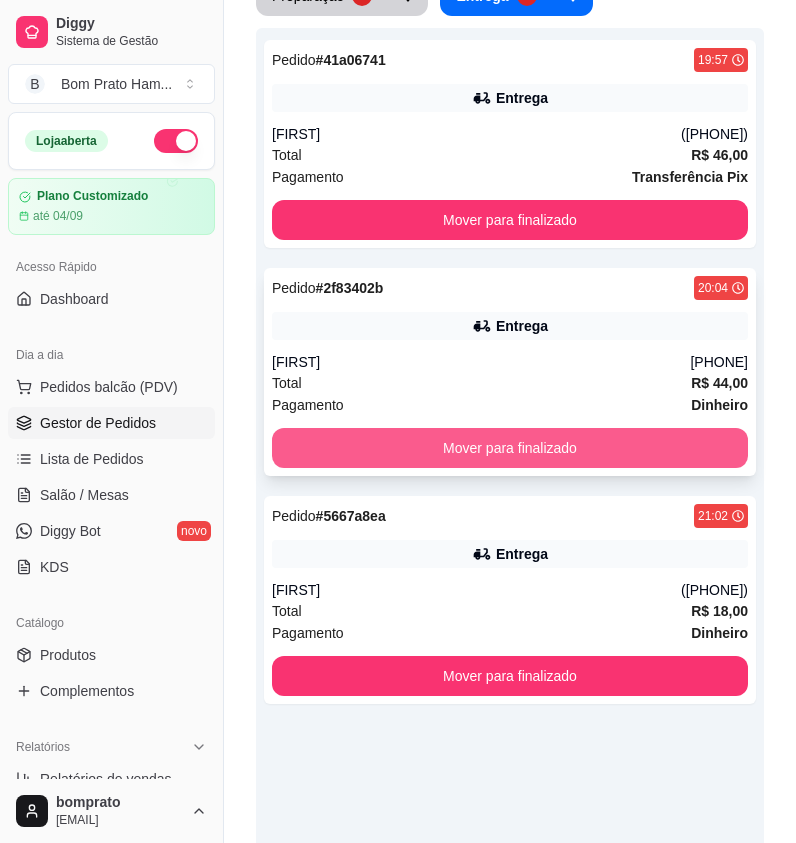 click on "Mover para finalizado" at bounding box center (510, 448) 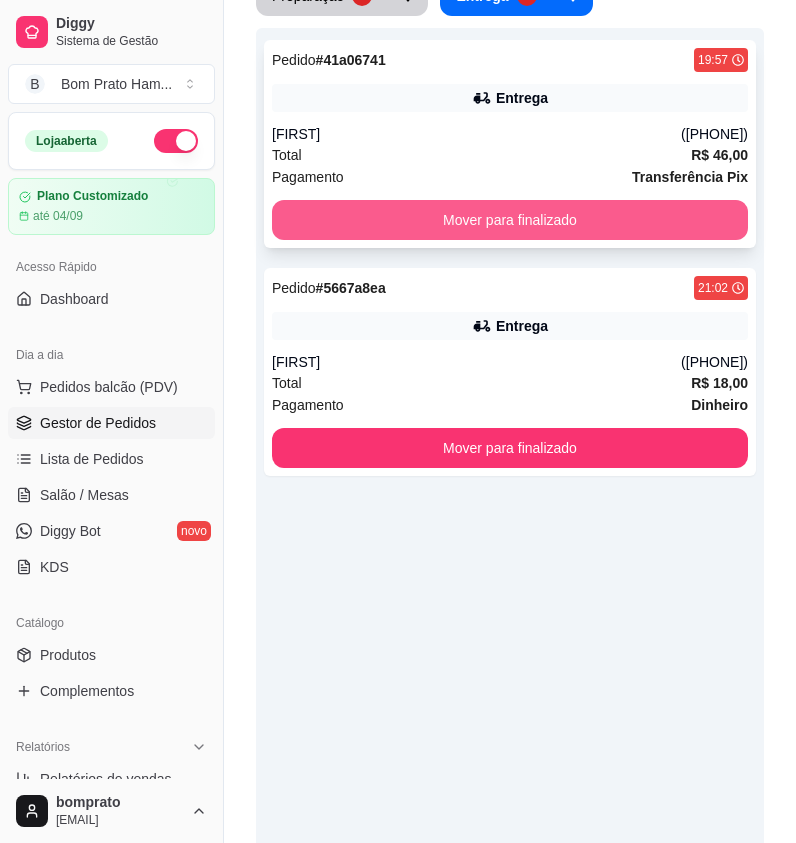 click on "Mover para finalizado" at bounding box center [510, 220] 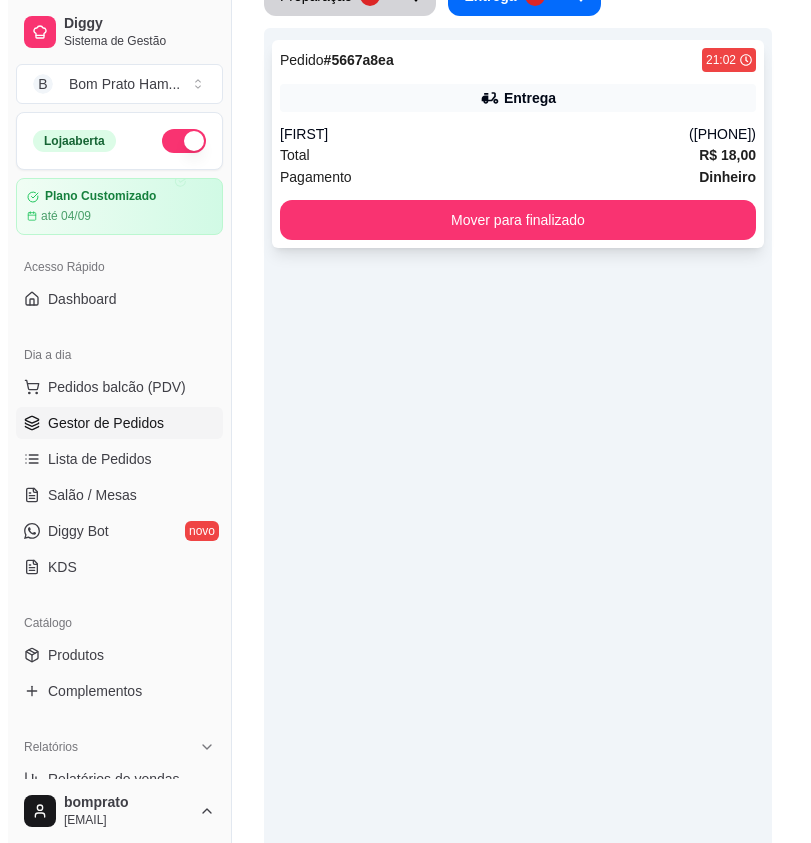 scroll, scrollTop: 0, scrollLeft: 0, axis: both 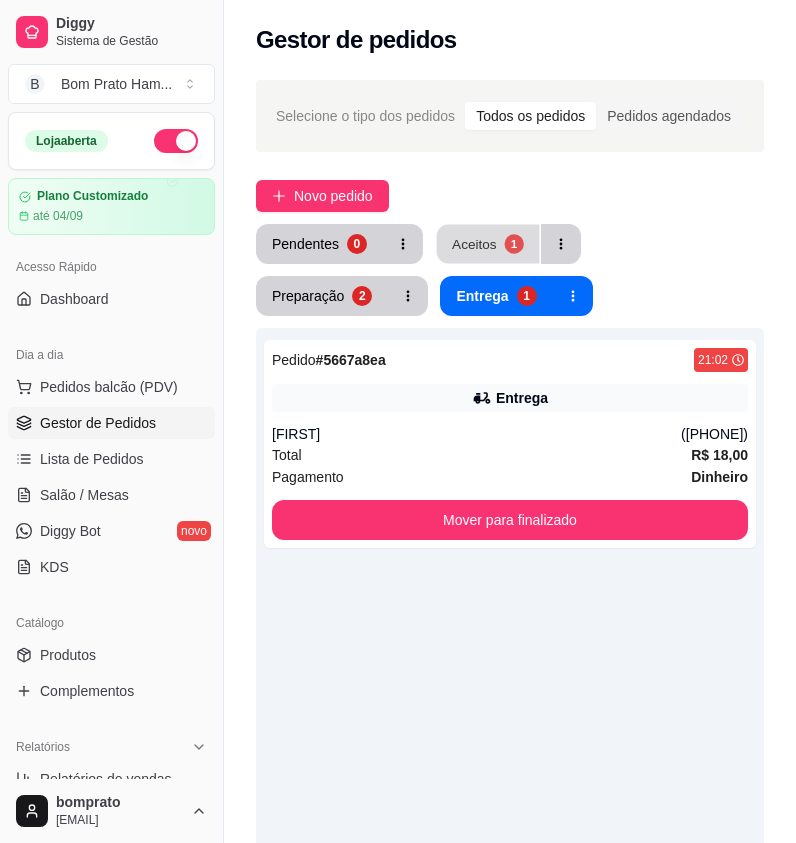 click on "Aceitos" at bounding box center (474, 243) 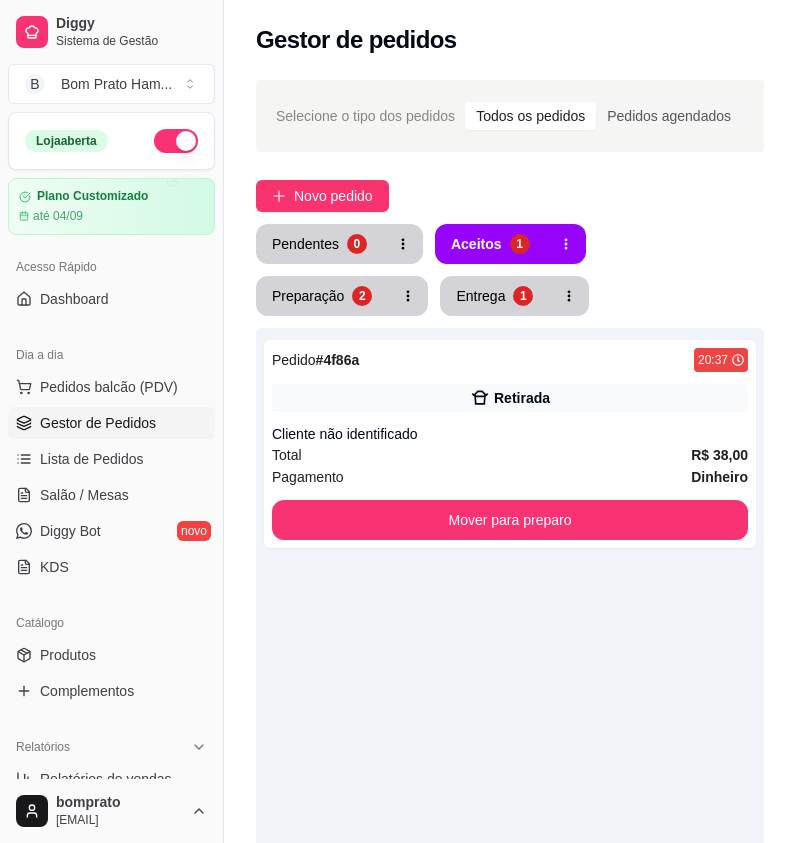 click on "Pedido  # 4f86a 20:37 Retirada Cliente não identificado Total R$ 38,00 Pagamento Dinheiro Mover para preparo" at bounding box center [510, 749] 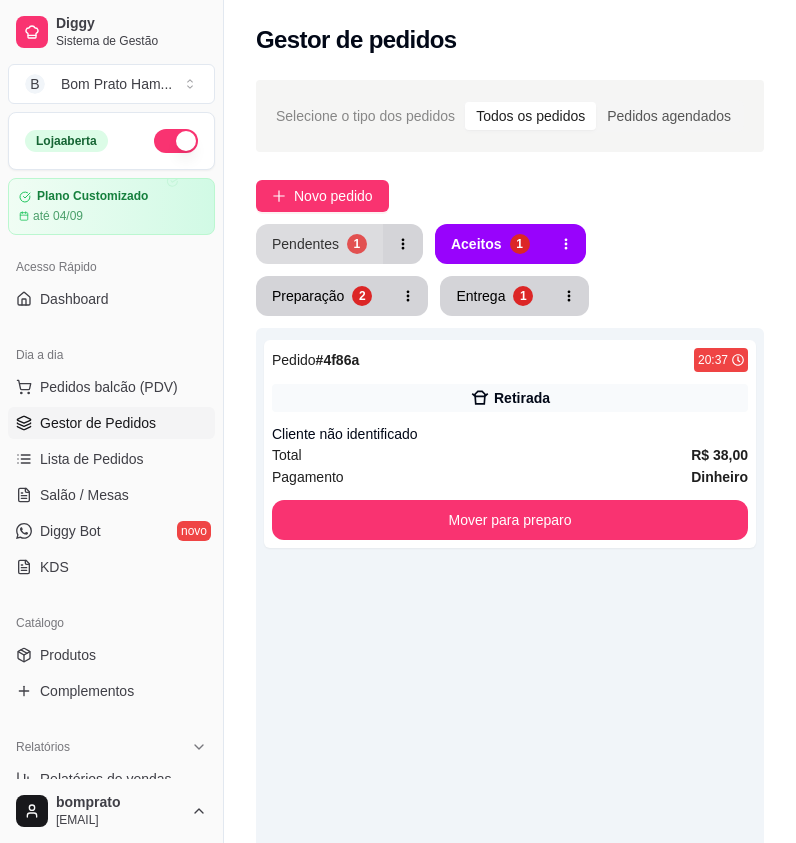 click on "Pendentes 1" at bounding box center (319, 244) 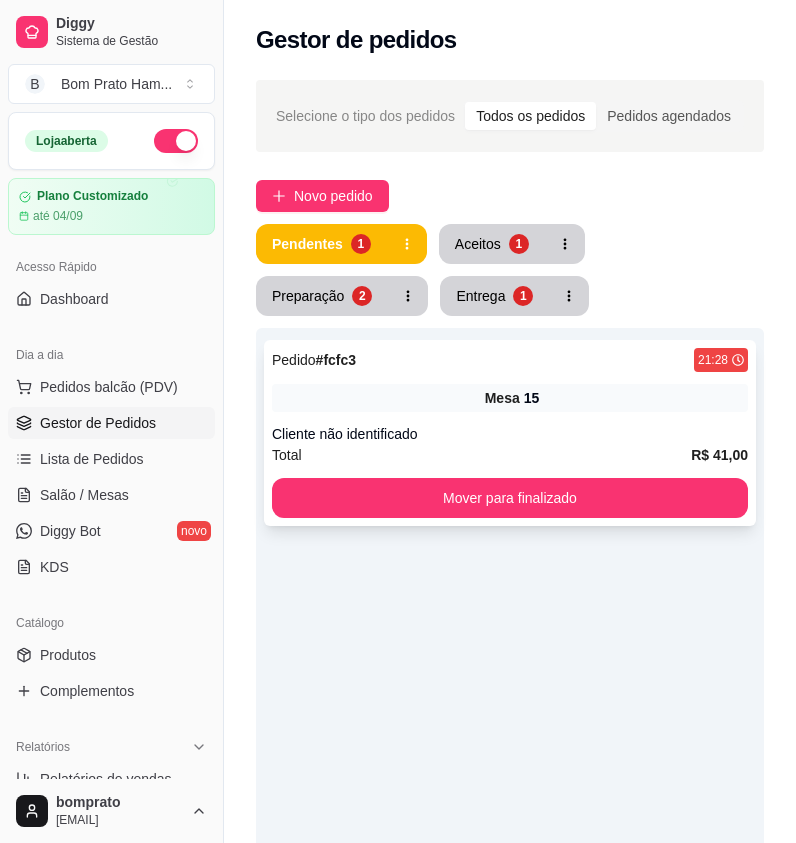 click on "Pedido  # fcfc3 21:28 Mesa 15 Cliente não identificado Total R$ 41,00 Mover para finalizado" at bounding box center [510, 433] 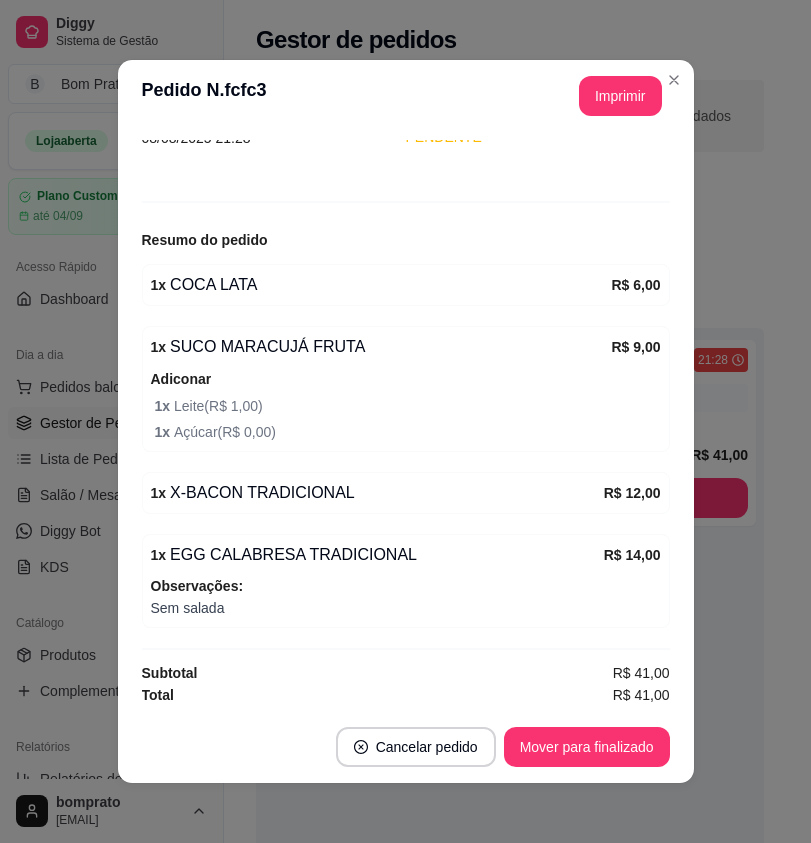 scroll, scrollTop: 168, scrollLeft: 0, axis: vertical 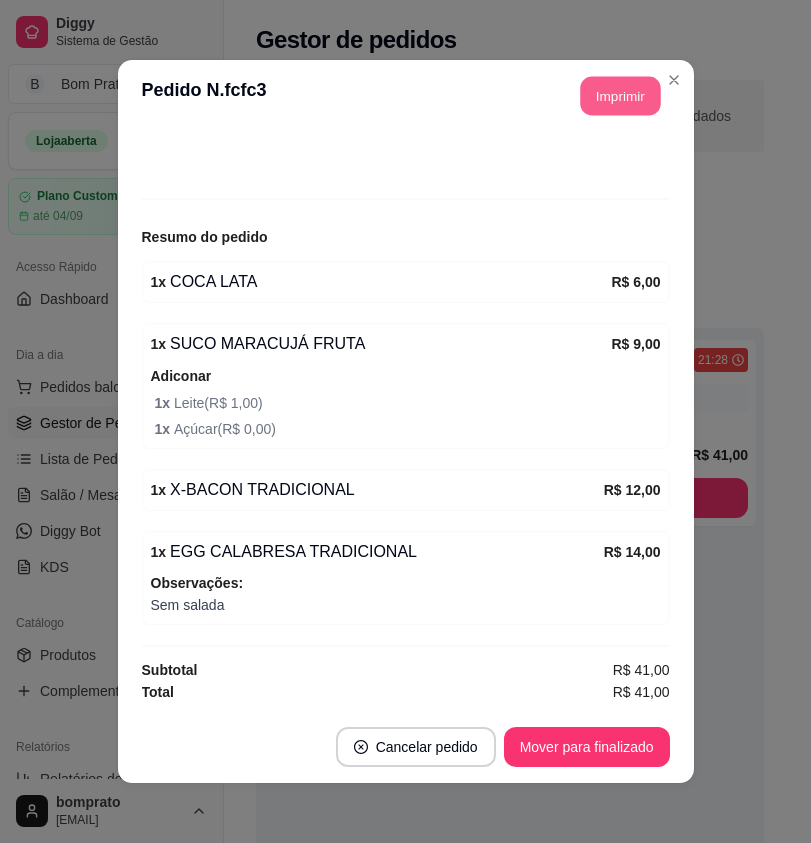 click on "Imprimir" at bounding box center [620, 96] 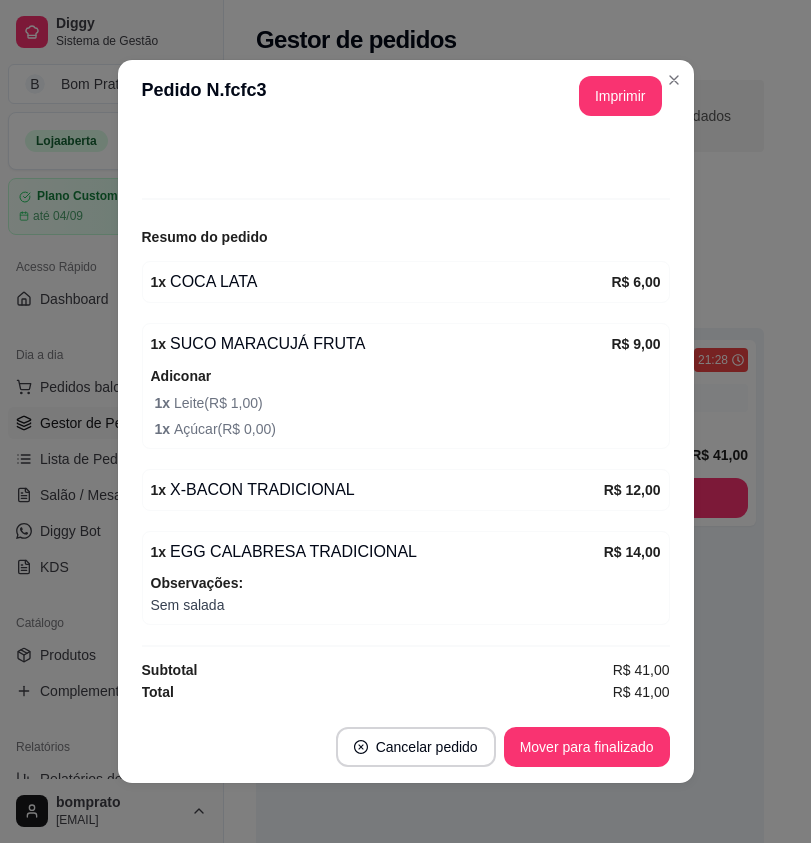scroll, scrollTop: 0, scrollLeft: 0, axis: both 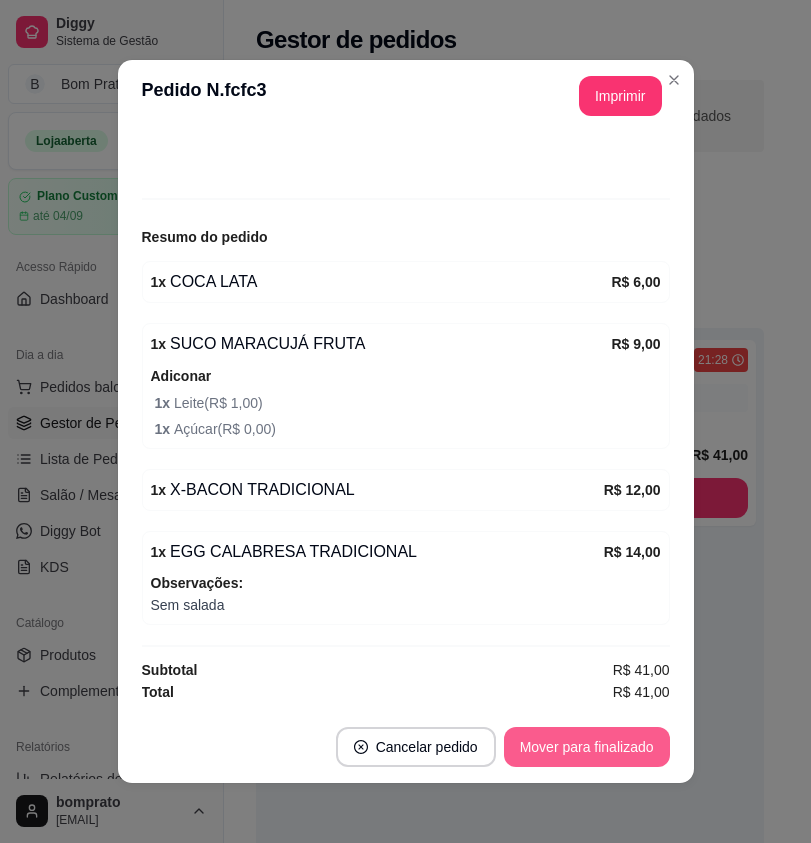 click on "Mover para finalizado" at bounding box center [587, 747] 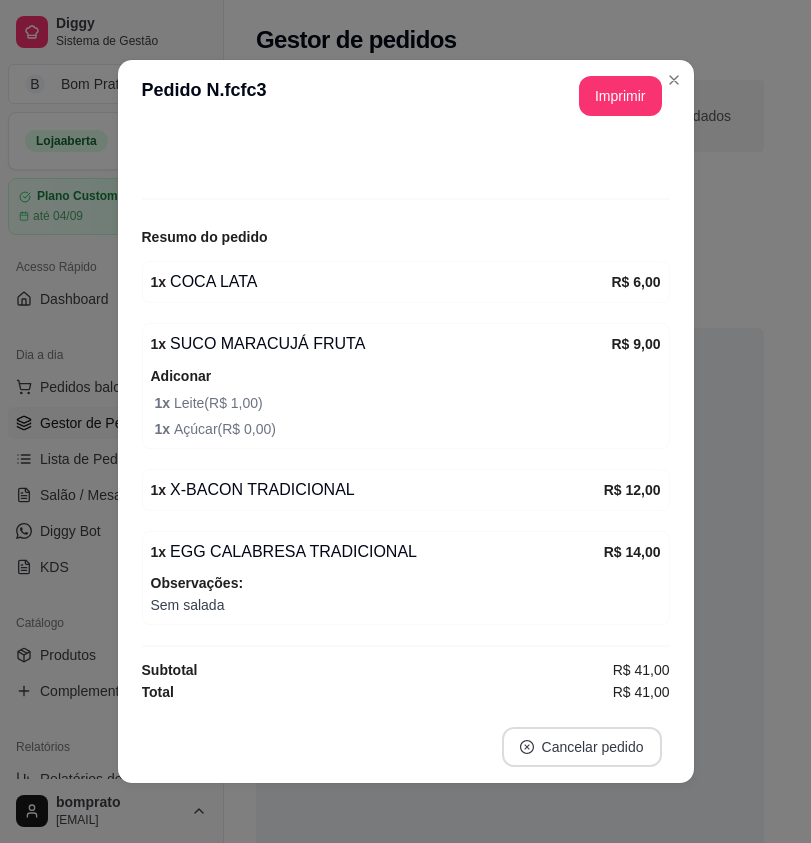 scroll, scrollTop: 102, scrollLeft: 0, axis: vertical 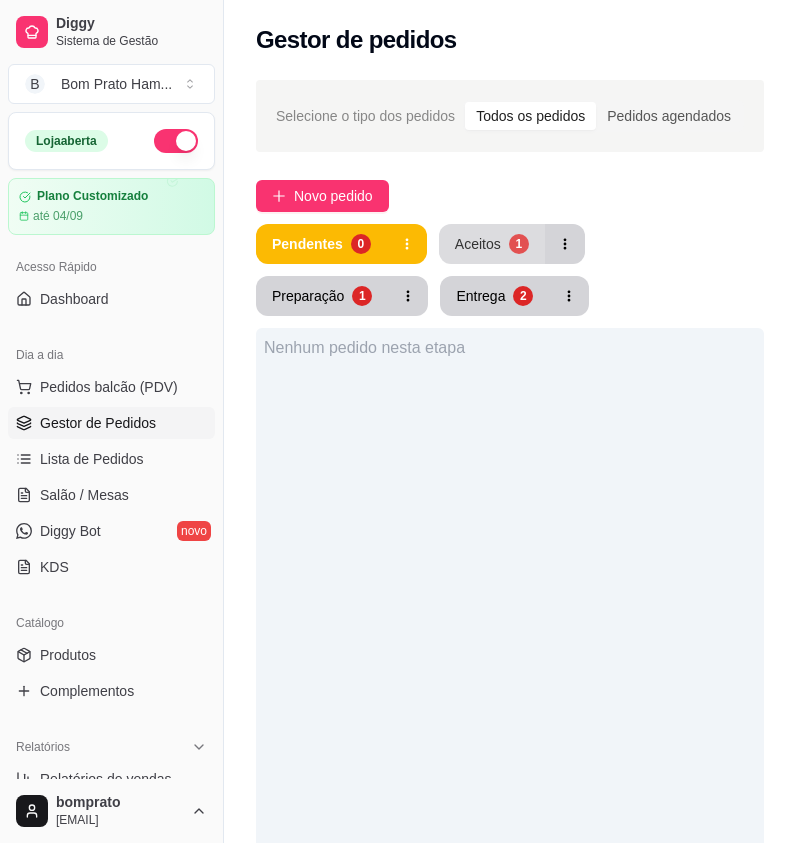 click on "Aceitos" at bounding box center [478, 244] 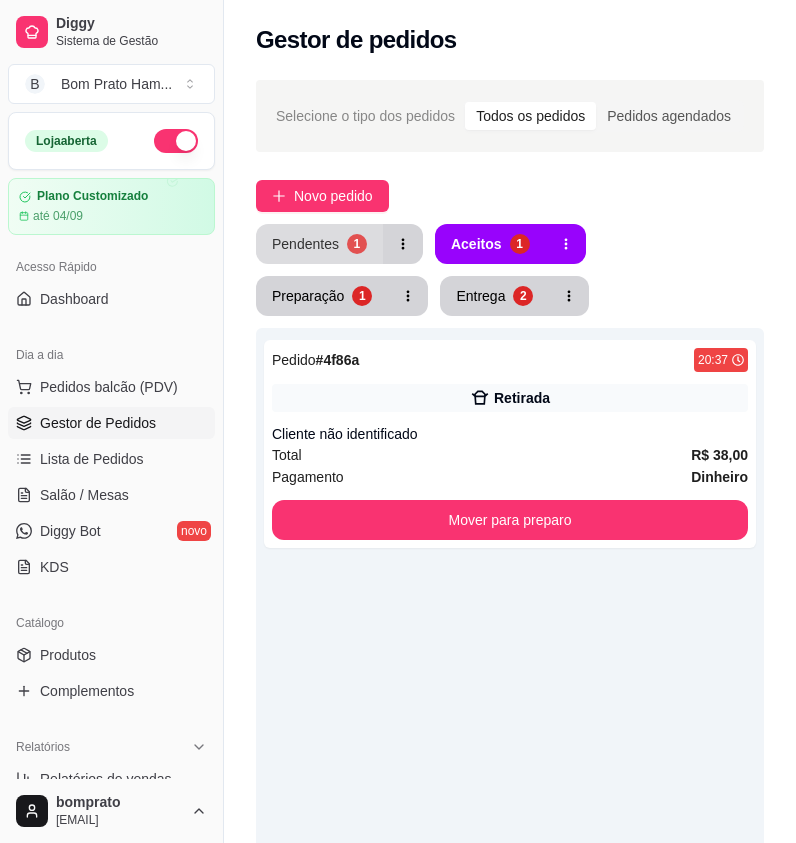 click on "Pendentes 1" at bounding box center [319, 244] 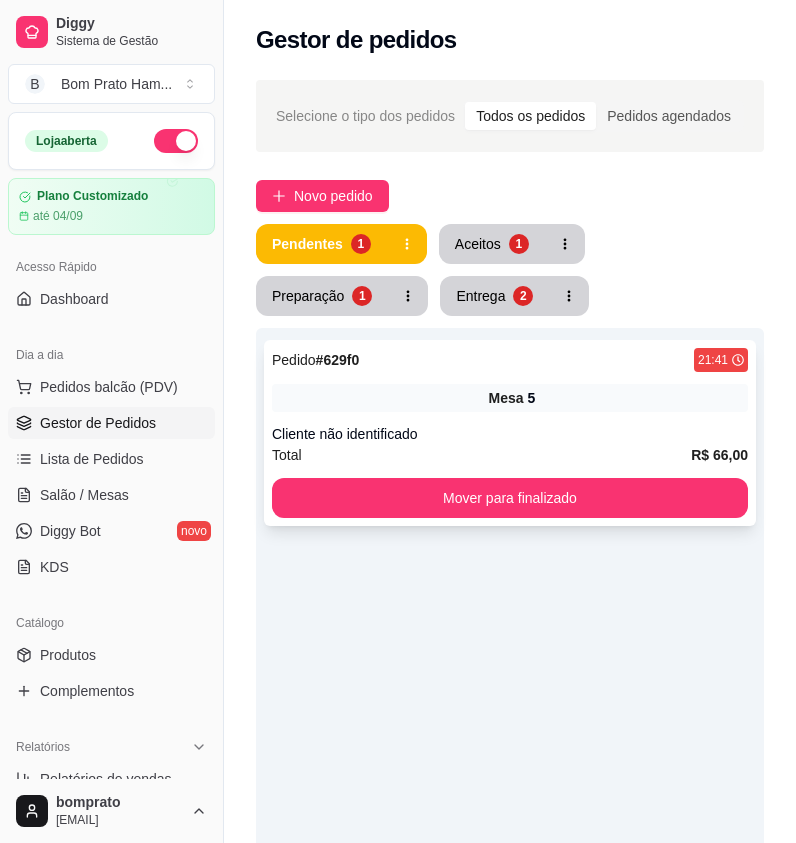 click on "Mesa 5" at bounding box center [510, 398] 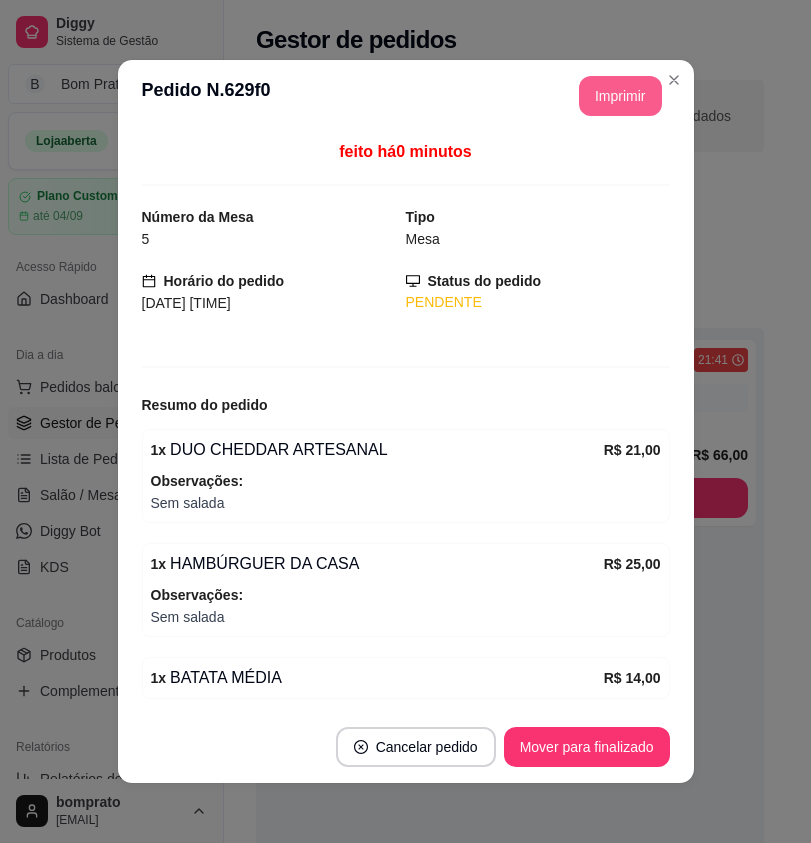 click on "Imprimir" at bounding box center [620, 96] 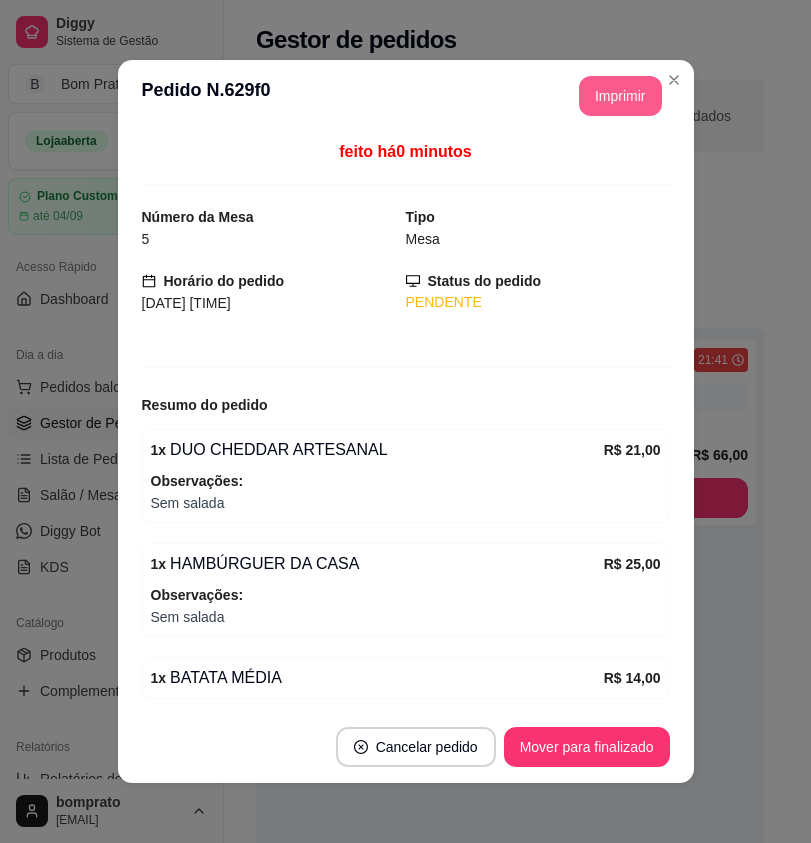 scroll, scrollTop: 0, scrollLeft: 0, axis: both 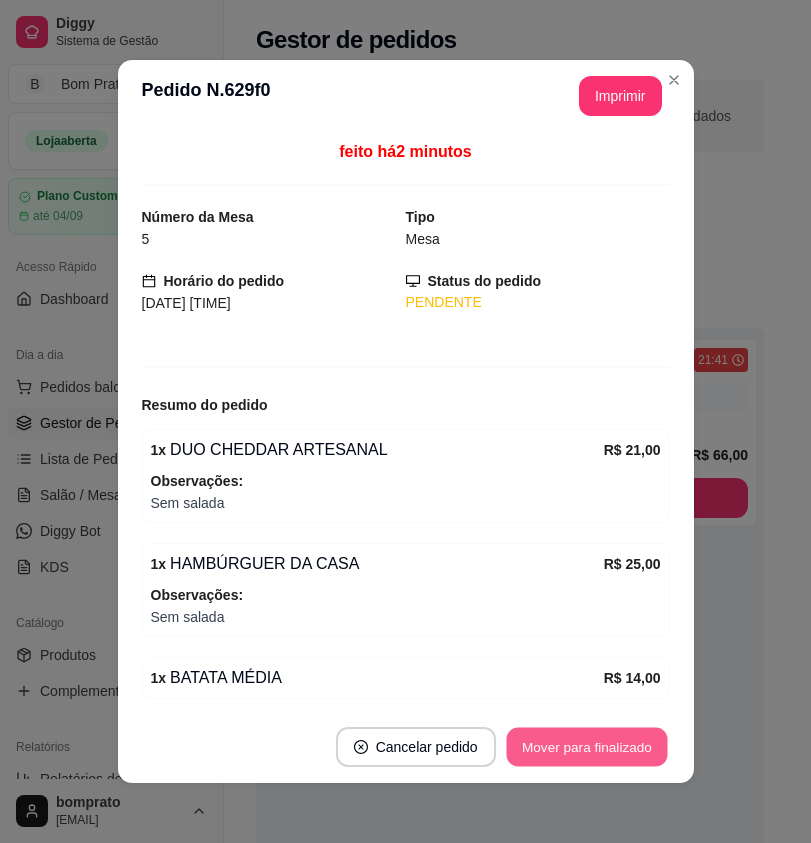 click on "Mover para finalizado" at bounding box center [586, 747] 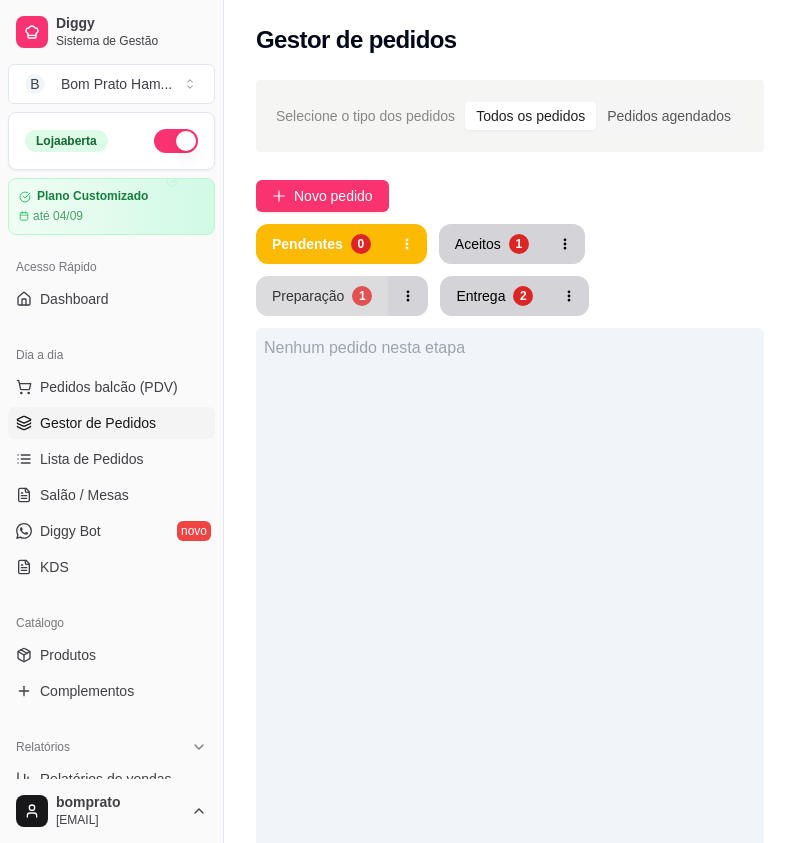 click on "Preparação" at bounding box center (308, 296) 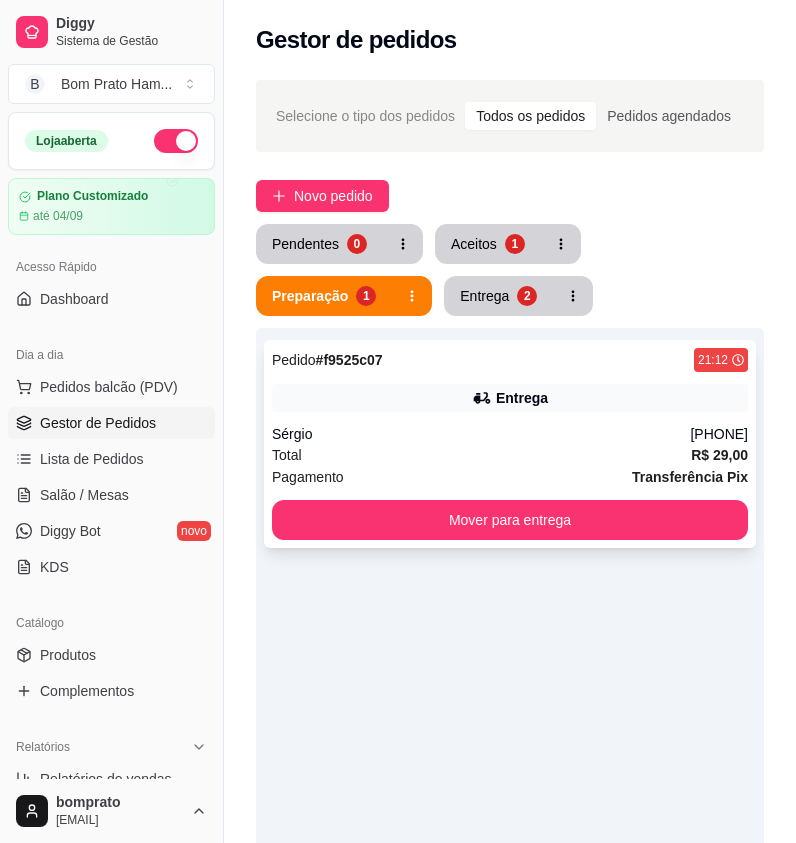 click on "Pedido  # f9525c07 21:12 Entrega Sérgio  (87) 99202-7722 Total R$ 29,00 Pagamento Transferência Pix Mover para entrega" at bounding box center (510, 444) 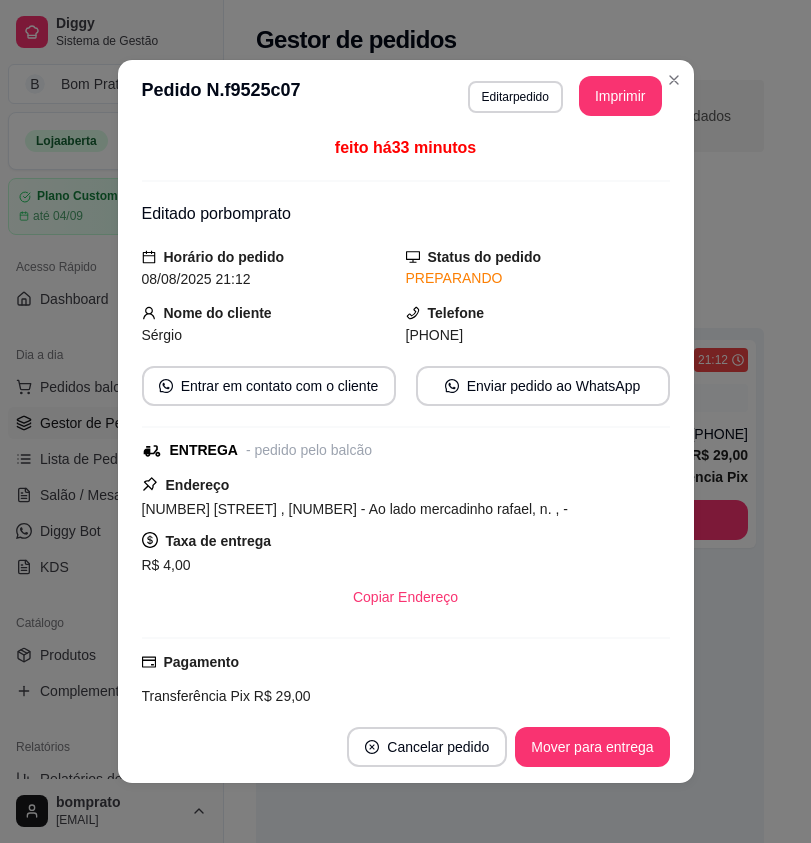 scroll, scrollTop: 0, scrollLeft: 0, axis: both 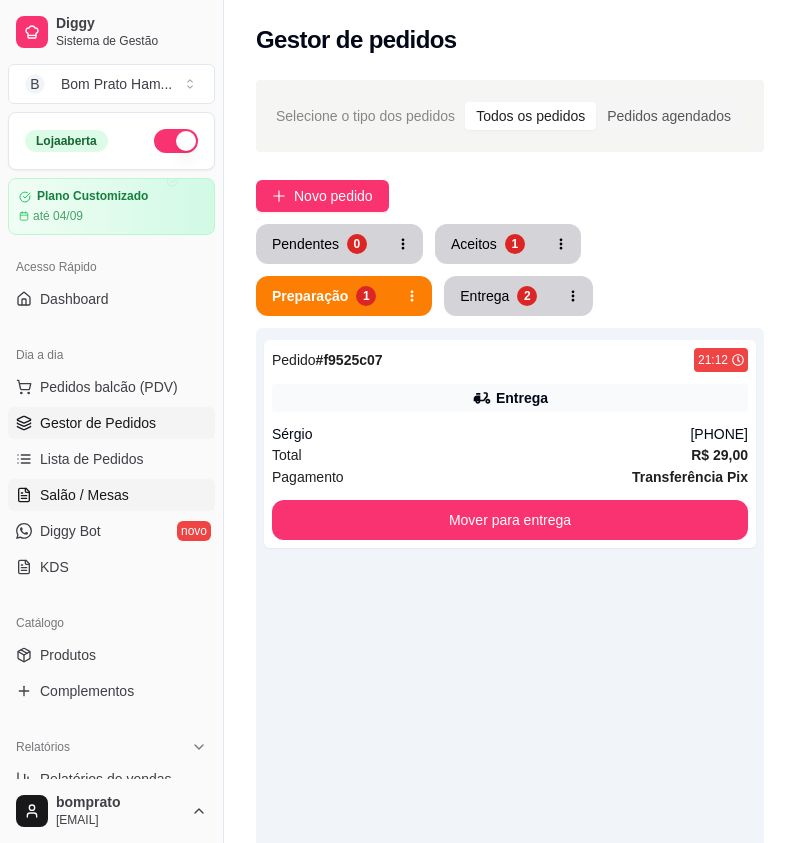 click on "Salão / Mesas" at bounding box center (111, 495) 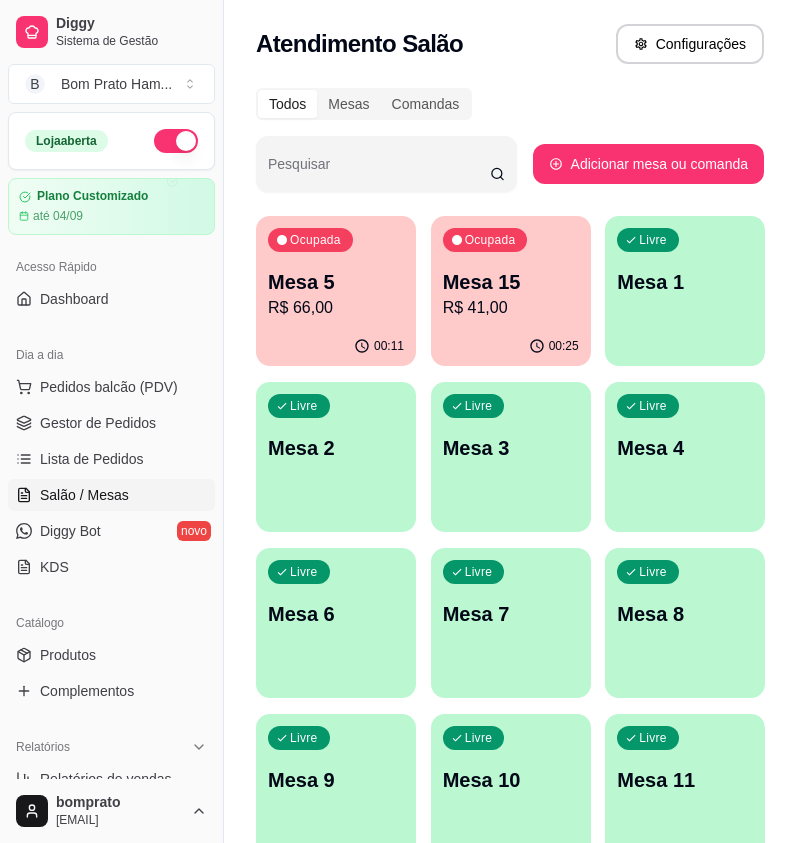 click on "Ocupada Mesa 15 R$ 41,00" at bounding box center [511, 271] 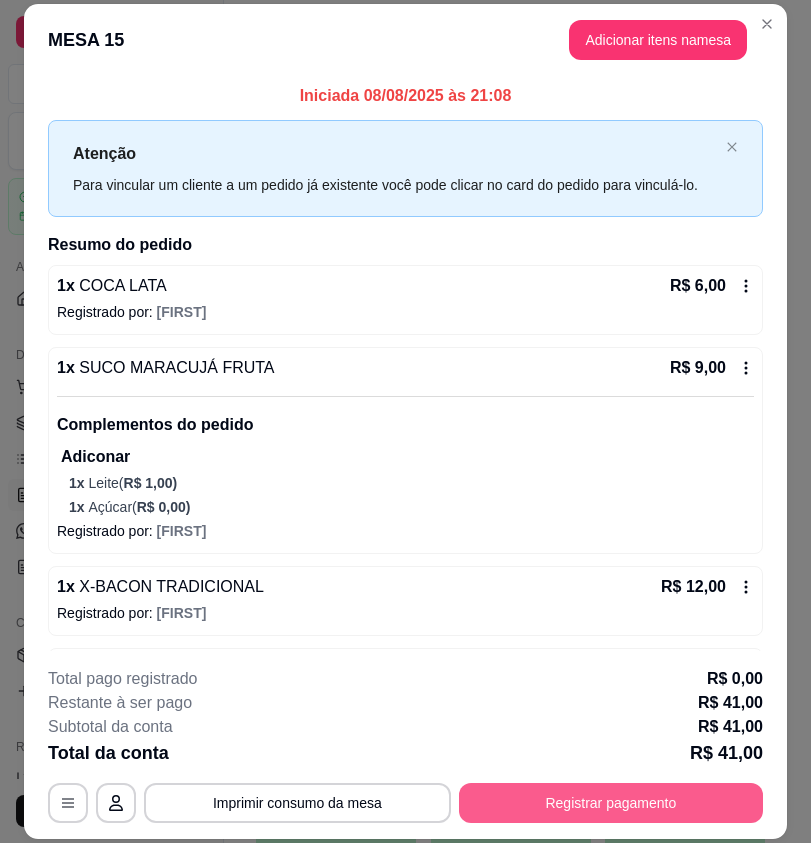 click on "Registrar pagamento" at bounding box center (611, 803) 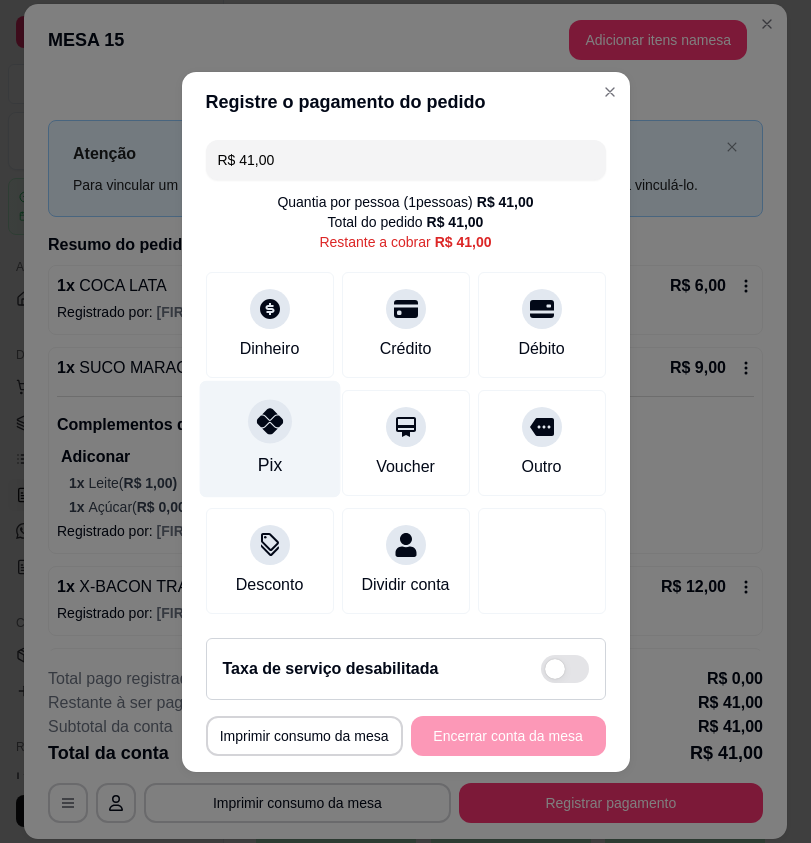click on "Pix" at bounding box center [269, 438] 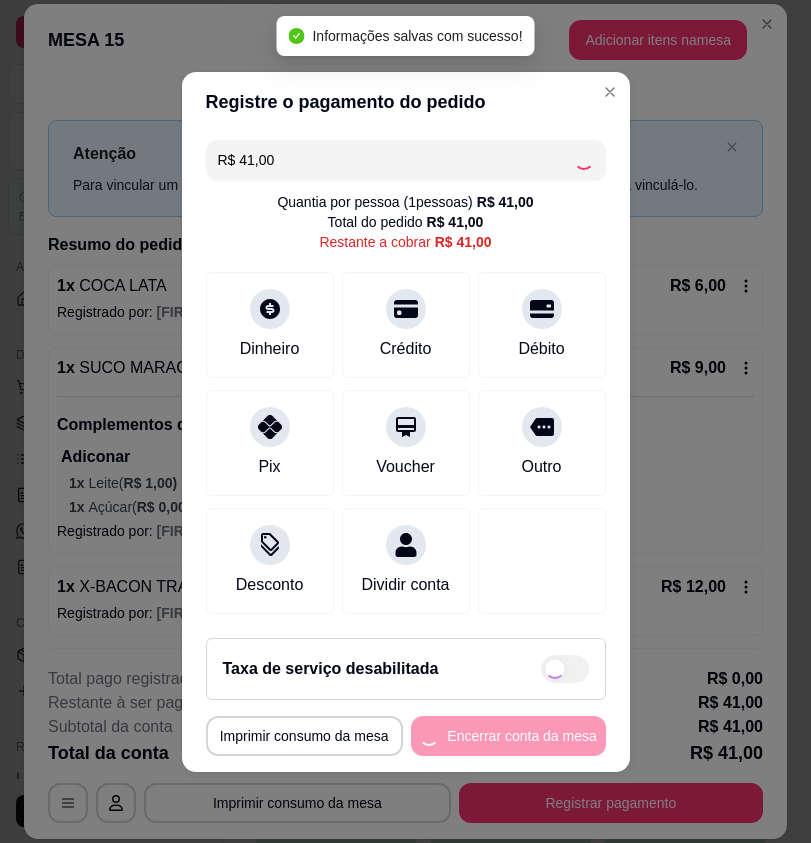 type on "R$ 0,00" 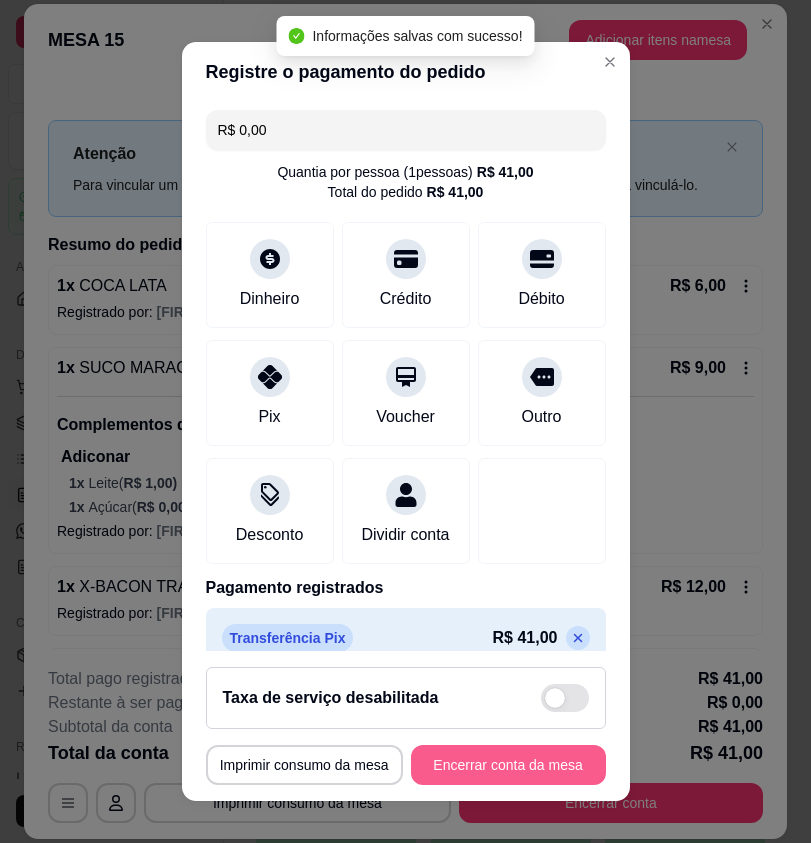 click on "Encerrar conta da mesa" at bounding box center (508, 765) 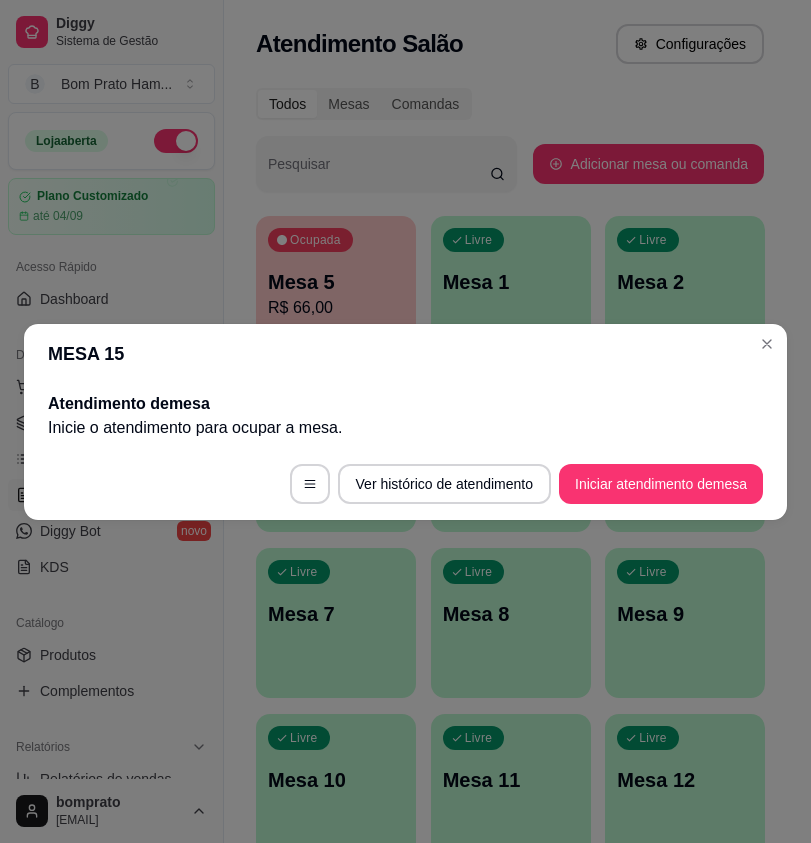 click on "Ver histórico de atendimento Iniciar atendimento de  mesa" at bounding box center (405, 484) 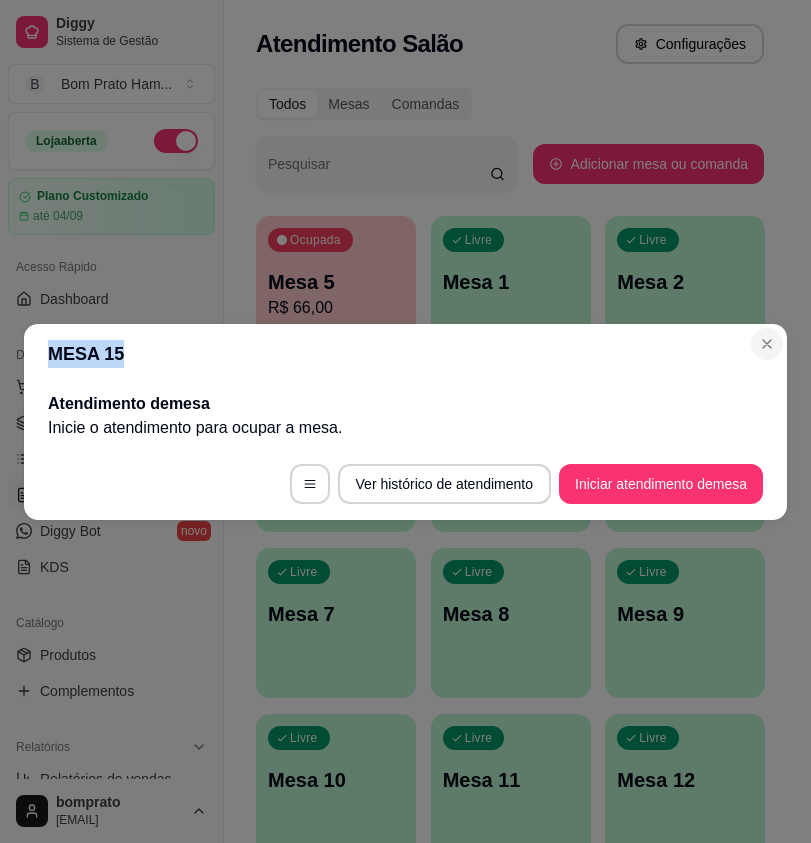 drag, startPoint x: 750, startPoint y: 349, endPoint x: 767, endPoint y: 348, distance: 17.029387 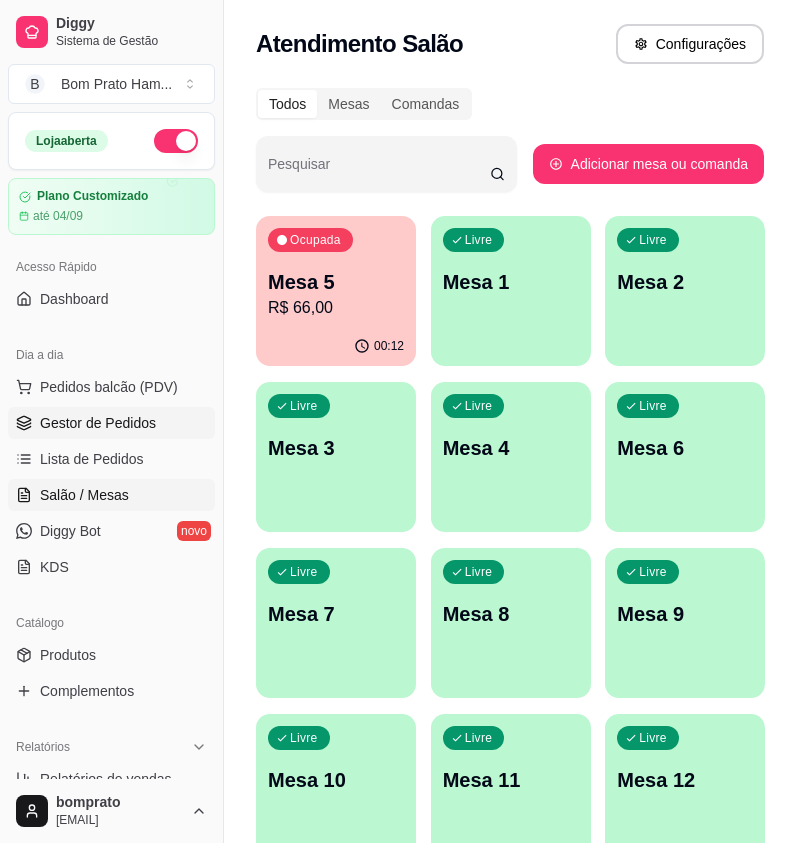 click on "Gestor de Pedidos" at bounding box center (98, 423) 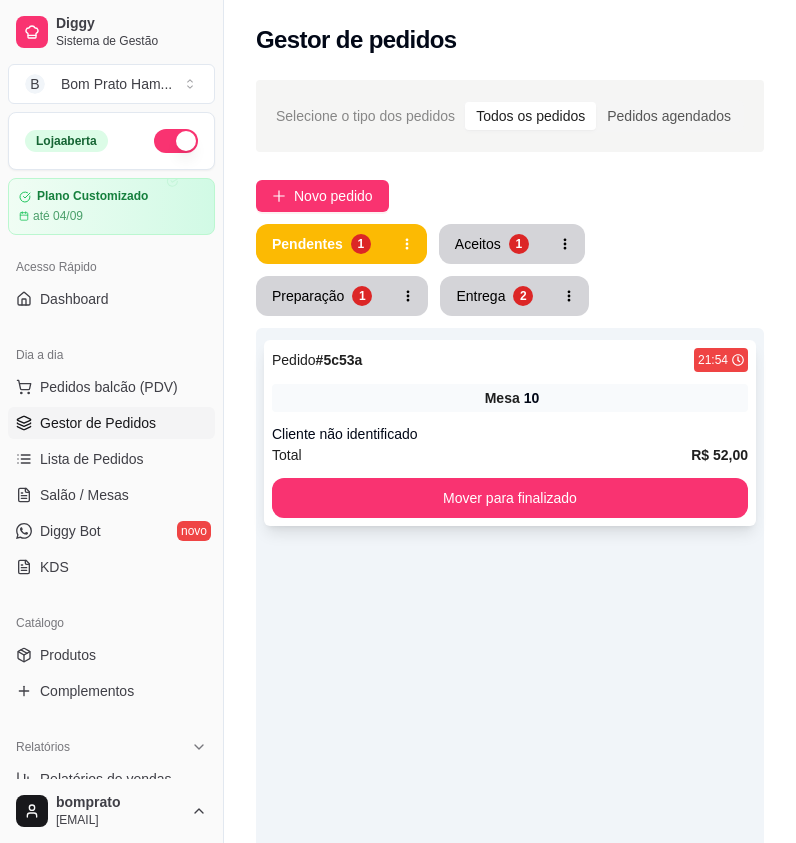 click on "Mesa 10" at bounding box center [510, 398] 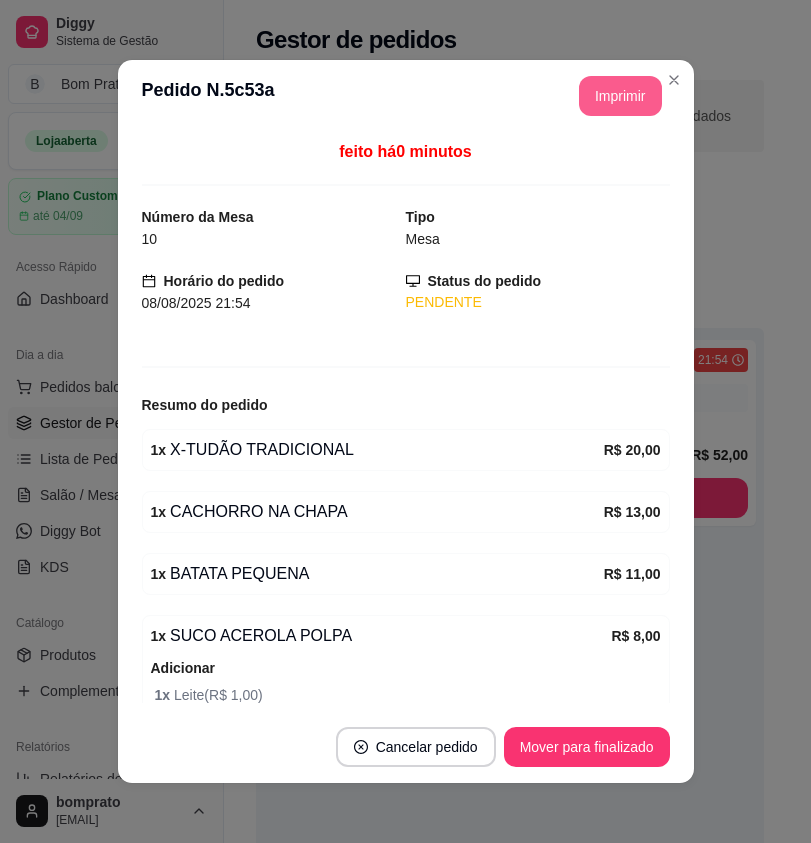 click on "Imprimir" at bounding box center (620, 96) 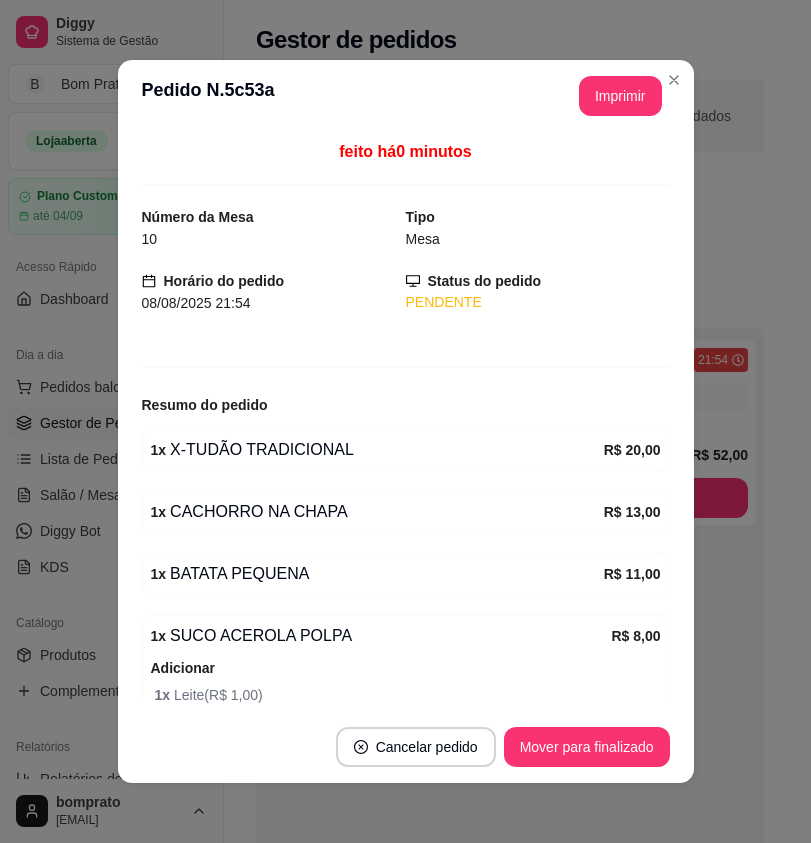 scroll, scrollTop: 0, scrollLeft: 0, axis: both 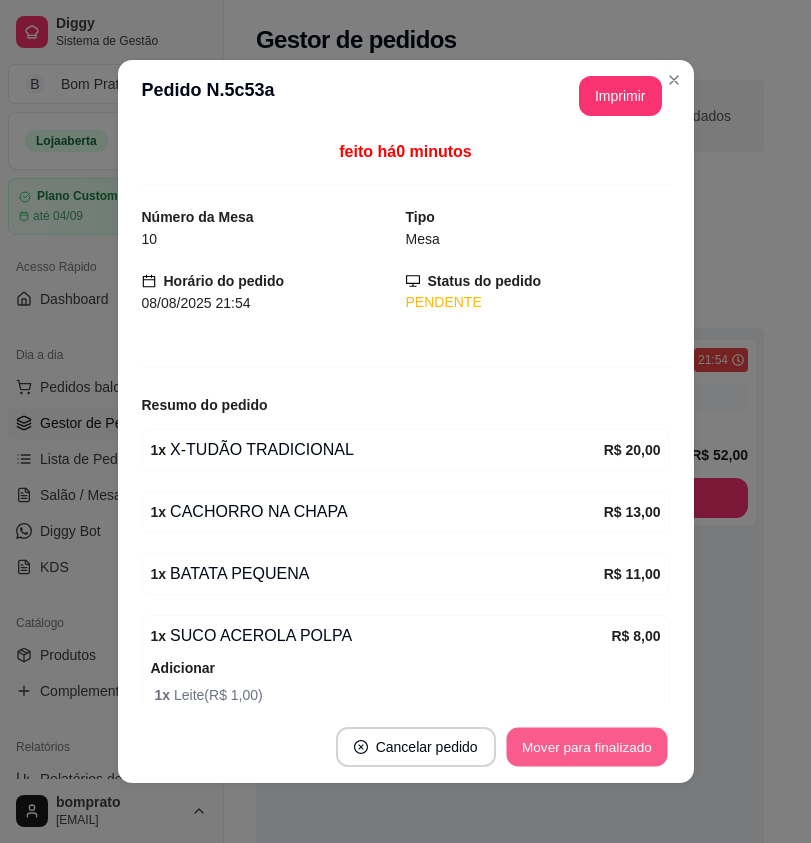 click on "Mover para finalizado" at bounding box center [586, 747] 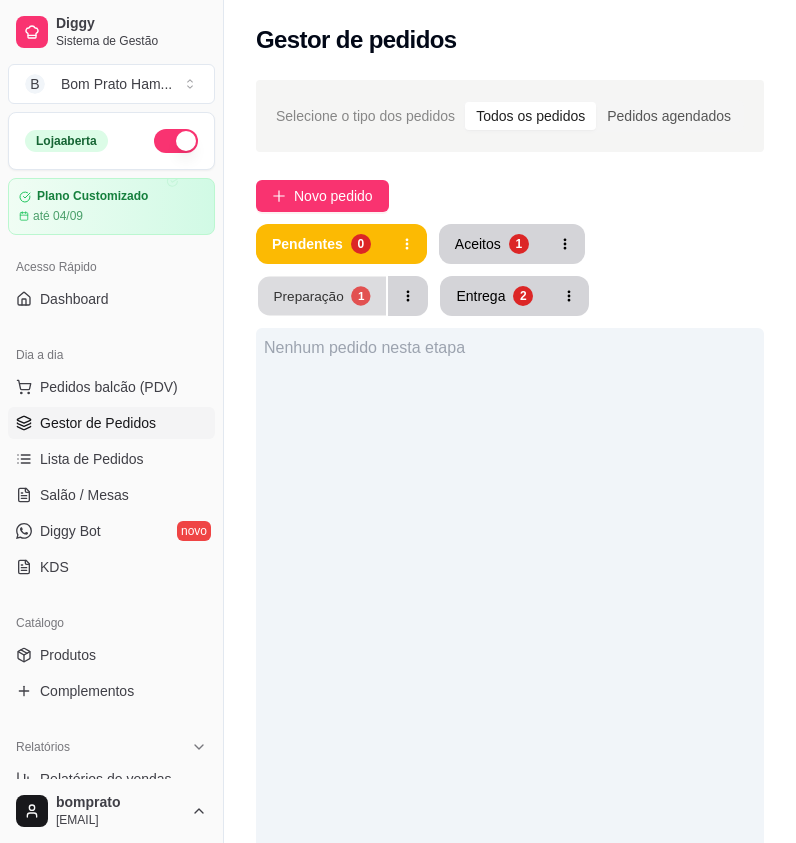 click on "Preparação 1" at bounding box center [322, 296] 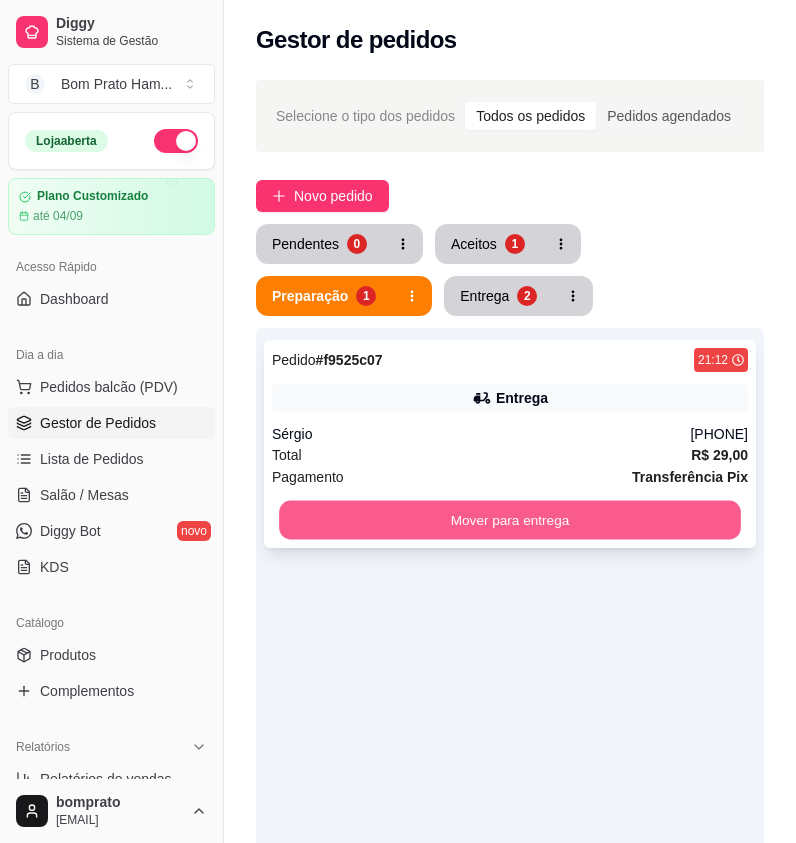 click on "Mover para entrega" at bounding box center (510, 520) 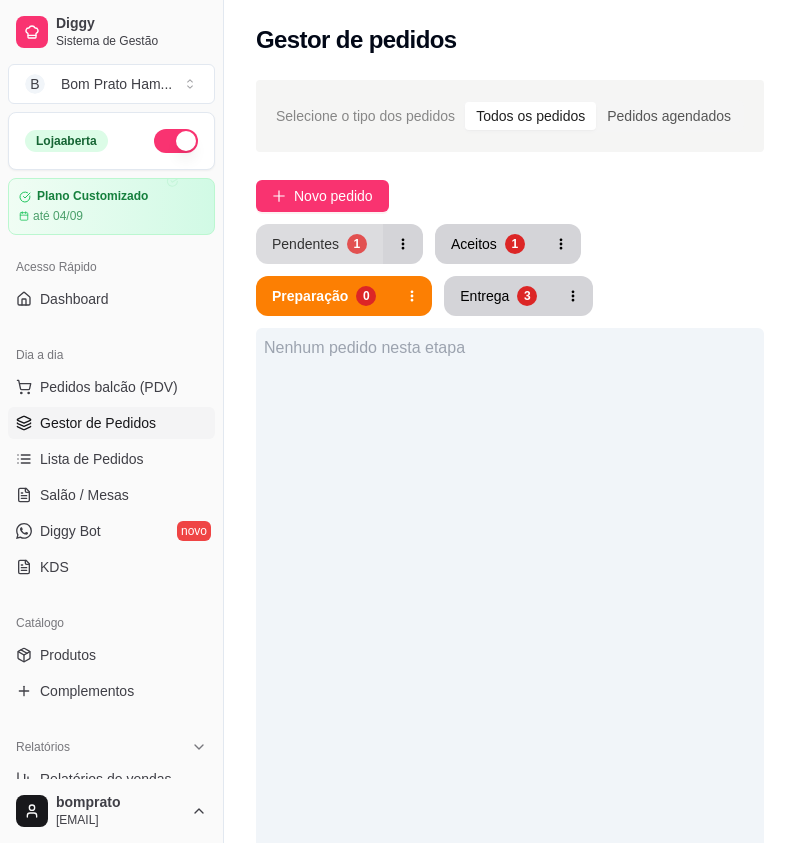 click on "1" at bounding box center [357, 244] 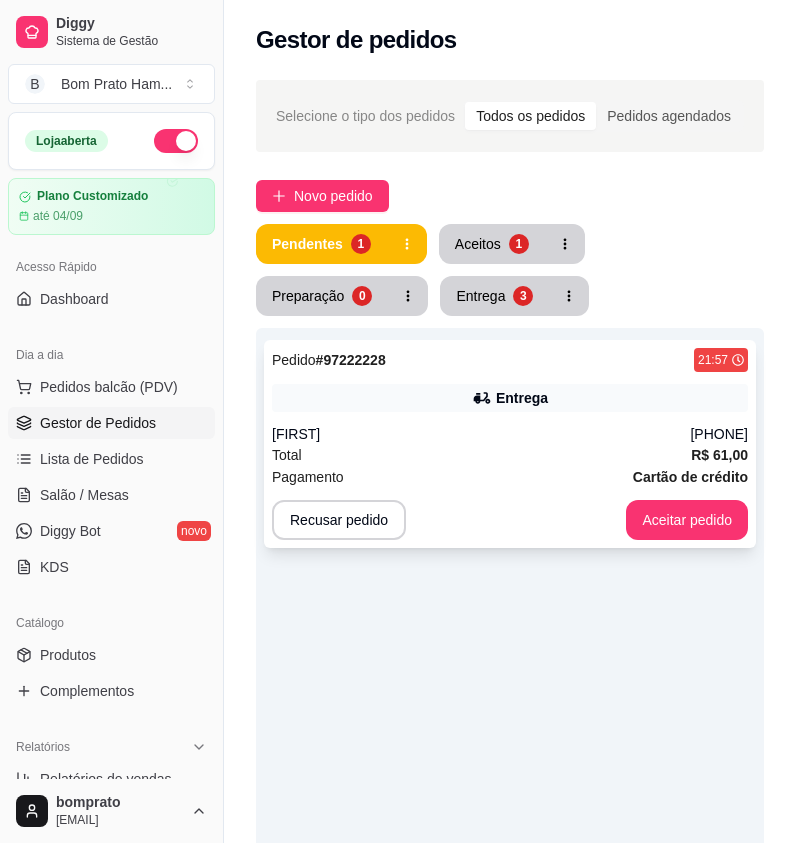 click on "Barto" at bounding box center [481, 434] 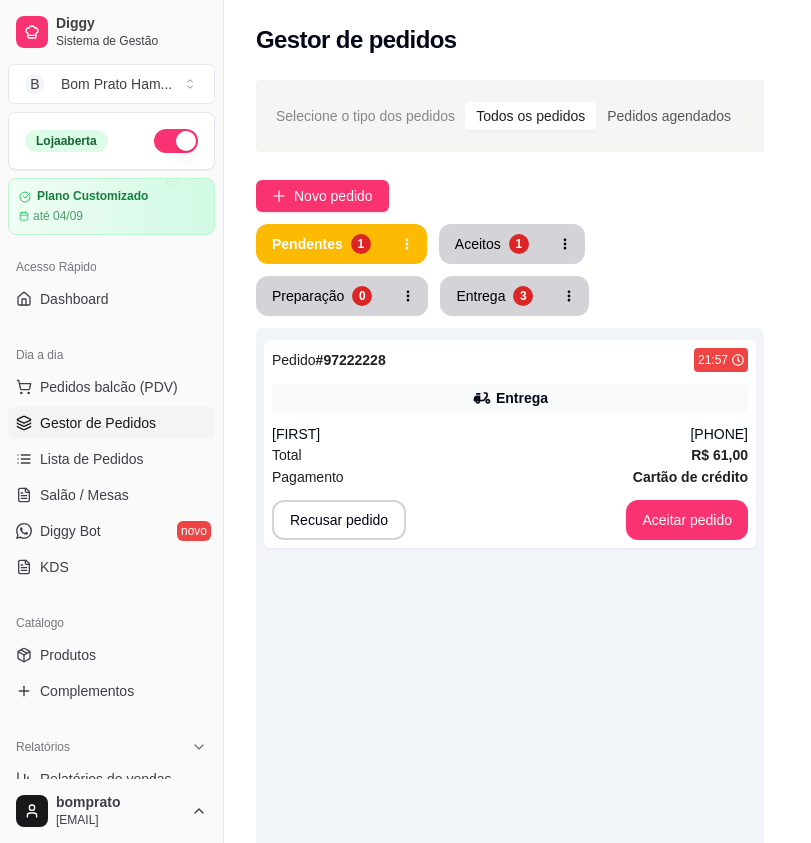 scroll, scrollTop: 276, scrollLeft: 0, axis: vertical 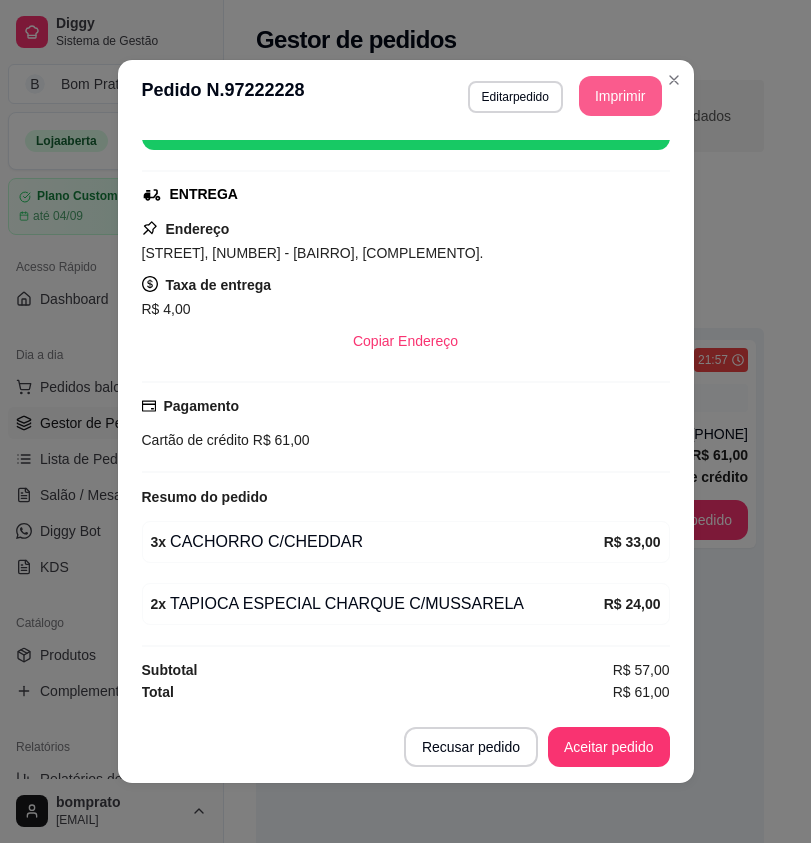 click on "Imprimir" at bounding box center [620, 96] 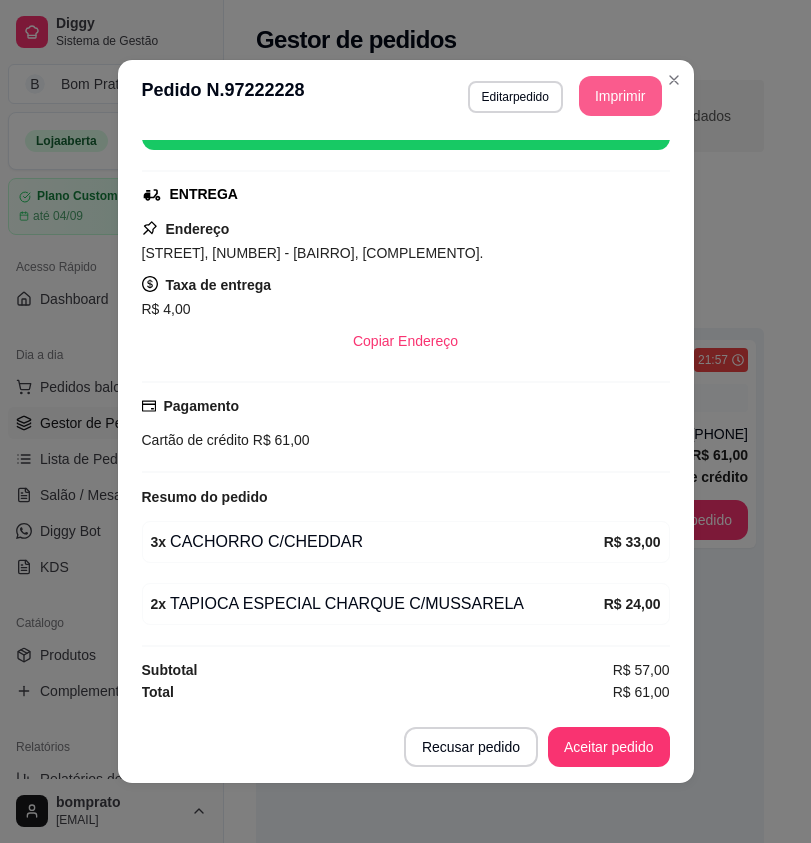 scroll, scrollTop: 0, scrollLeft: 0, axis: both 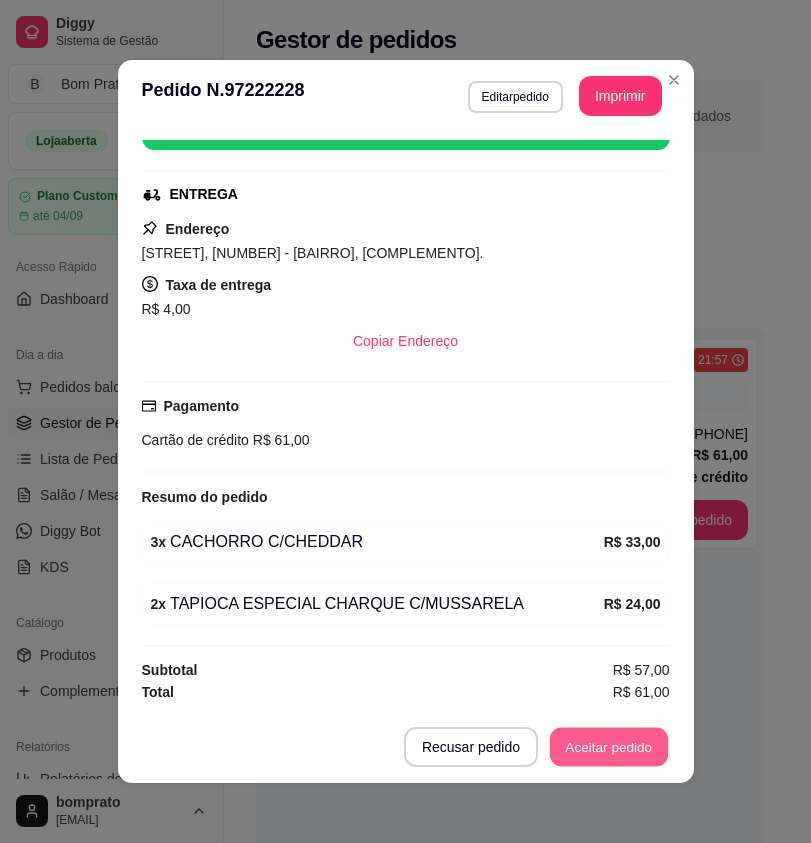 click on "Aceitar pedido" at bounding box center (609, 747) 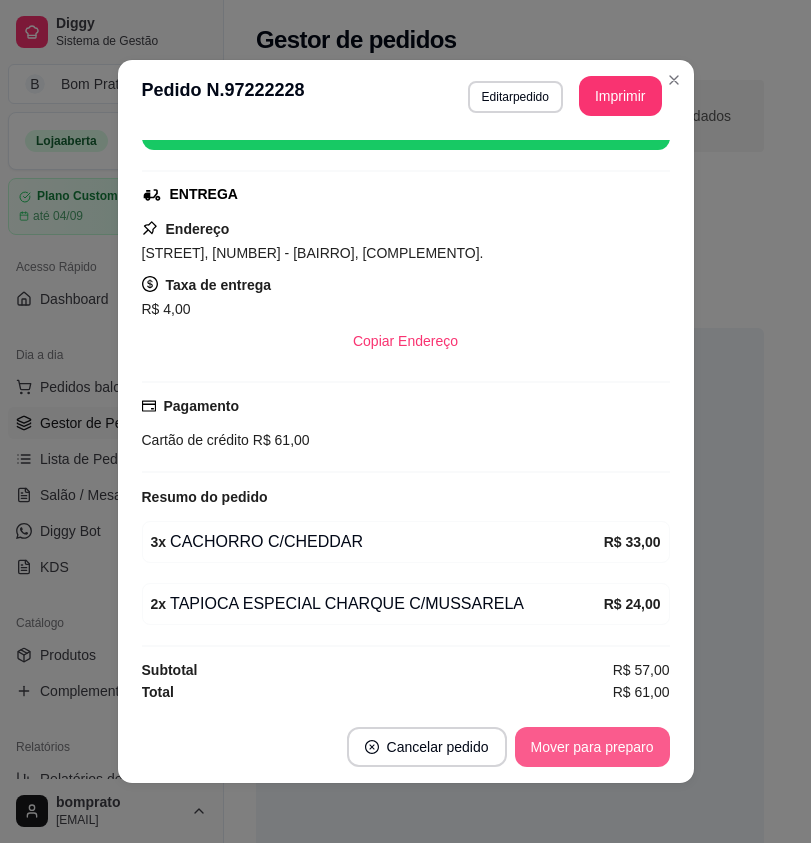 click on "Mover para preparo" at bounding box center (592, 747) 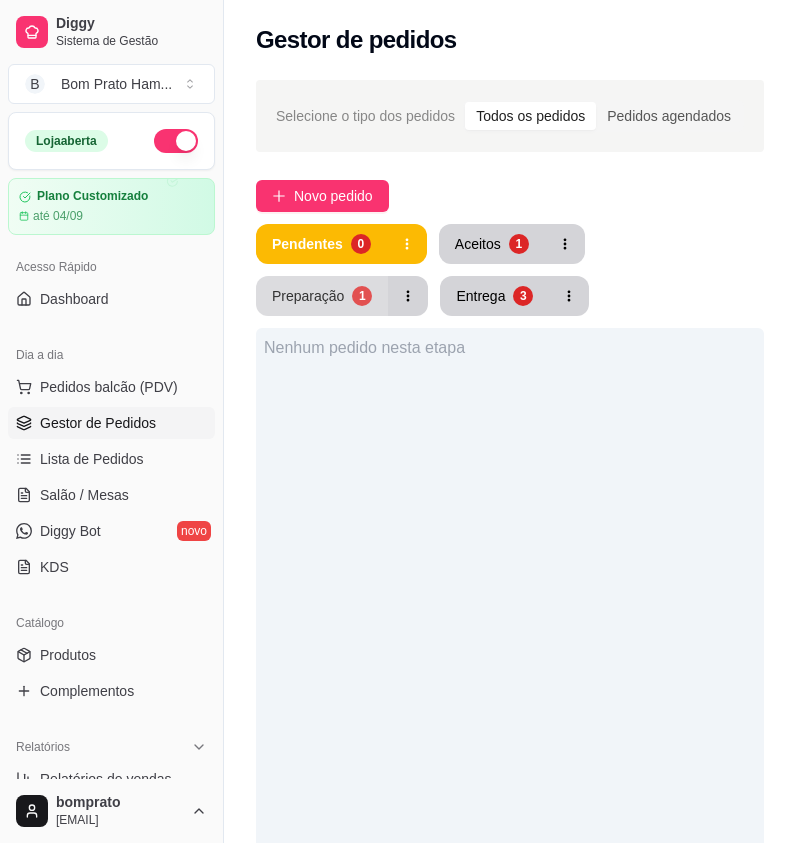 click on "Preparação" at bounding box center (308, 296) 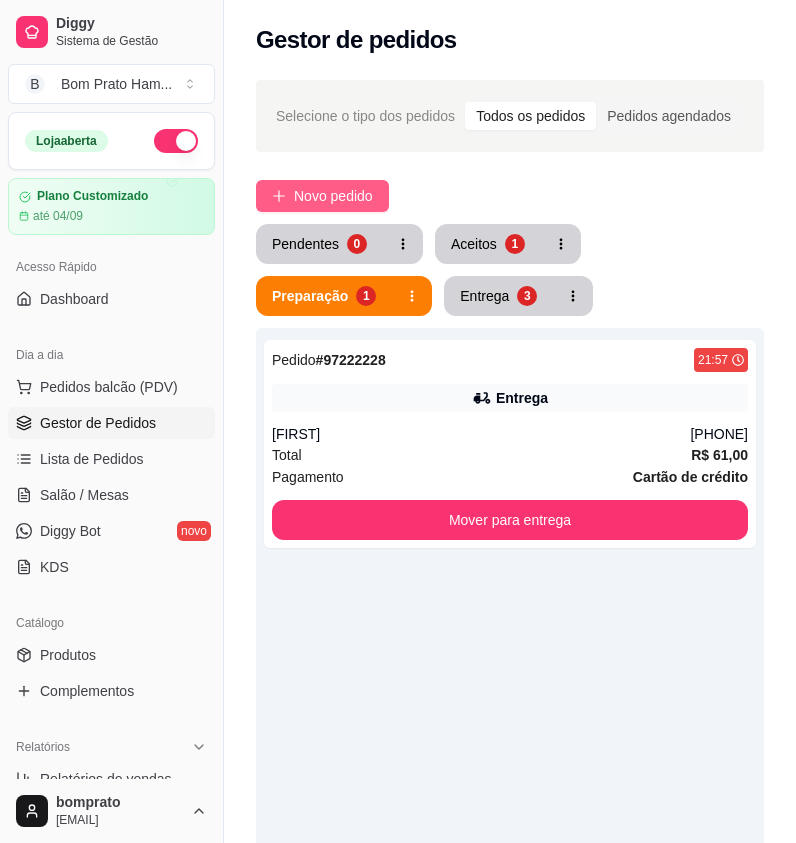 click on "Novo pedido" at bounding box center [322, 196] 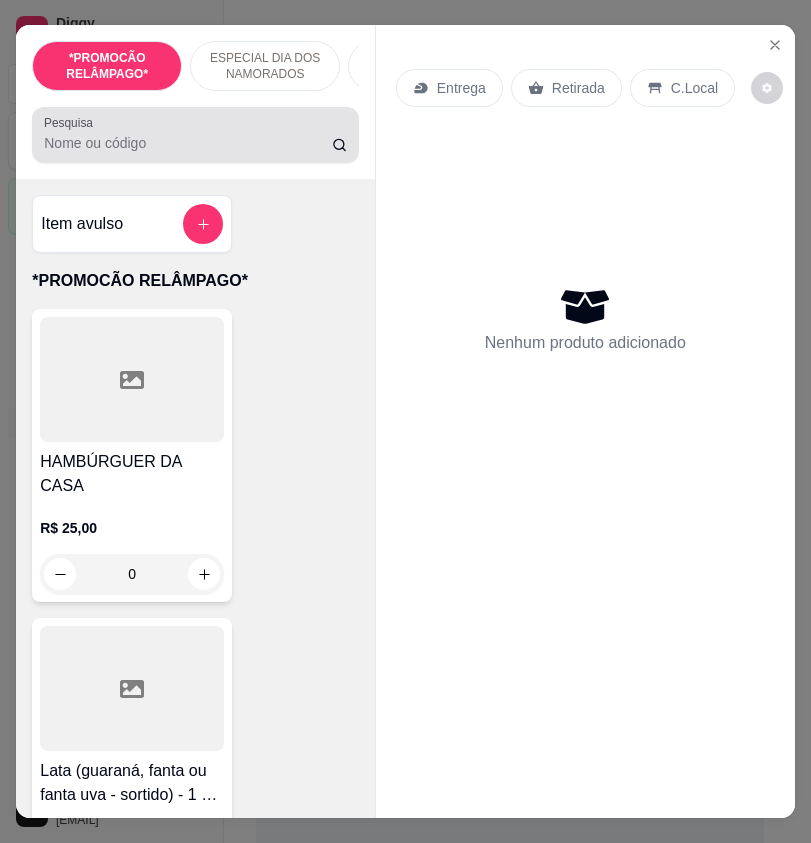 click on "Pesquisa" at bounding box center [187, 143] 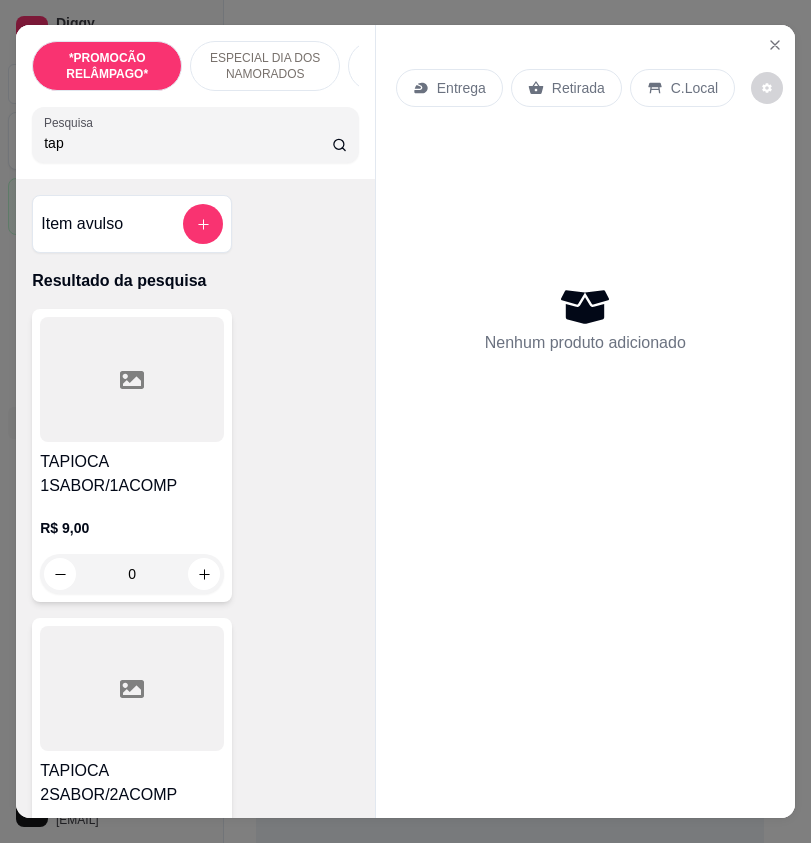 click on "R$ 9,00 0" at bounding box center (132, 546) 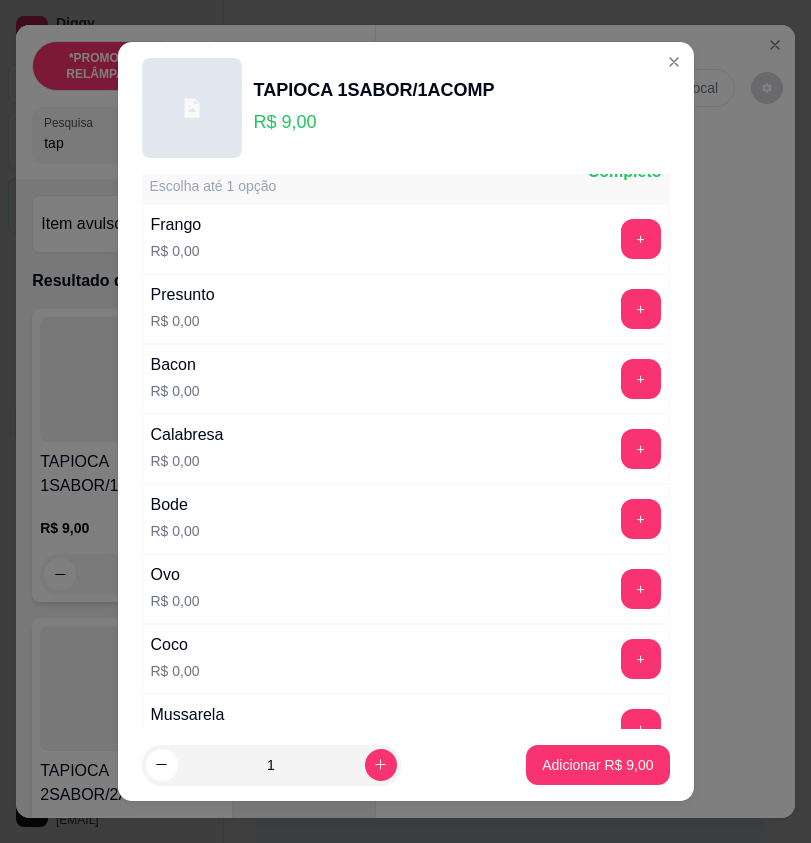 scroll, scrollTop: 400, scrollLeft: 0, axis: vertical 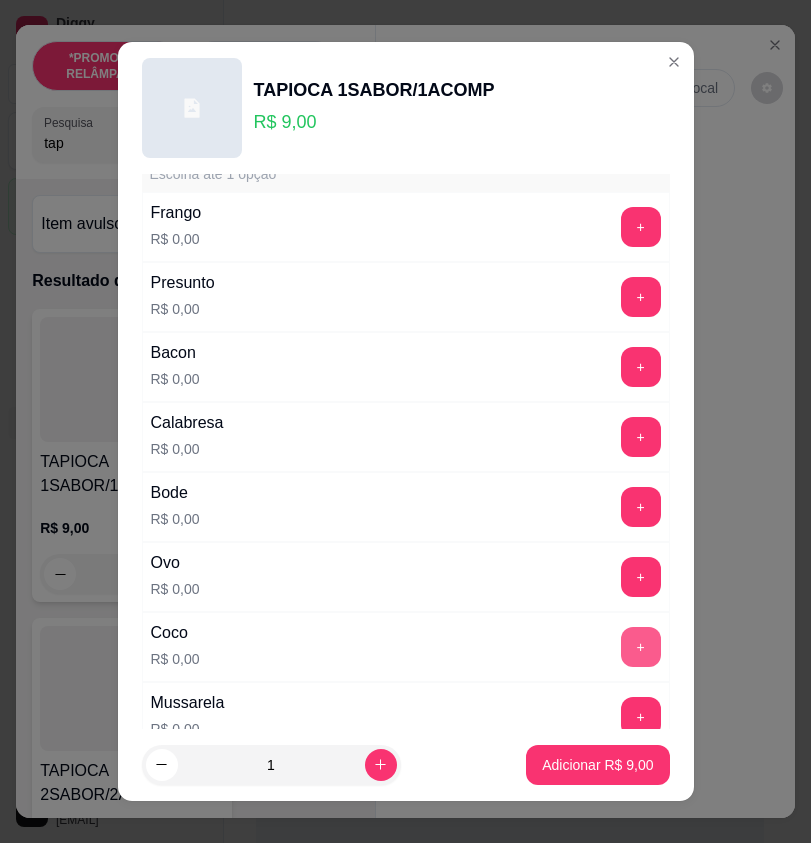 click on "+" at bounding box center [641, 647] 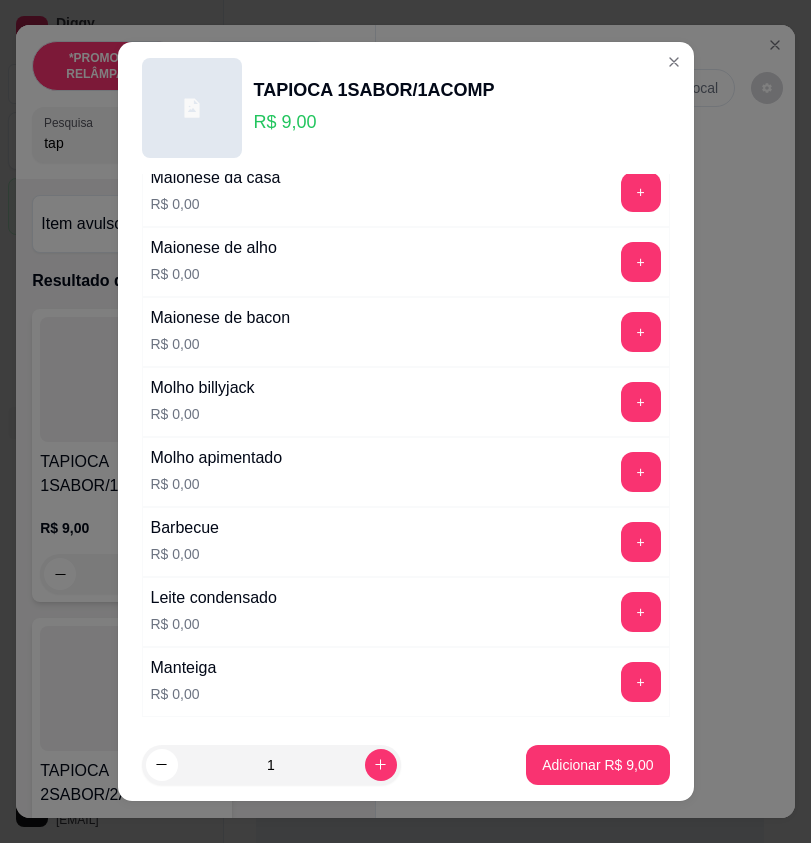 scroll, scrollTop: 1200, scrollLeft: 0, axis: vertical 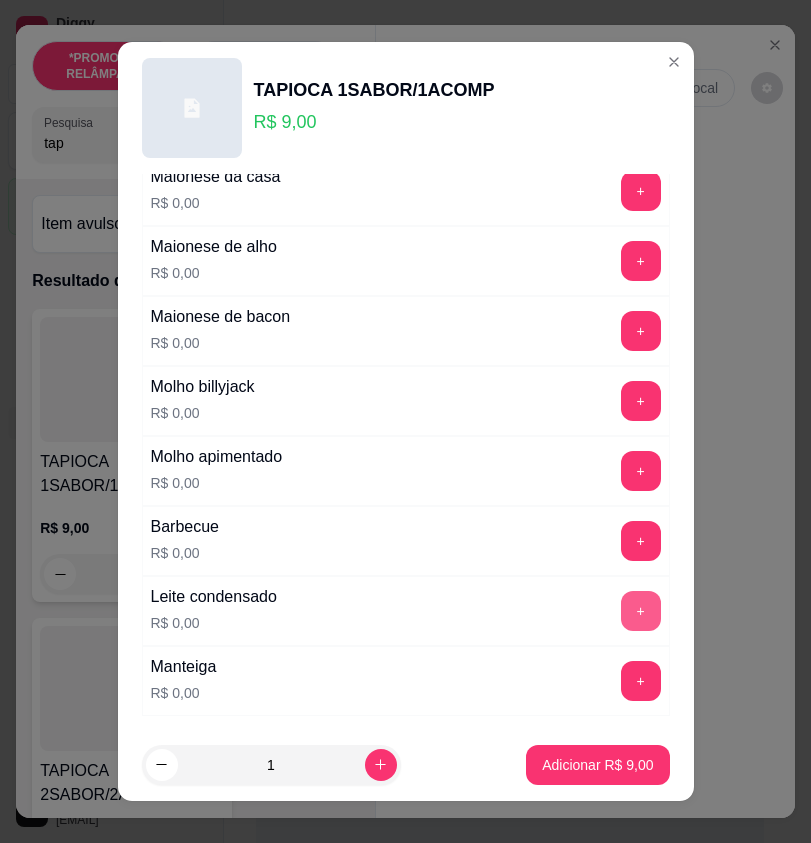 click on "+" at bounding box center (641, 611) 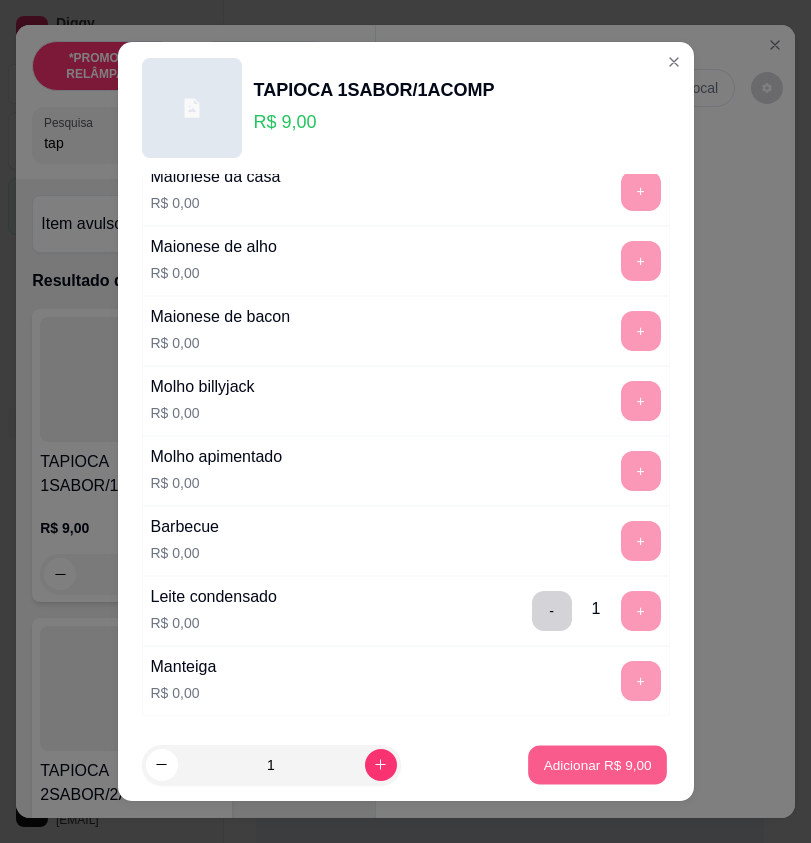 click on "Adicionar   R$ 9,00" at bounding box center [598, 764] 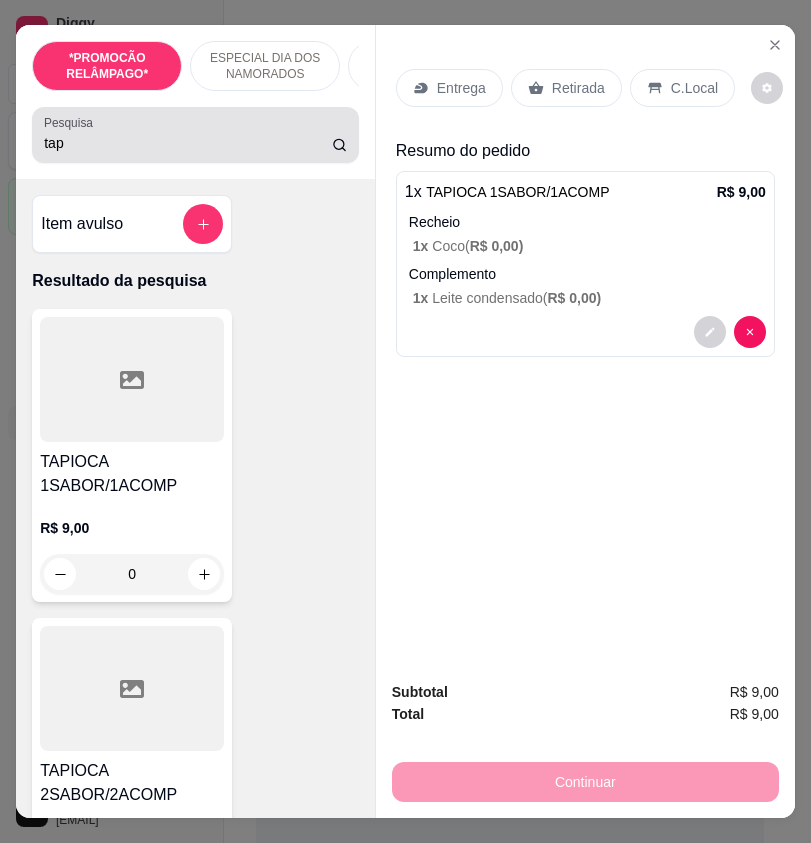 click on "Pesquisa tap" at bounding box center [195, 135] 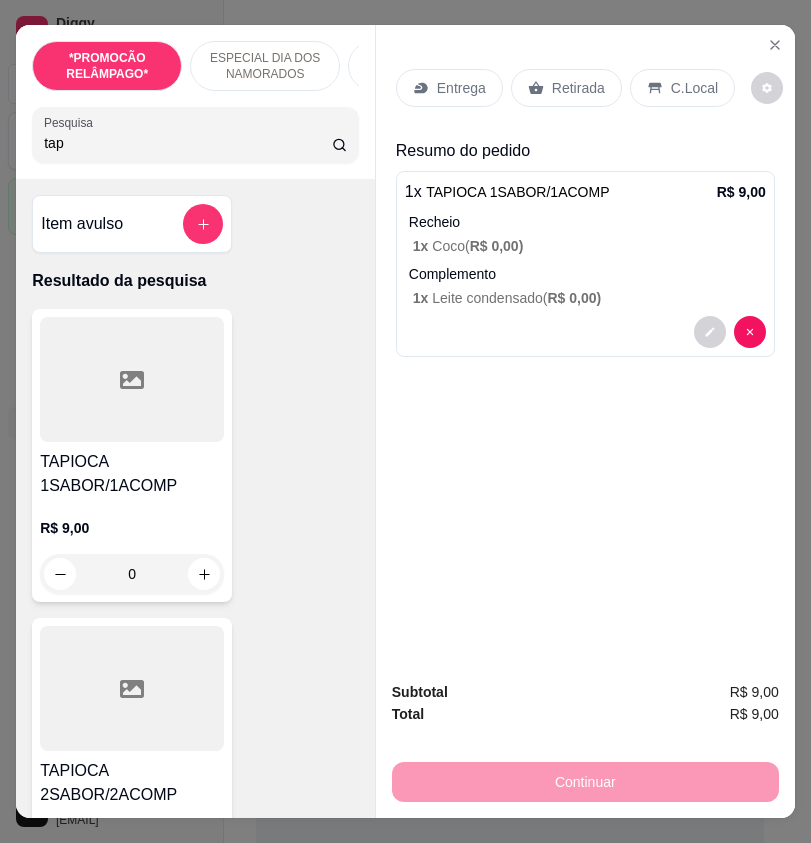 click on "Pesquisa tap" at bounding box center [195, 135] 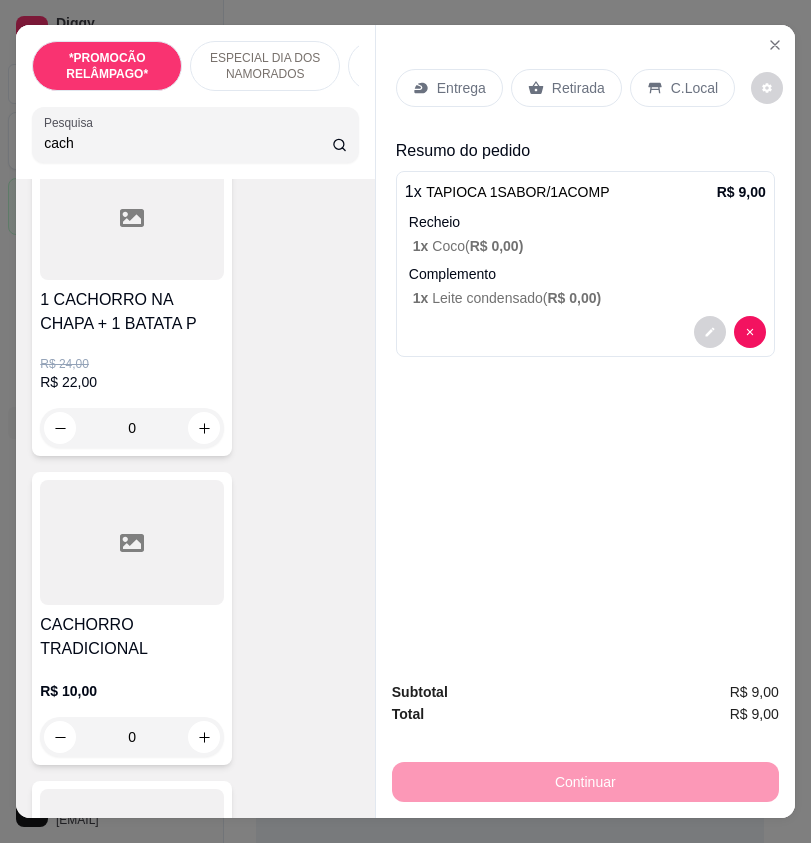 scroll, scrollTop: 200, scrollLeft: 0, axis: vertical 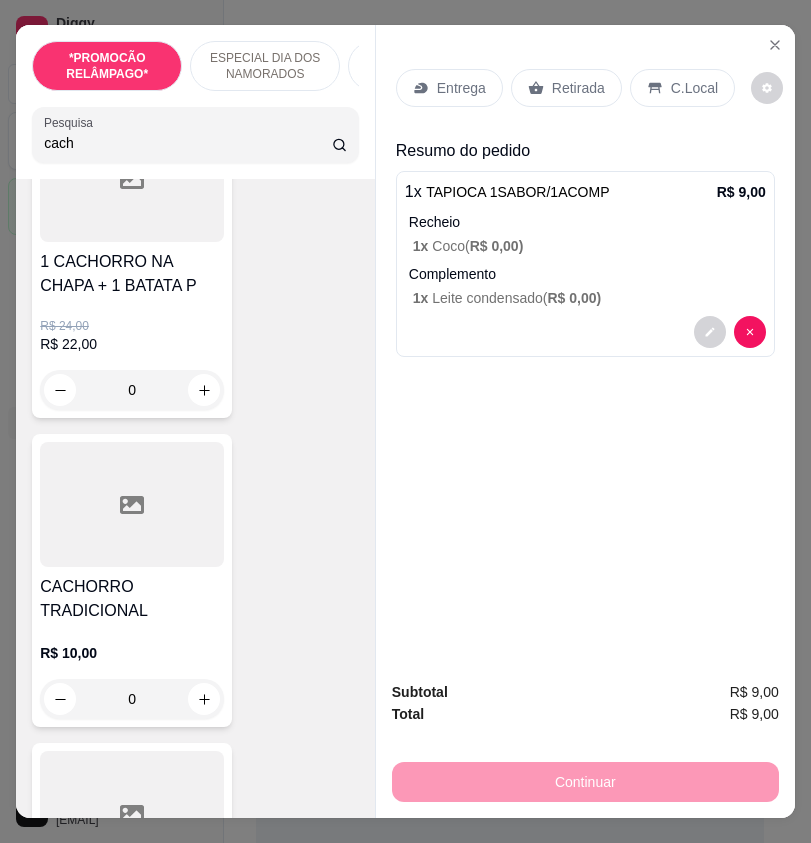 type on "cach" 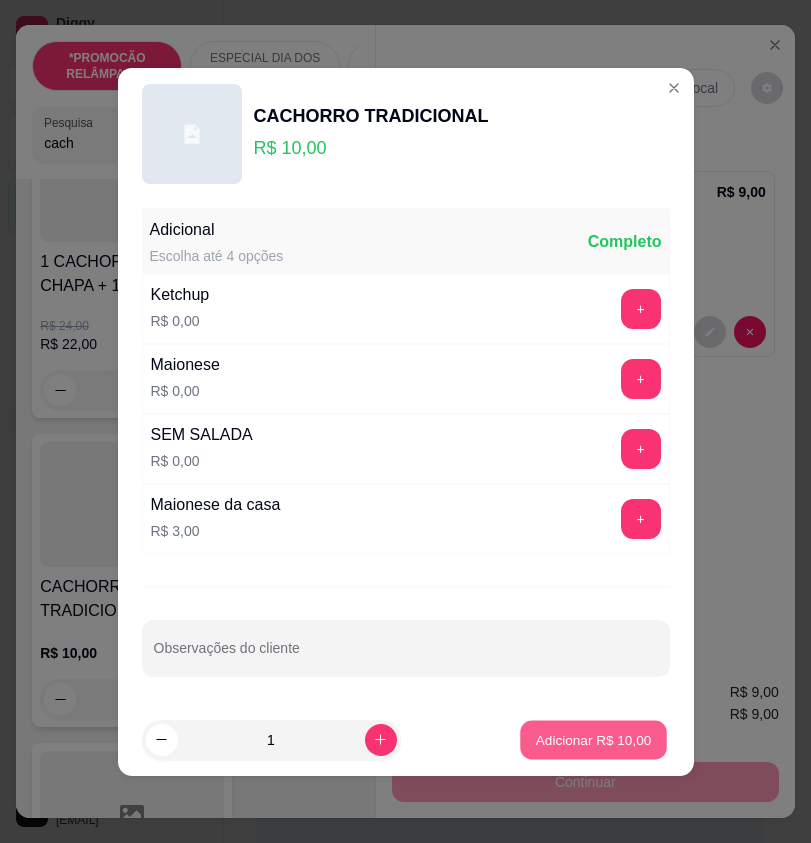 click on "Adicionar   R$ 10,00" at bounding box center (594, 739) 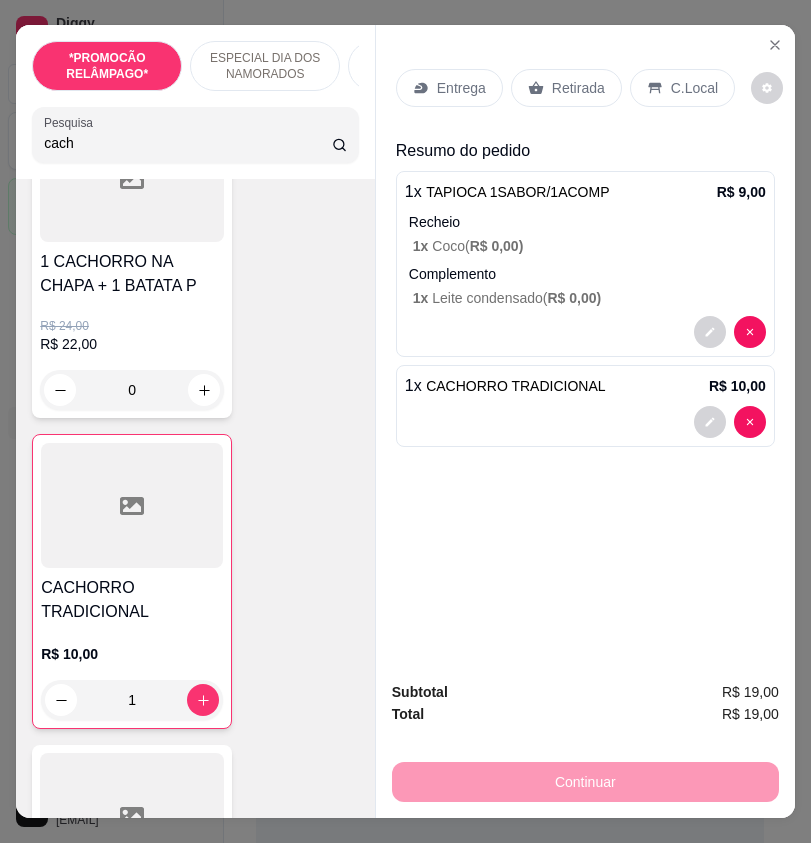 click on "Entrega" at bounding box center [461, 88] 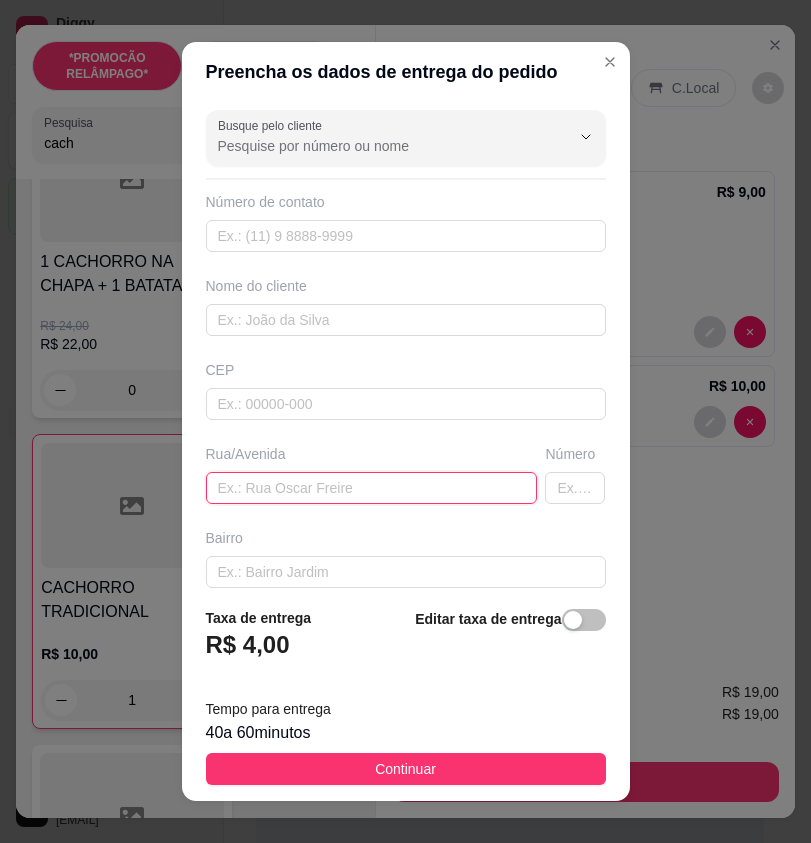 paste on "Vila do ferro novo, rua 4, número 10" 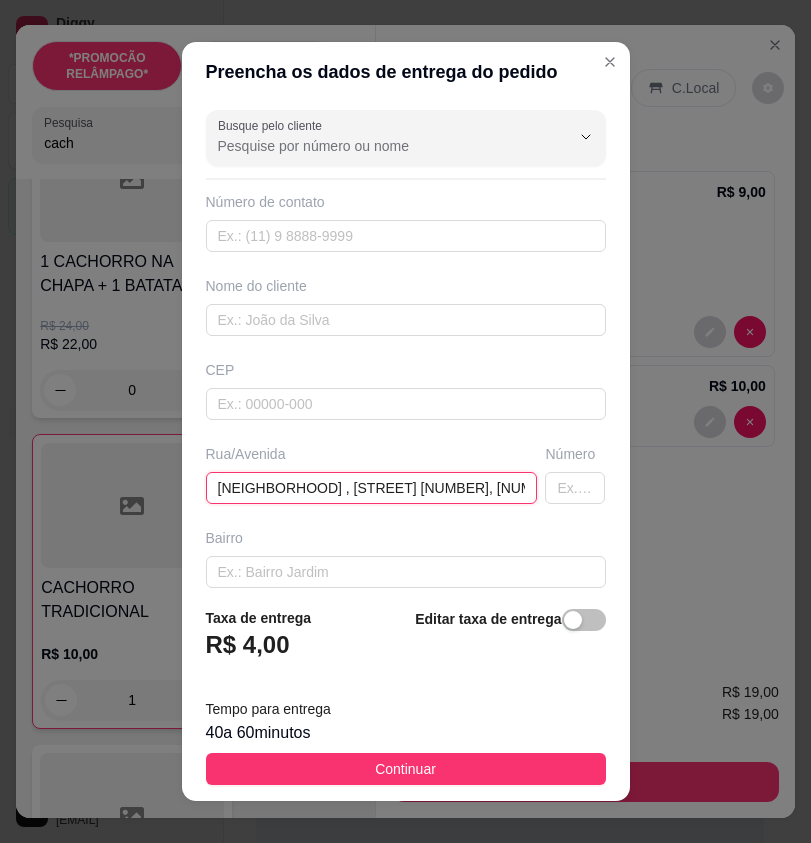 type on "Vila do ferro novo, rua 4, número 10" 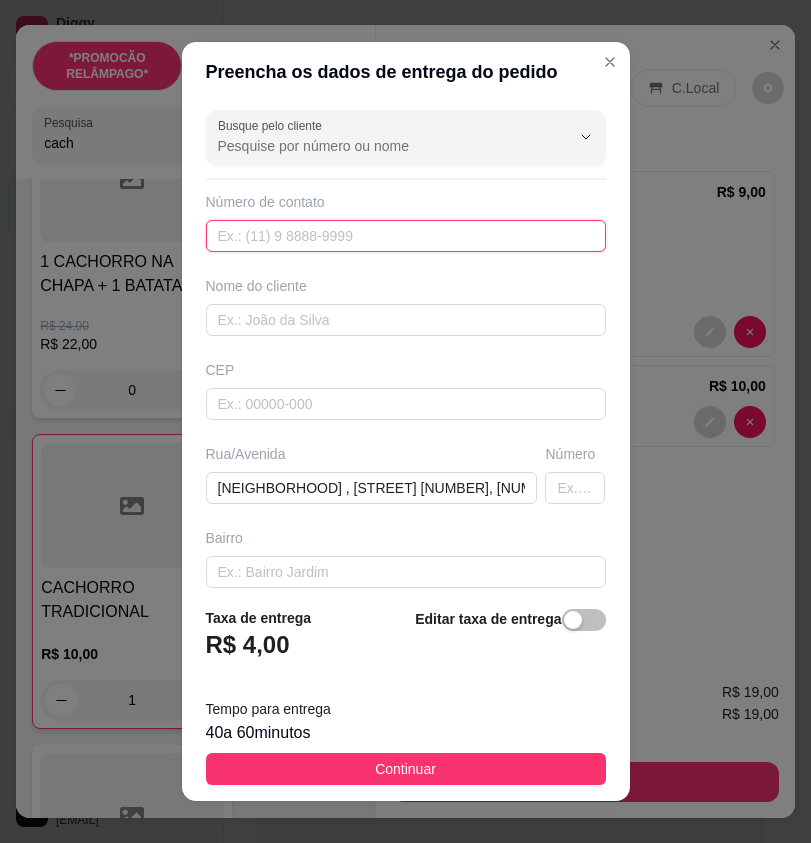 paste on "(87) 9102-9882" 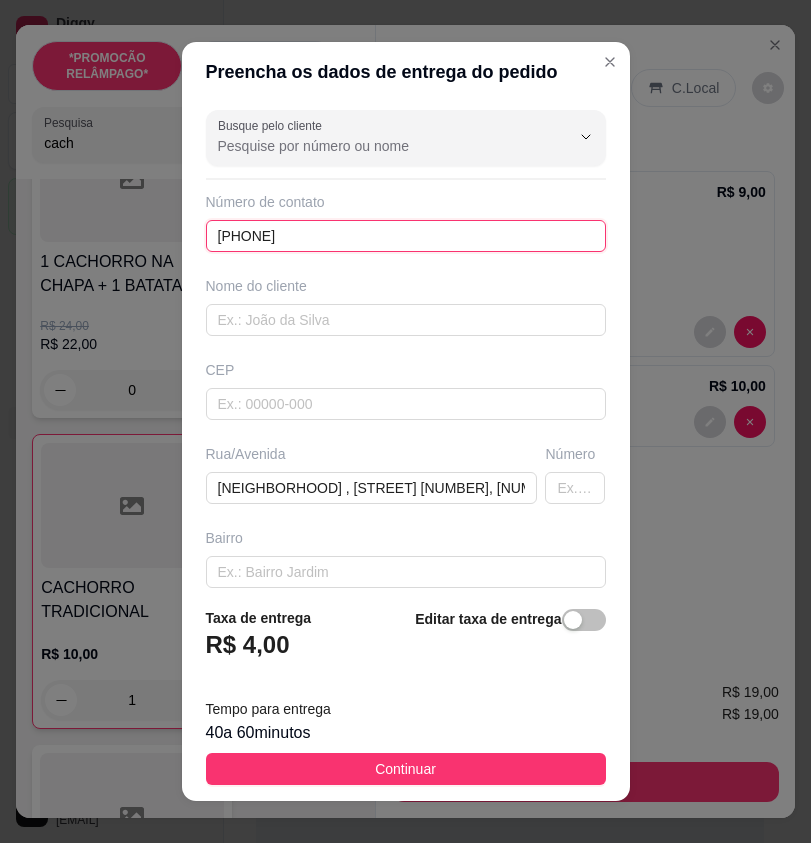 type on "(87) 9102-9882" 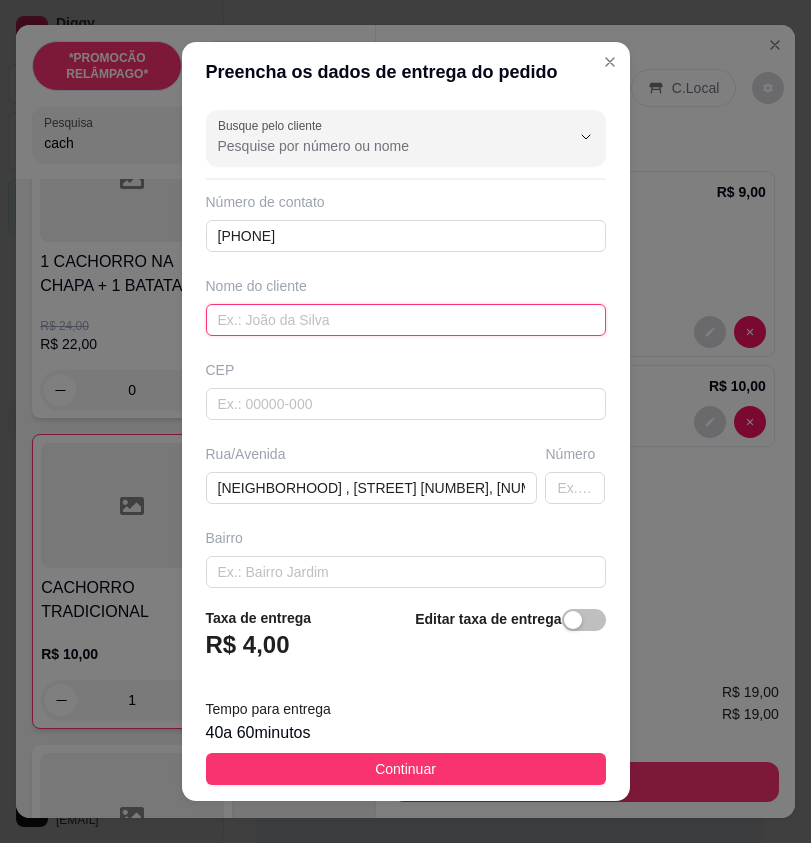 paste on "Luan" 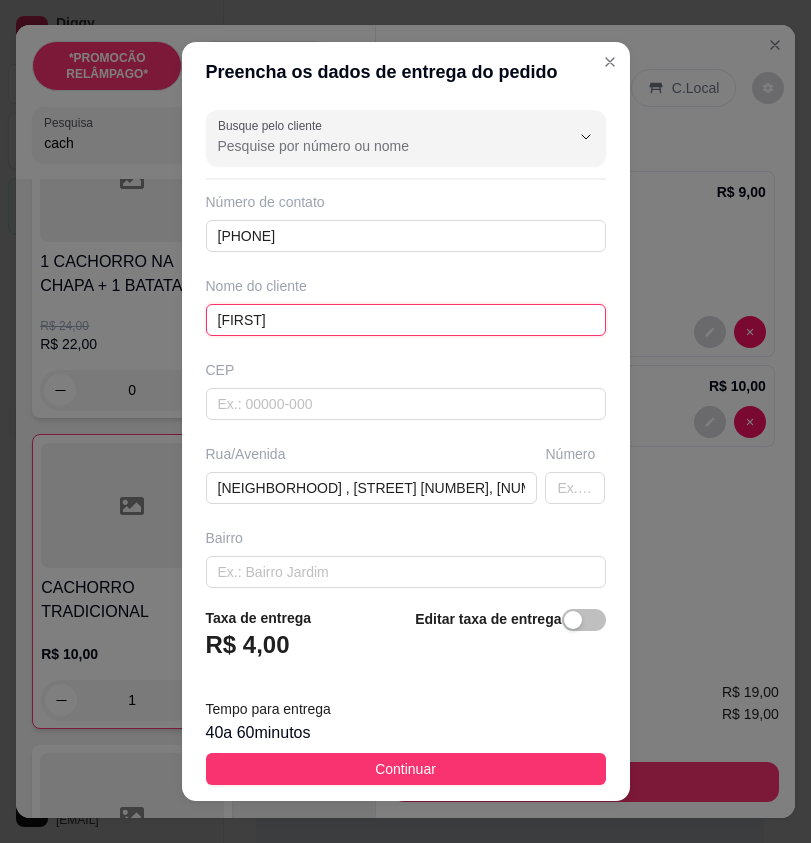 type on "Luan" 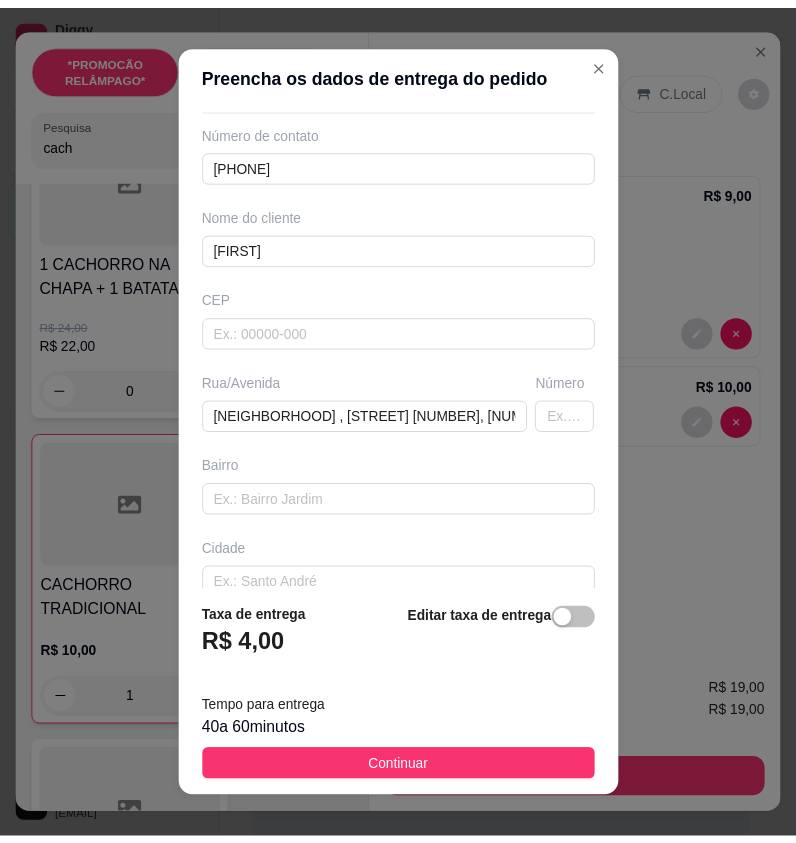 scroll, scrollTop: 185, scrollLeft: 0, axis: vertical 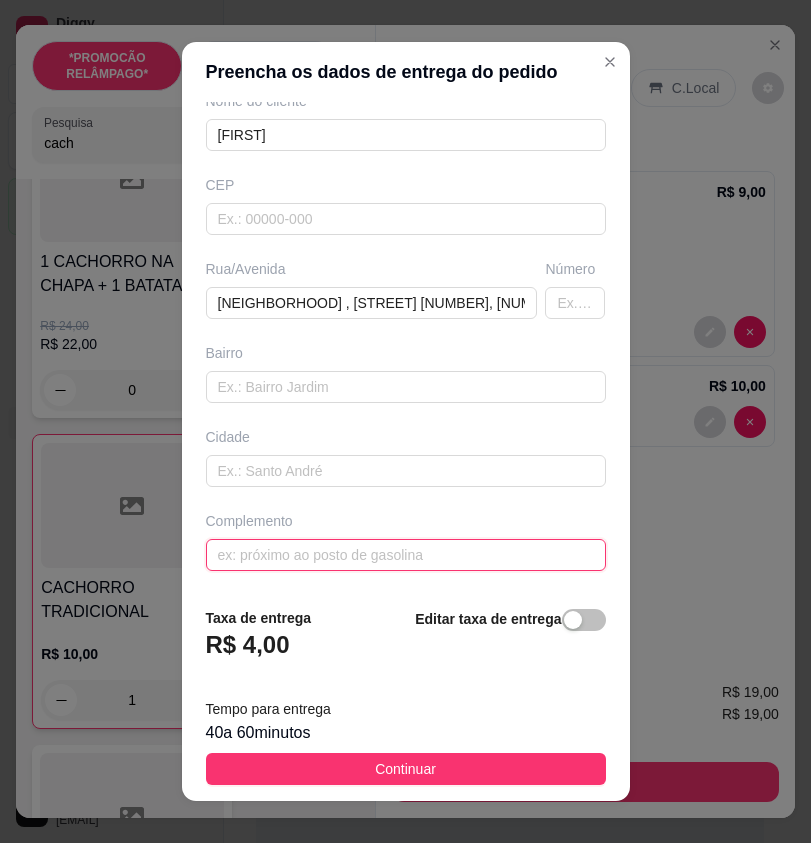 paste on "casa de Renata" 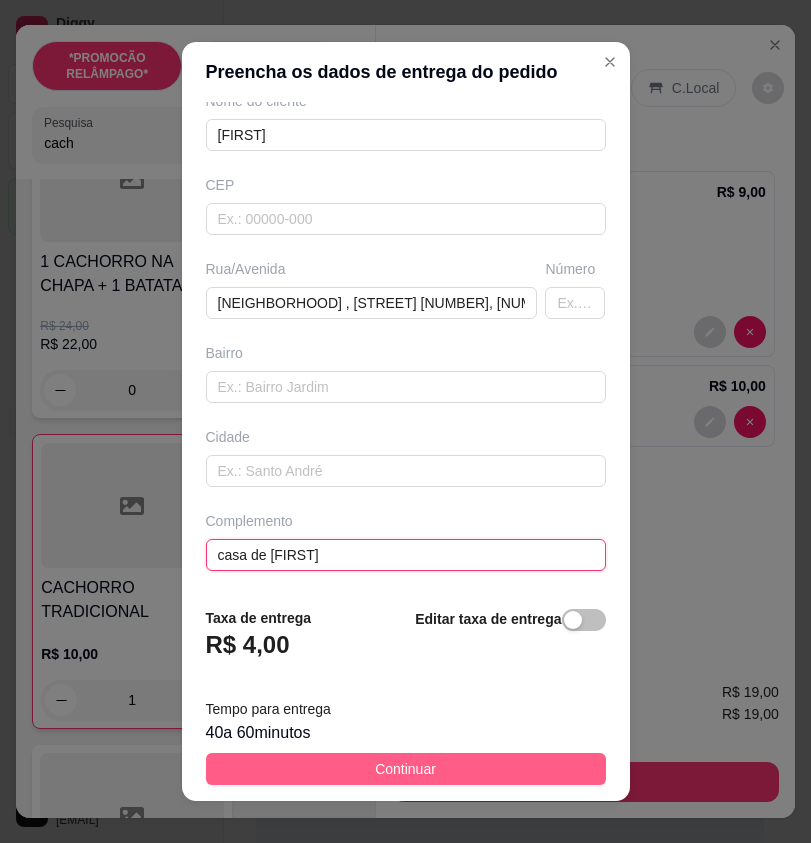 type on "casa de Renata" 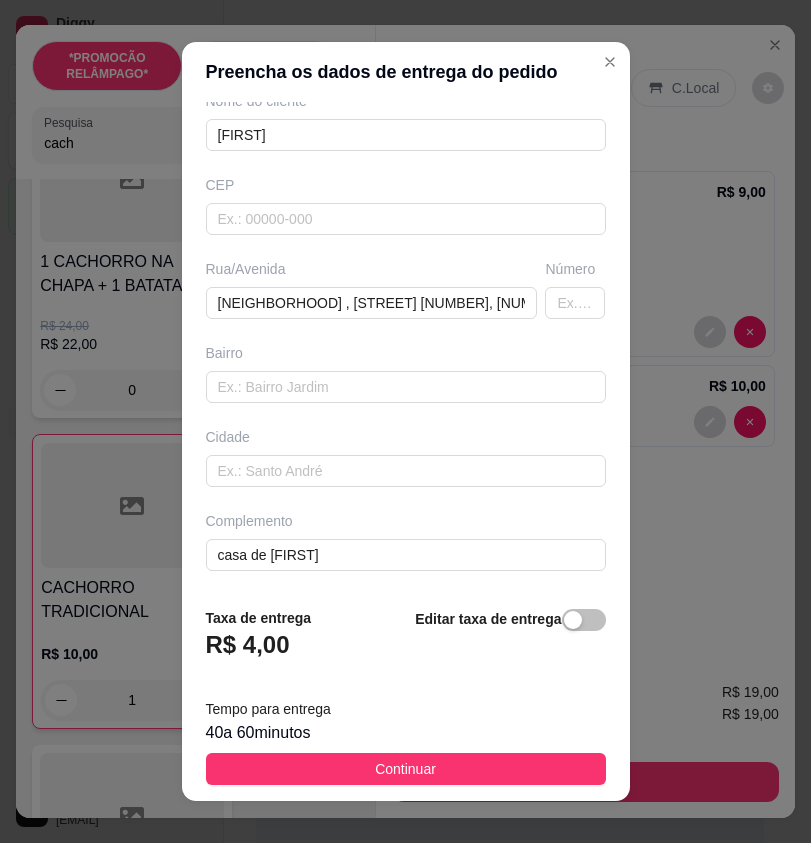 drag, startPoint x: 459, startPoint y: 756, endPoint x: 782, endPoint y: 655, distance: 338.42282 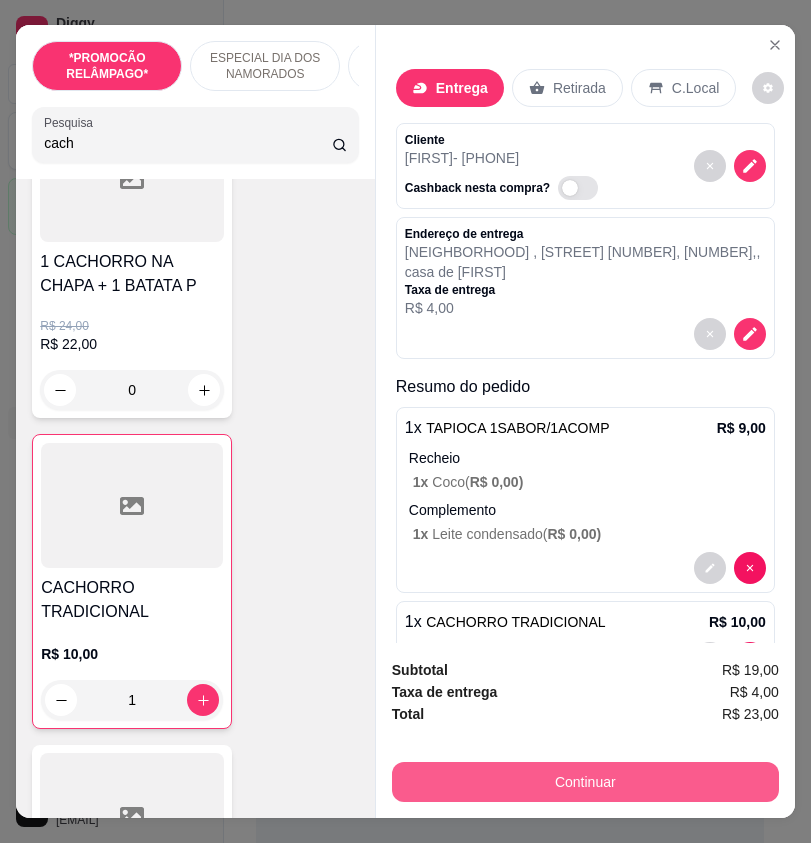 click on "Continuar" at bounding box center [585, 782] 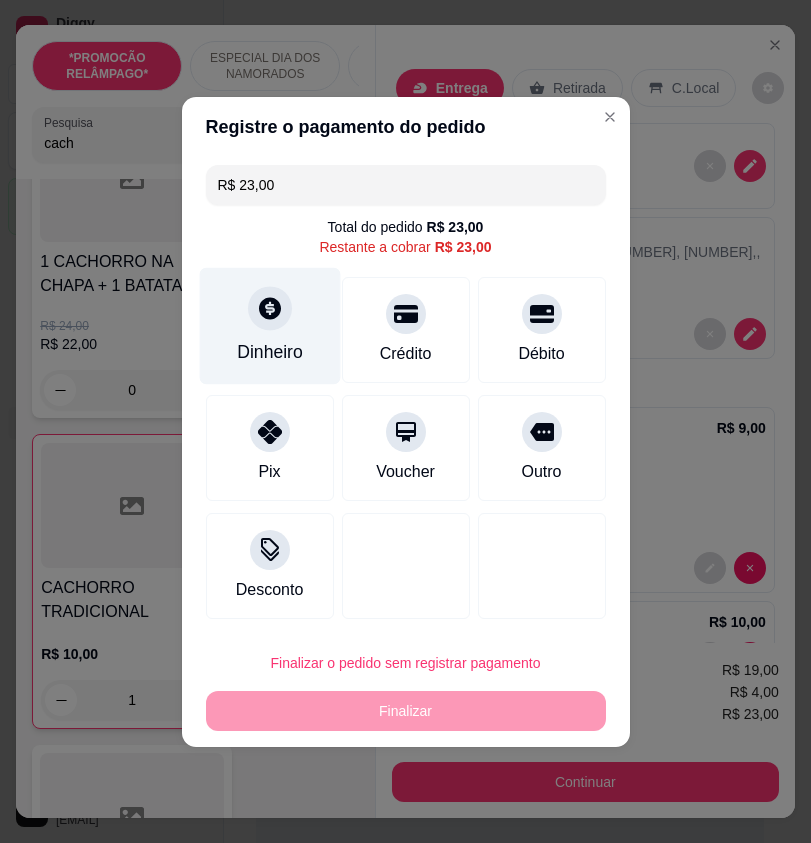 click on "Dinheiro" at bounding box center (269, 325) 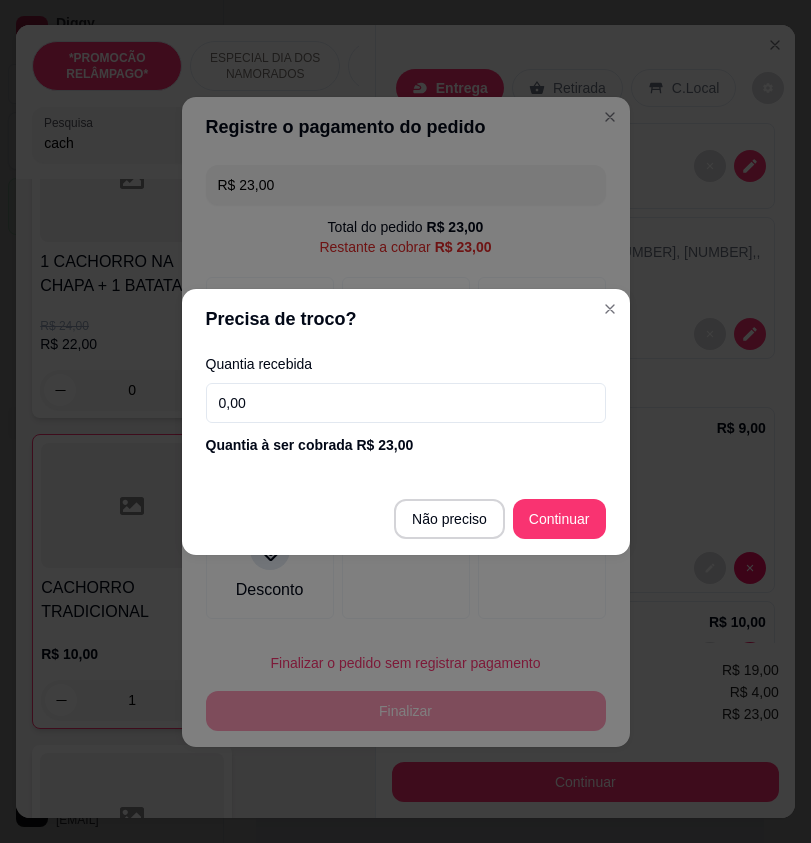 click on "0,00" at bounding box center [406, 403] 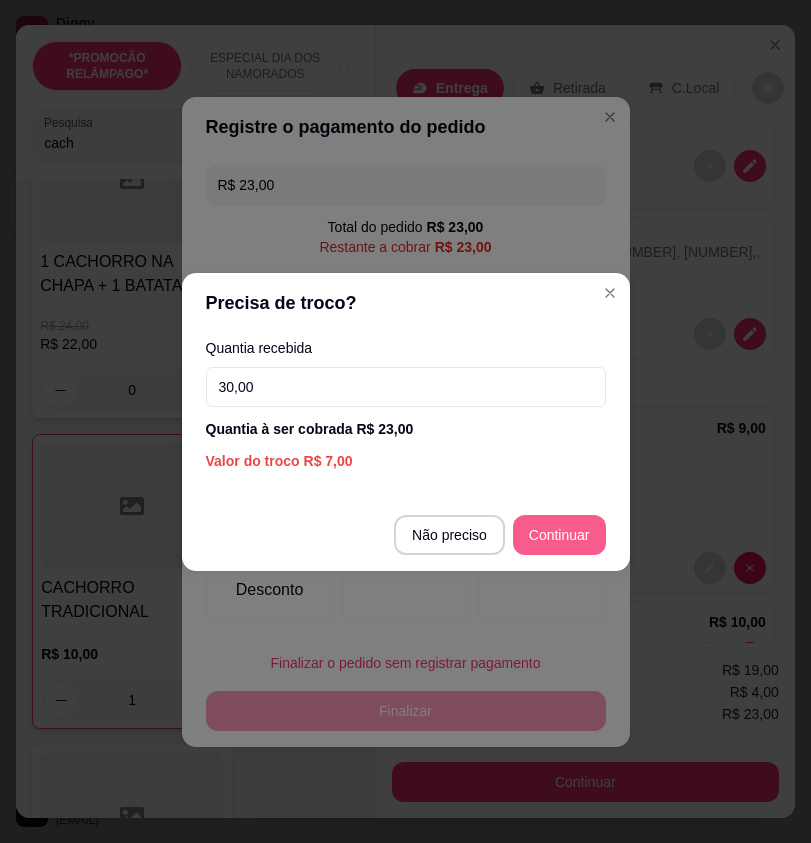 type on "30,00" 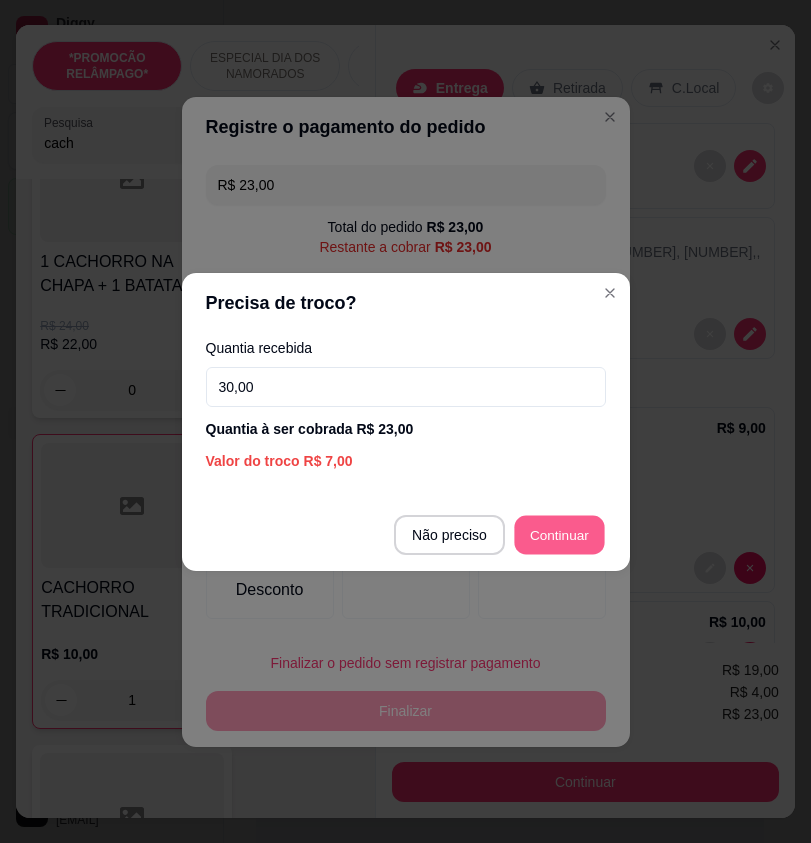 type on "R$ 0,00" 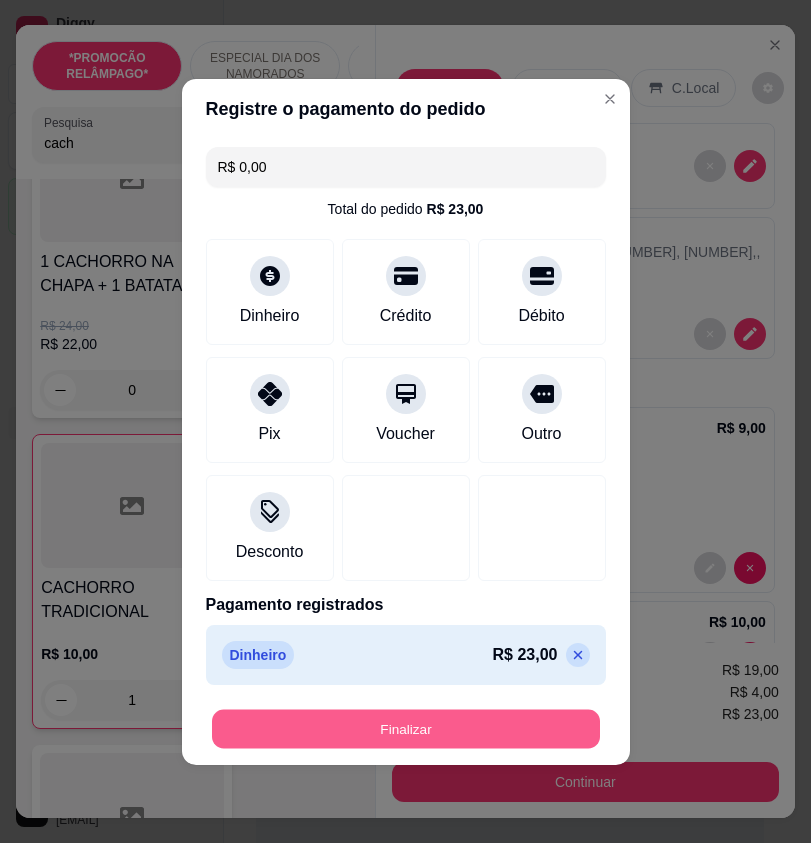 click on "Finalizar" at bounding box center (406, 728) 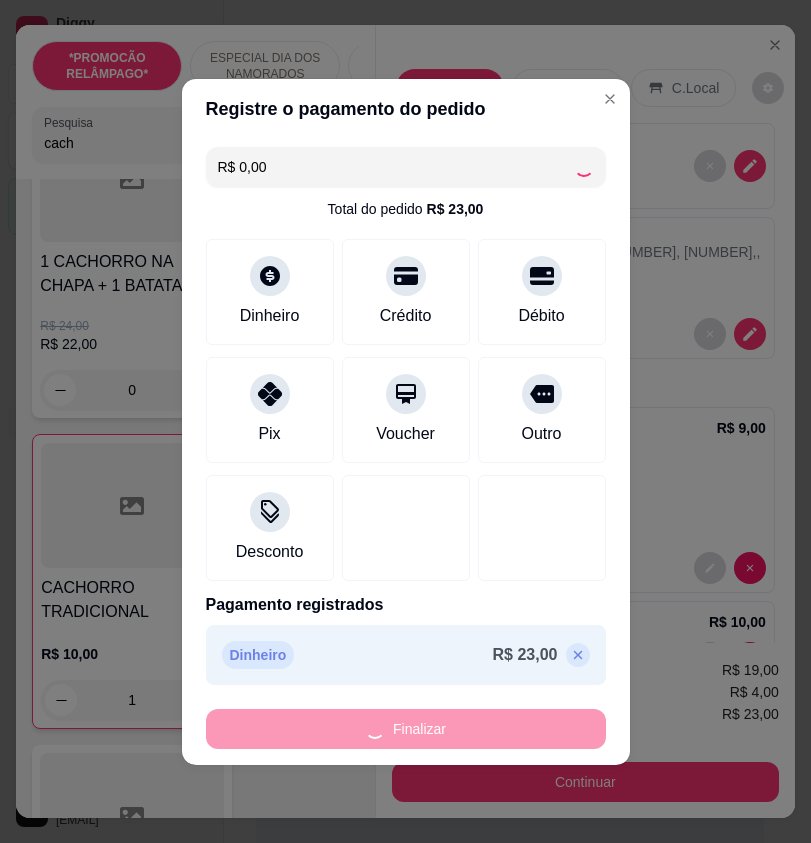 type on "0" 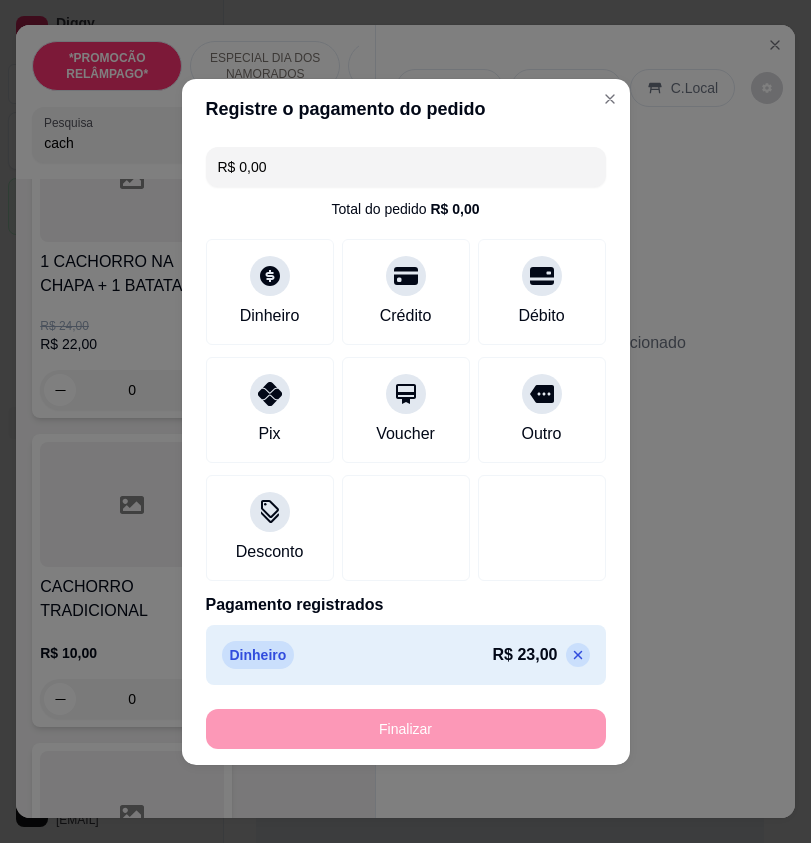 type on "-R$ 23,00" 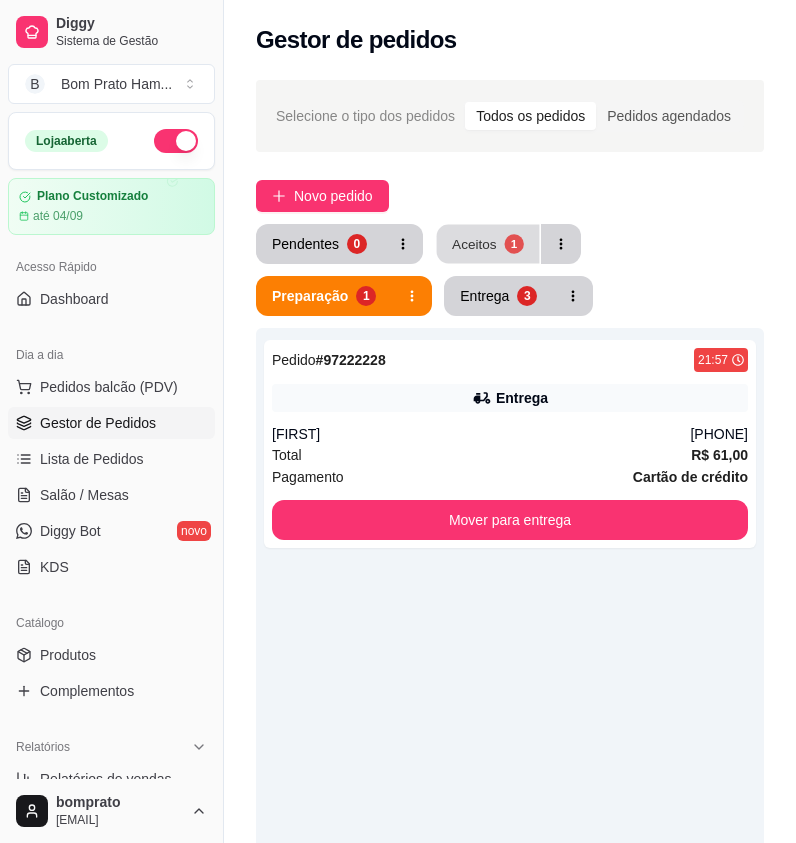 click on "Aceitos 1" at bounding box center [488, 244] 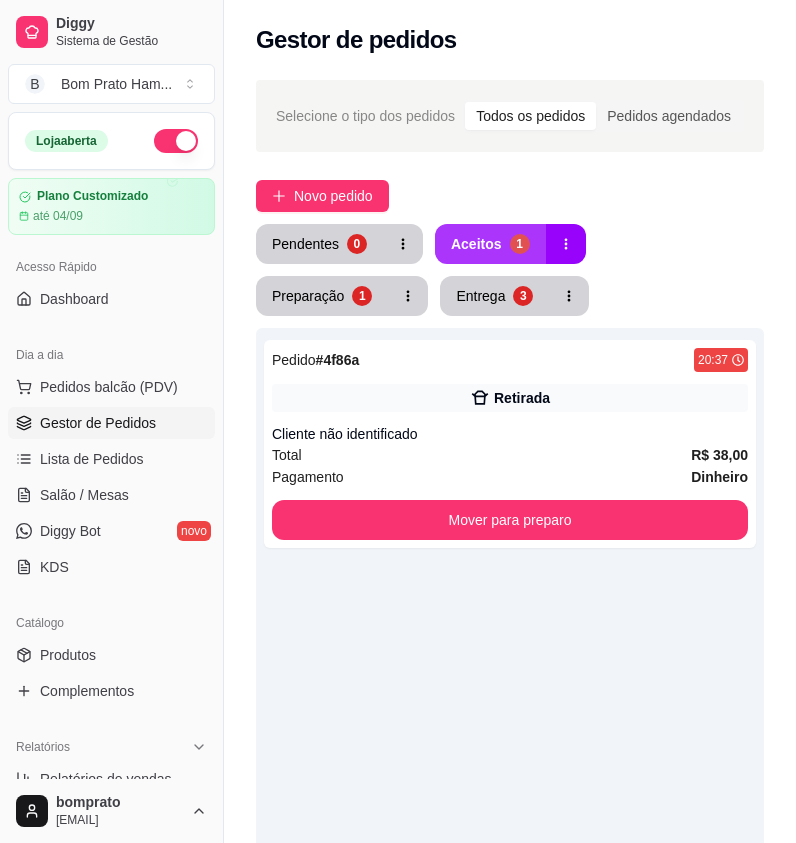type 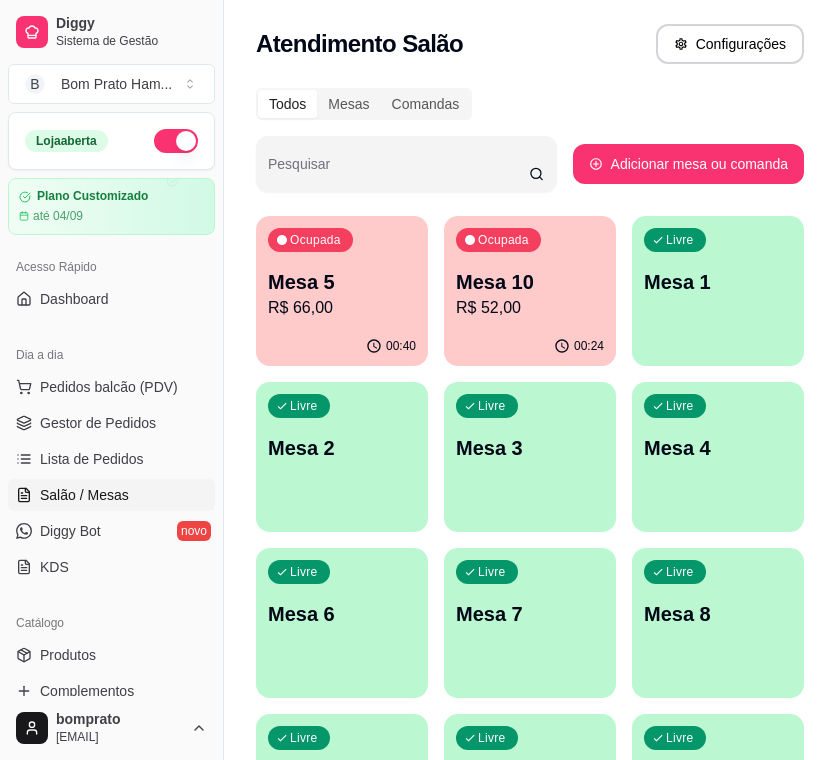 scroll, scrollTop: 0, scrollLeft: 0, axis: both 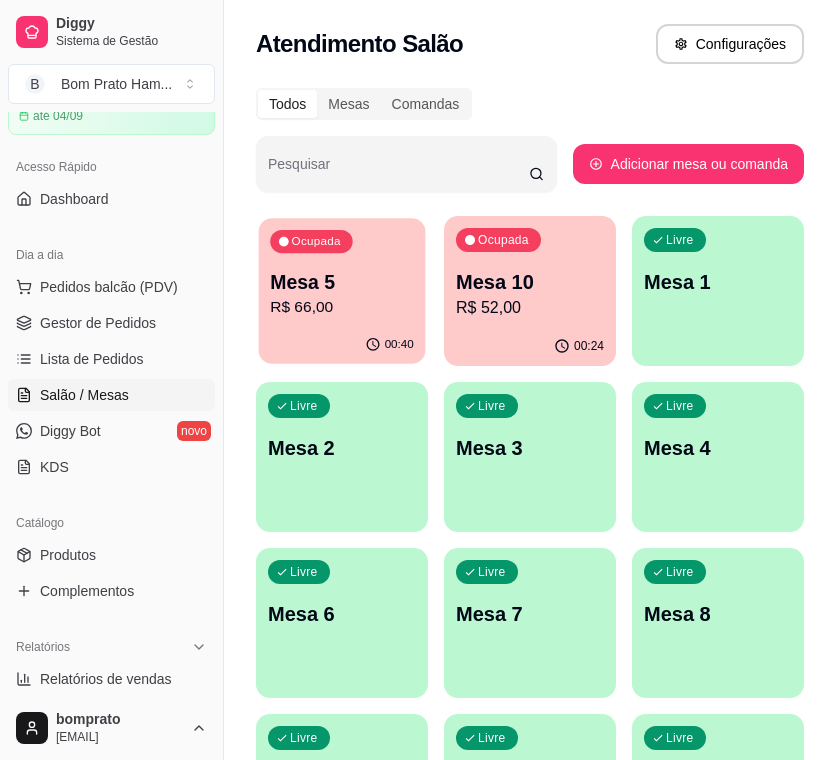click on "R$ 66,00" at bounding box center [342, 307] 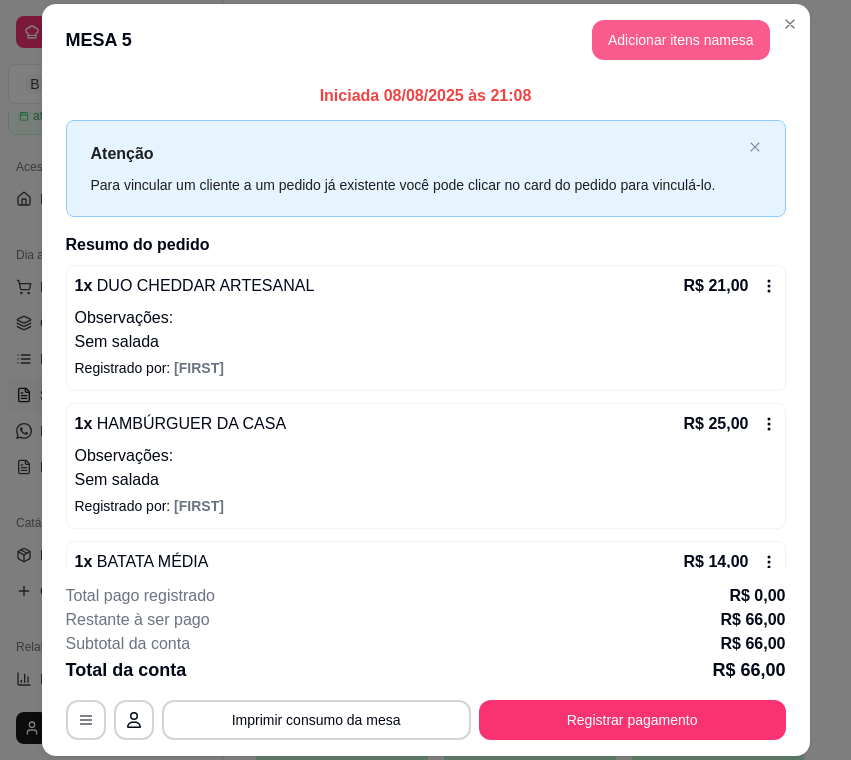 click on "Adicionar itens na  mesa" at bounding box center [681, 40] 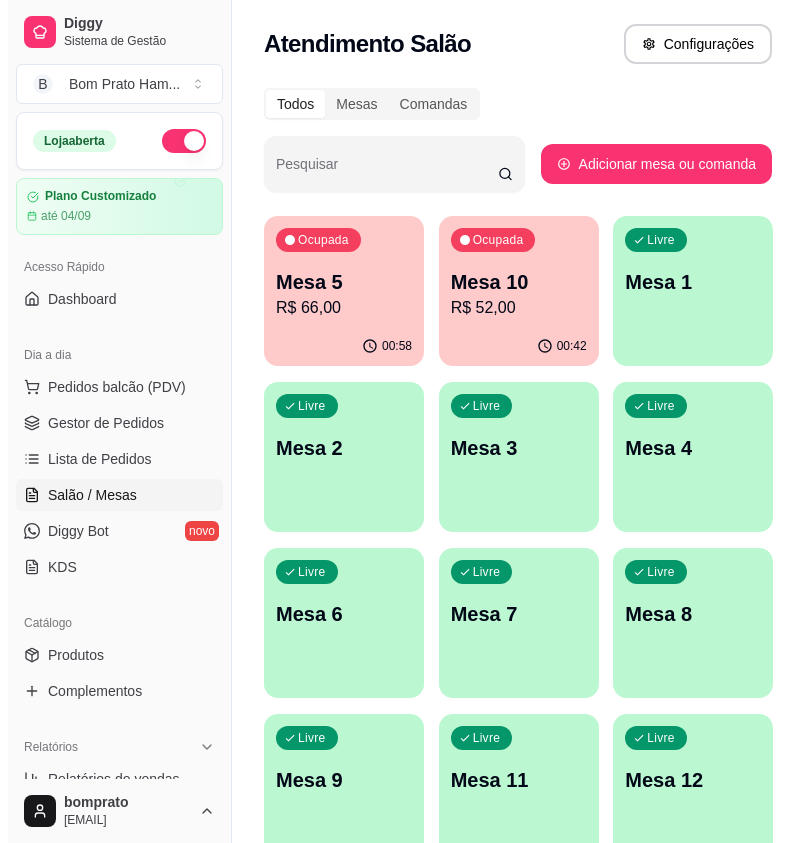 scroll, scrollTop: 0, scrollLeft: 0, axis: both 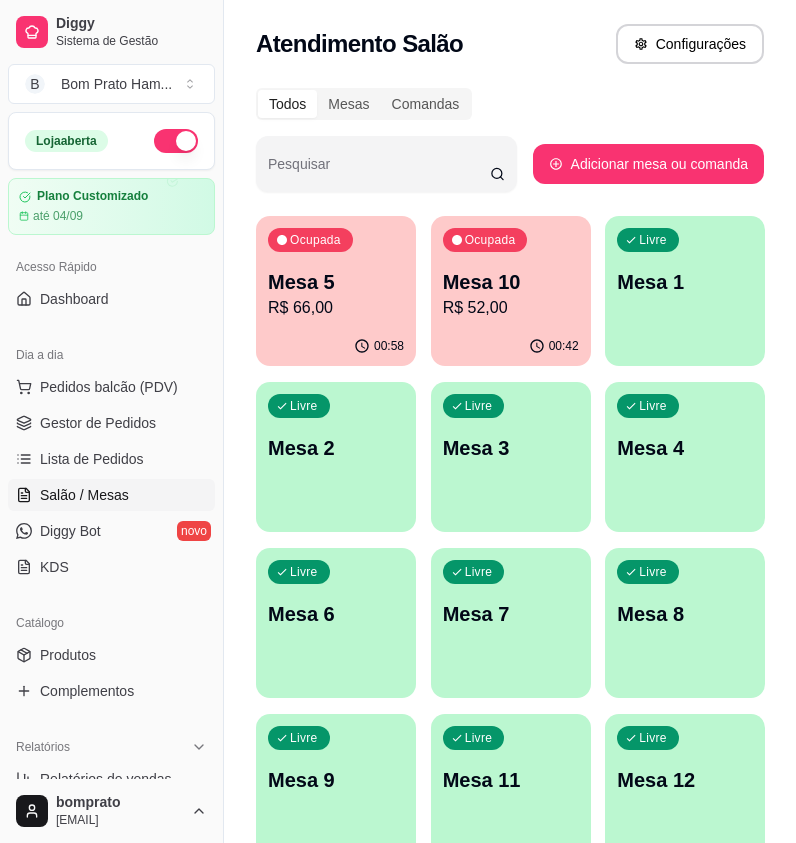 click on "R$ 66,00" at bounding box center [336, 308] 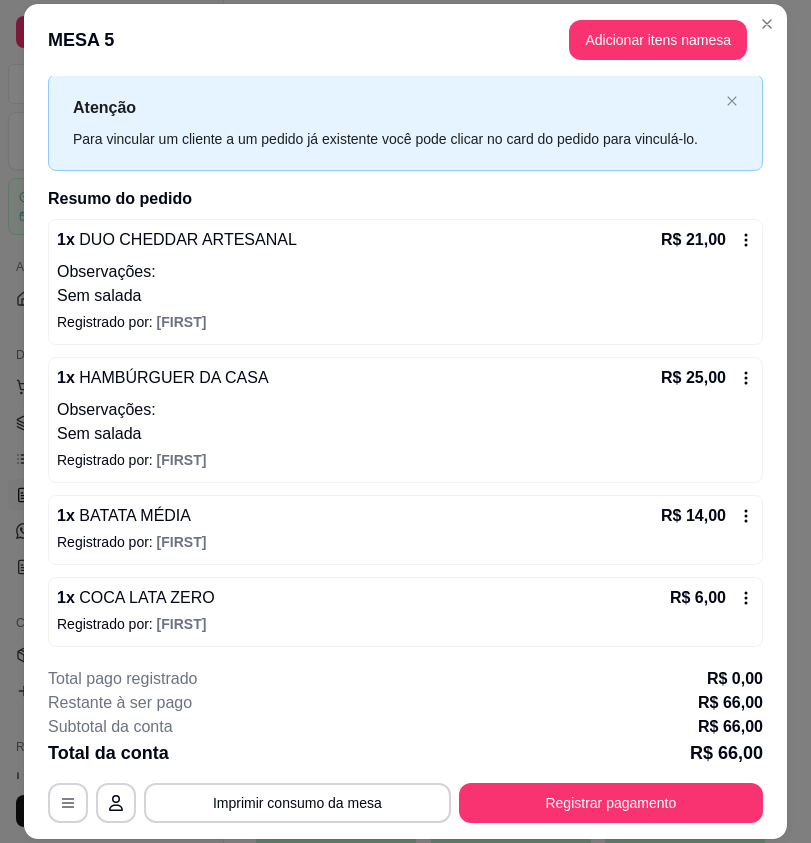 scroll, scrollTop: 72, scrollLeft: 0, axis: vertical 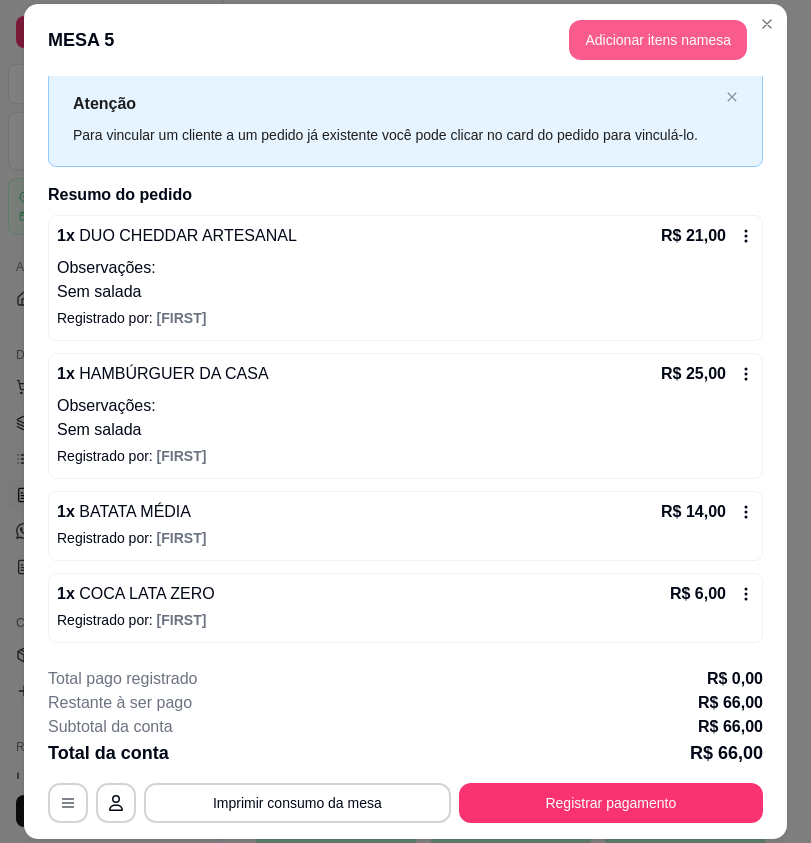 click on "Adicionar itens na  mesa" at bounding box center (658, 40) 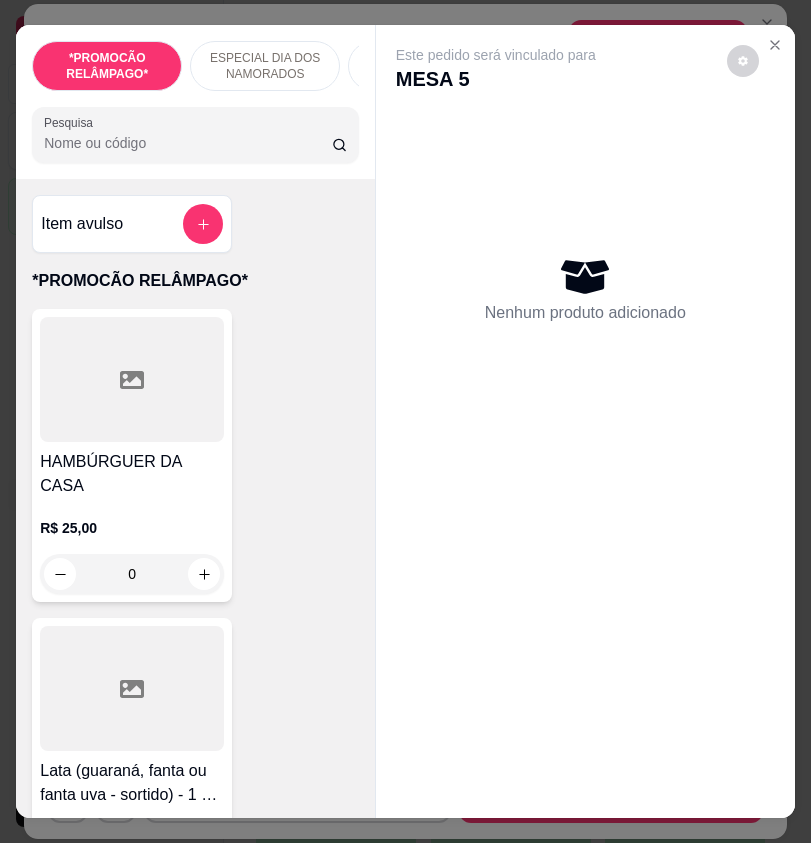 click on "Pesquisa" at bounding box center (187, 143) 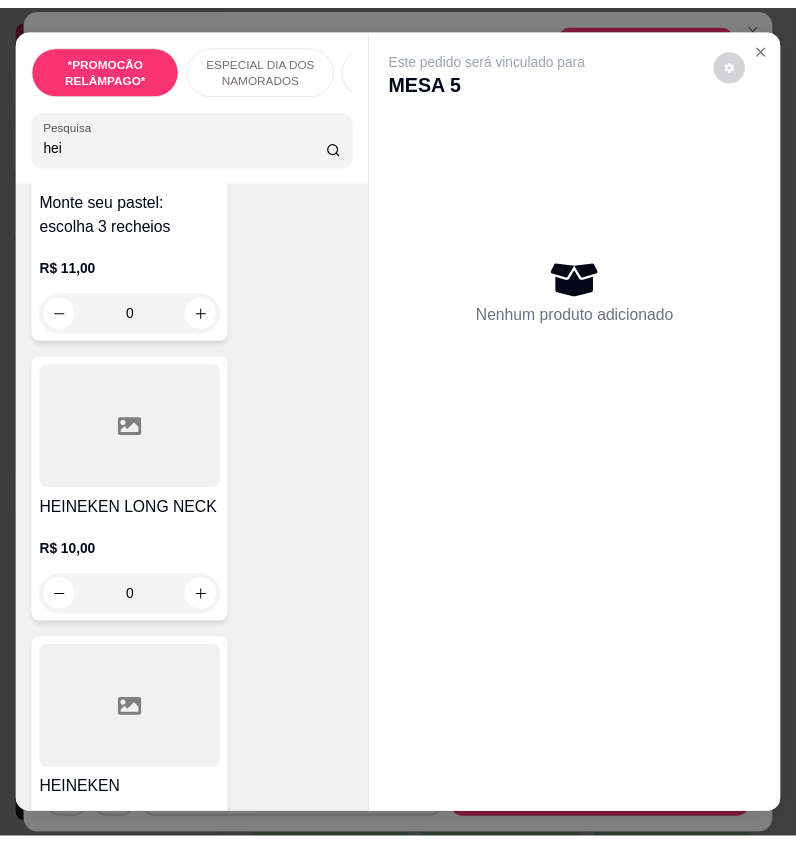 scroll, scrollTop: 300, scrollLeft: 0, axis: vertical 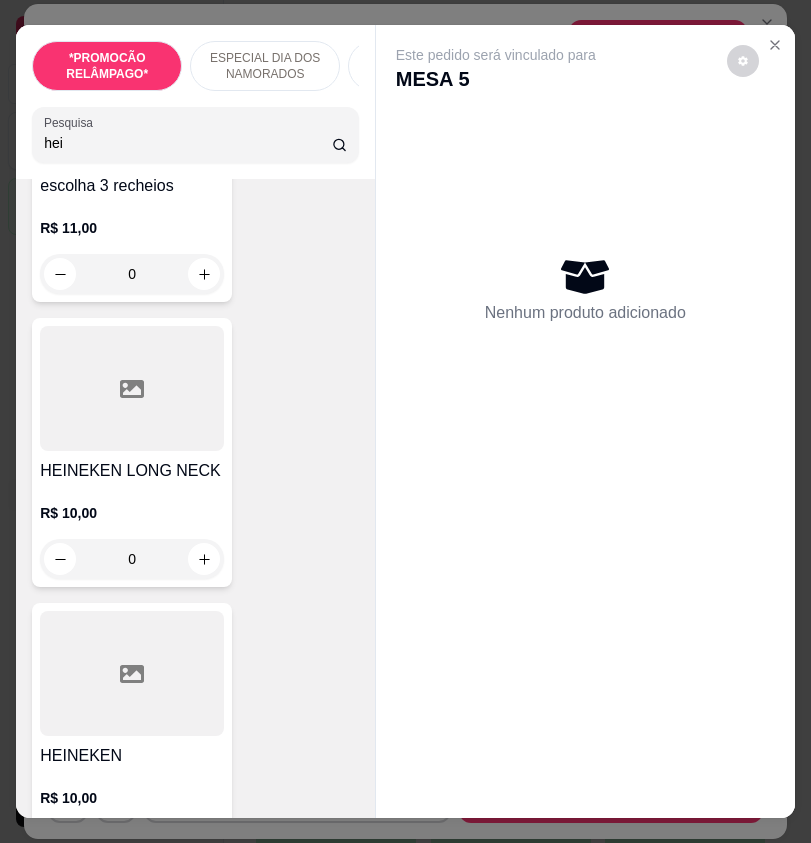 type on "hei" 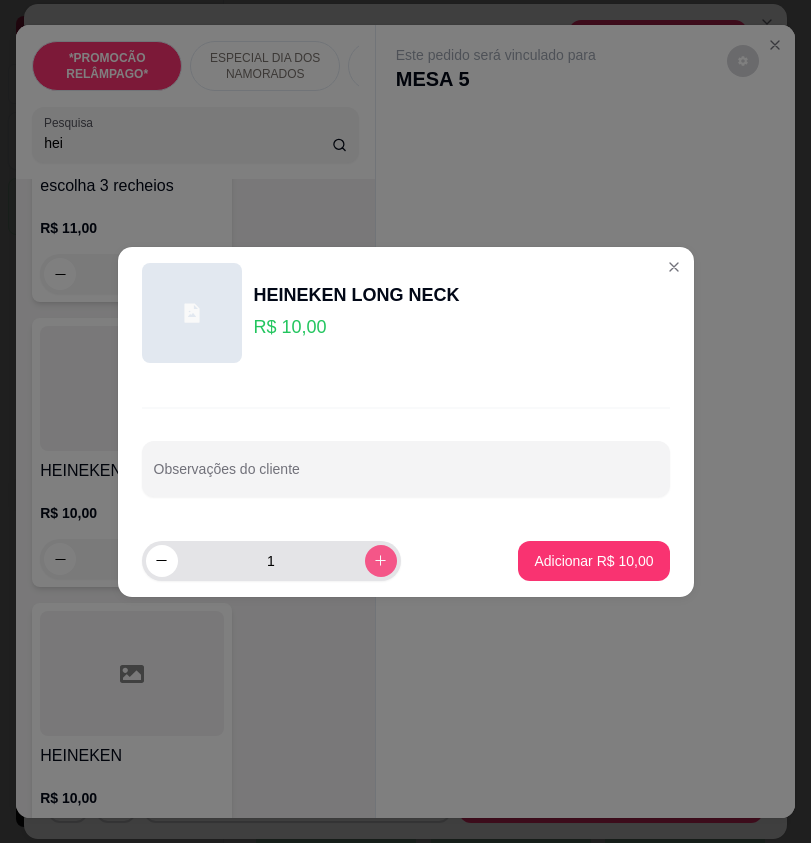 click 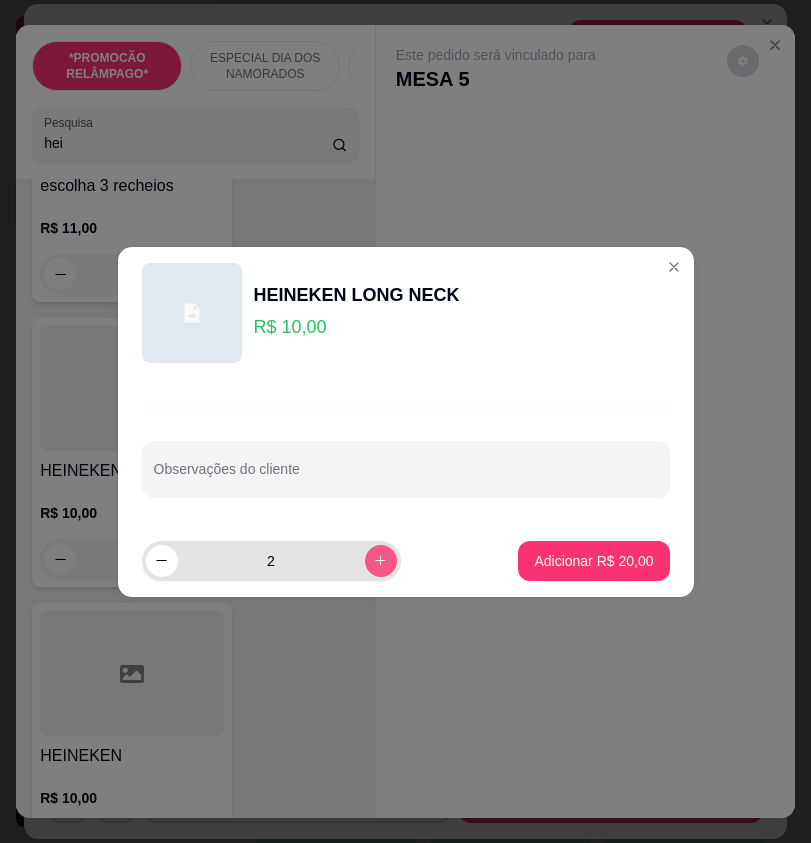 click 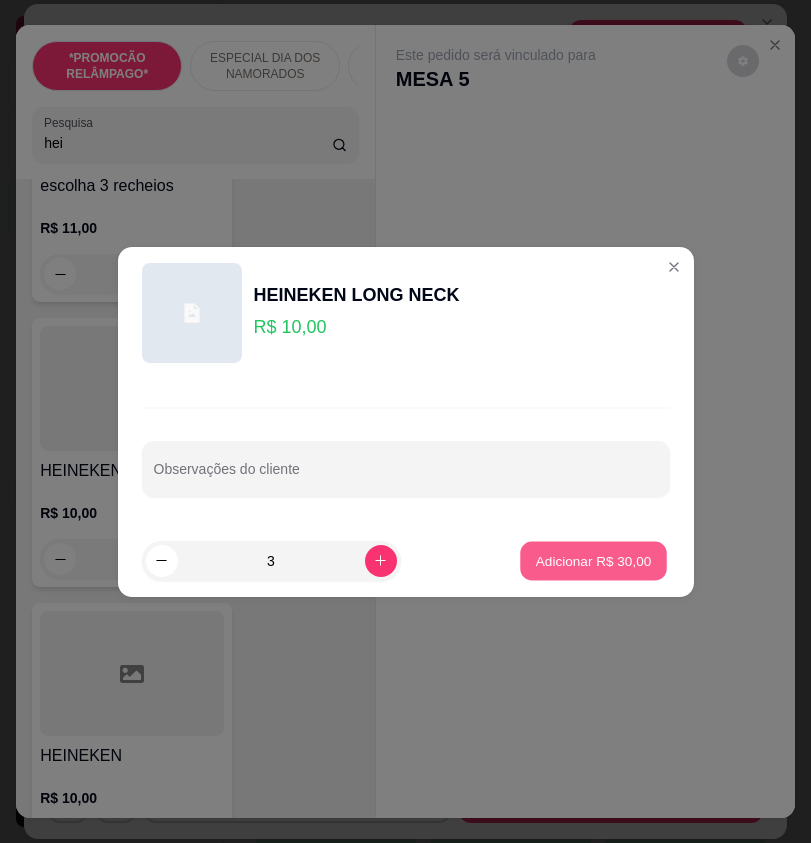 click on "Adicionar   R$ 30,00" at bounding box center (594, 560) 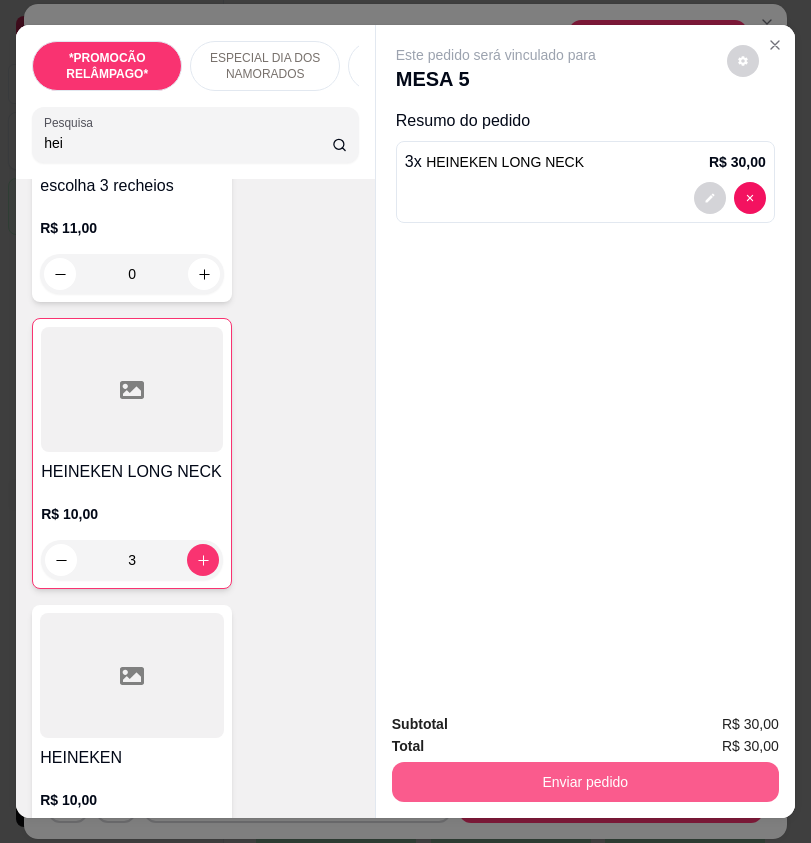 click on "Enviar pedido" at bounding box center [585, 782] 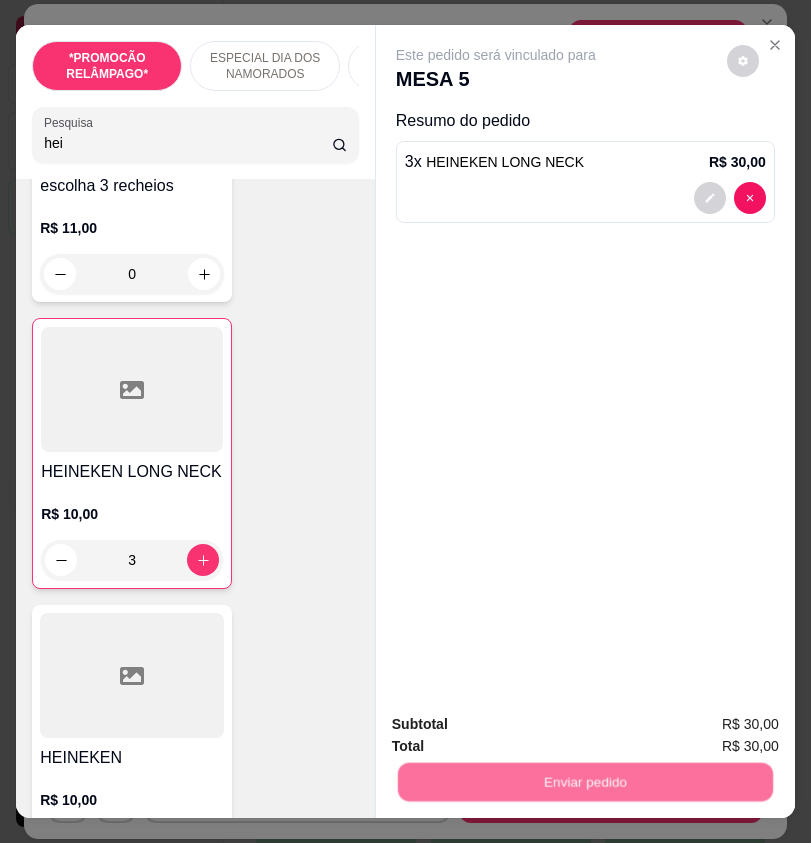 click on "Não registrar e enviar pedido" at bounding box center [516, 724] 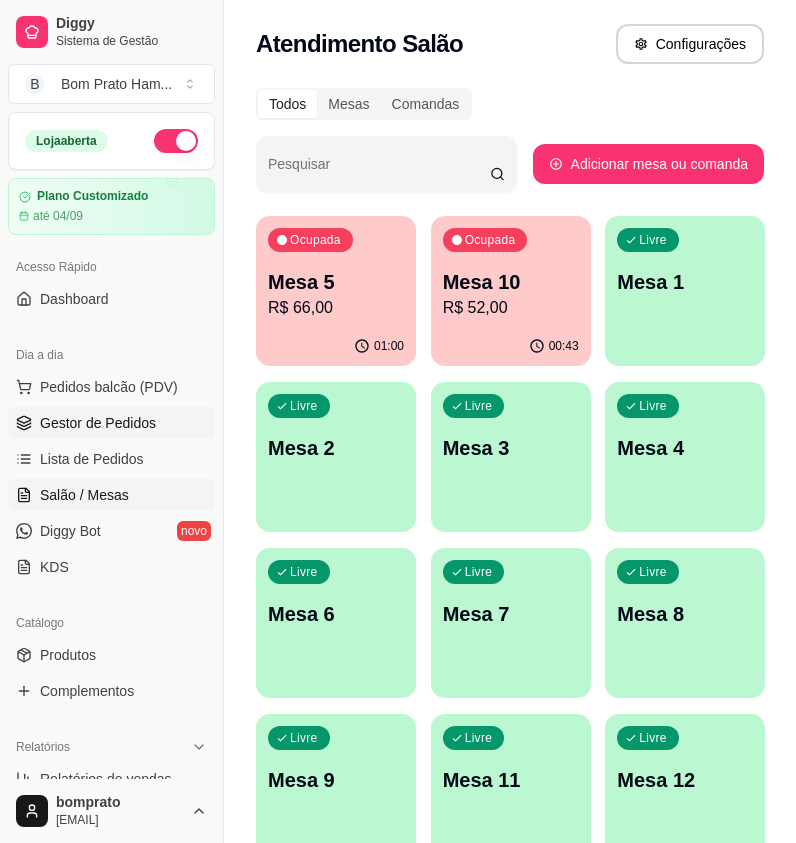 click on "Gestor de Pedidos" at bounding box center (111, 423) 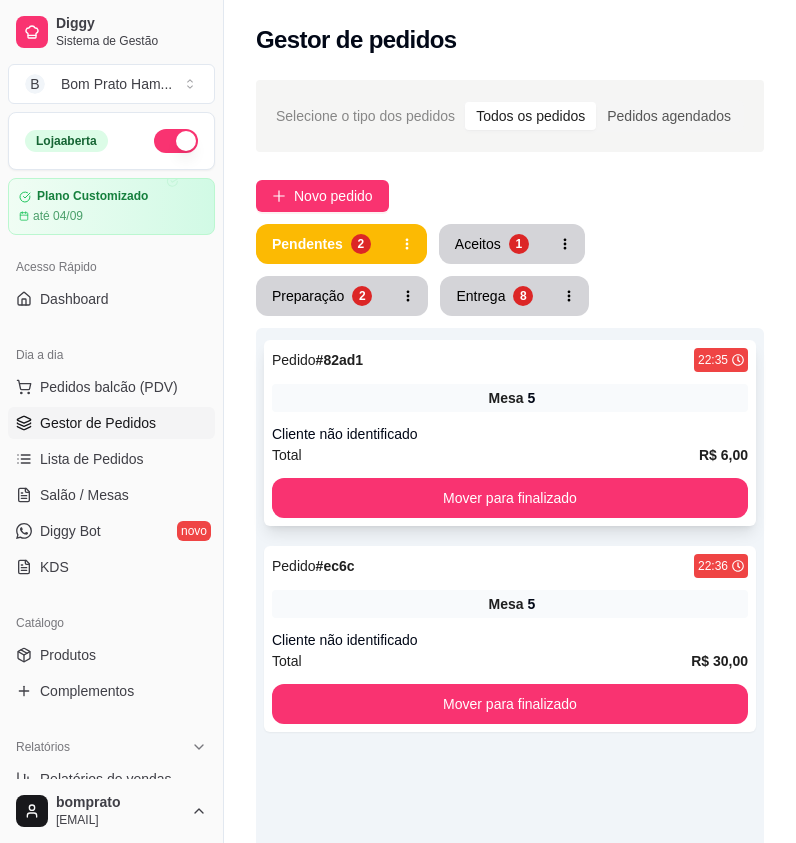 click on "Cliente não identificado" at bounding box center [510, 434] 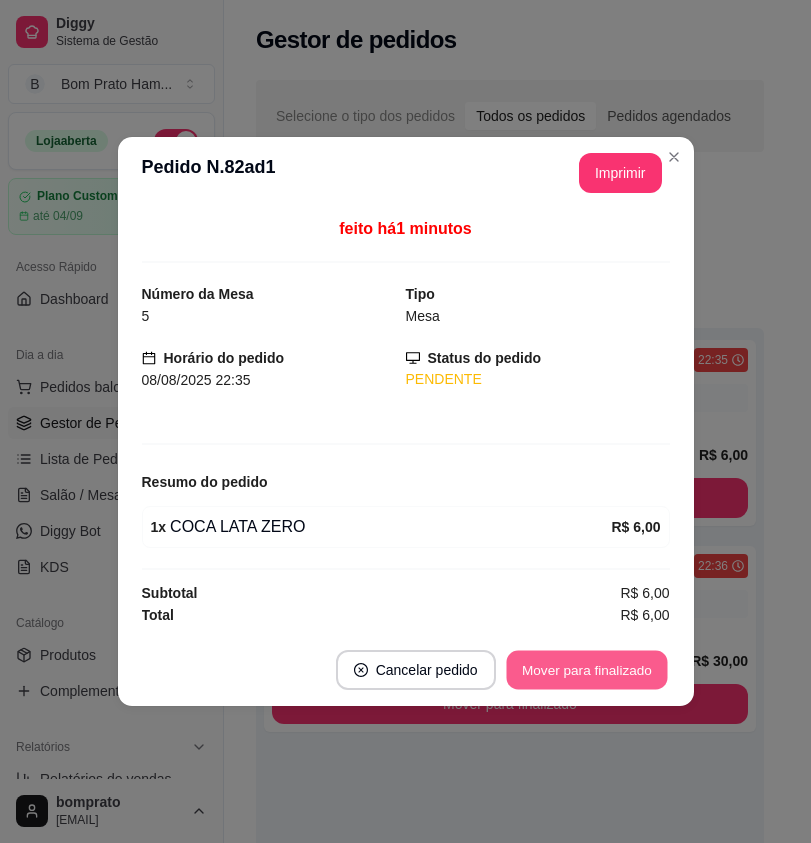 click on "Mover para finalizado" at bounding box center (586, 670) 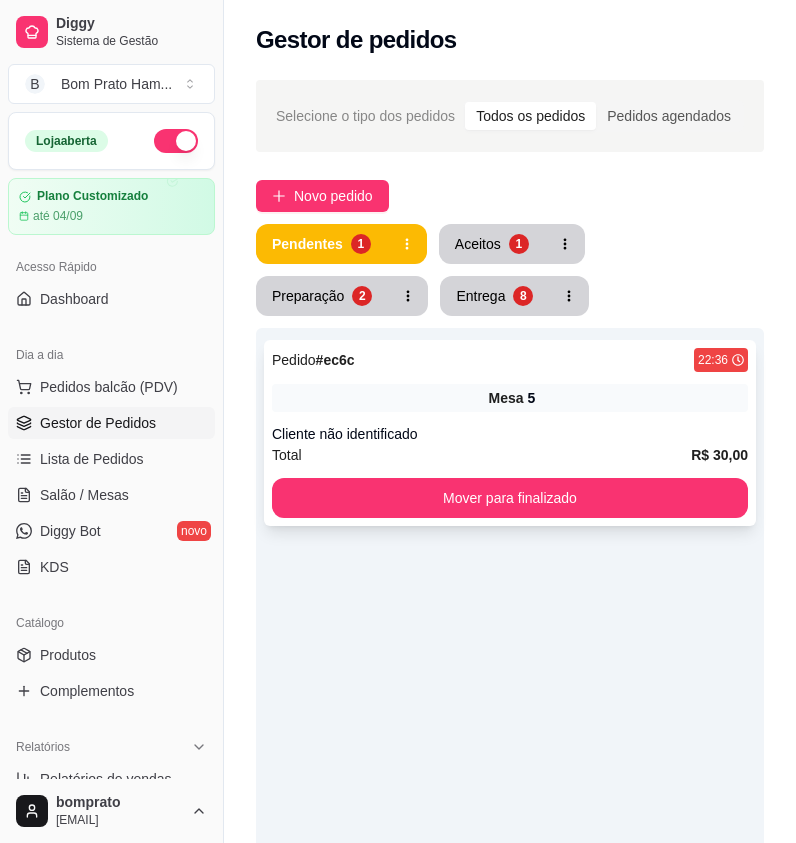 click on "Cliente não identificado" at bounding box center [510, 434] 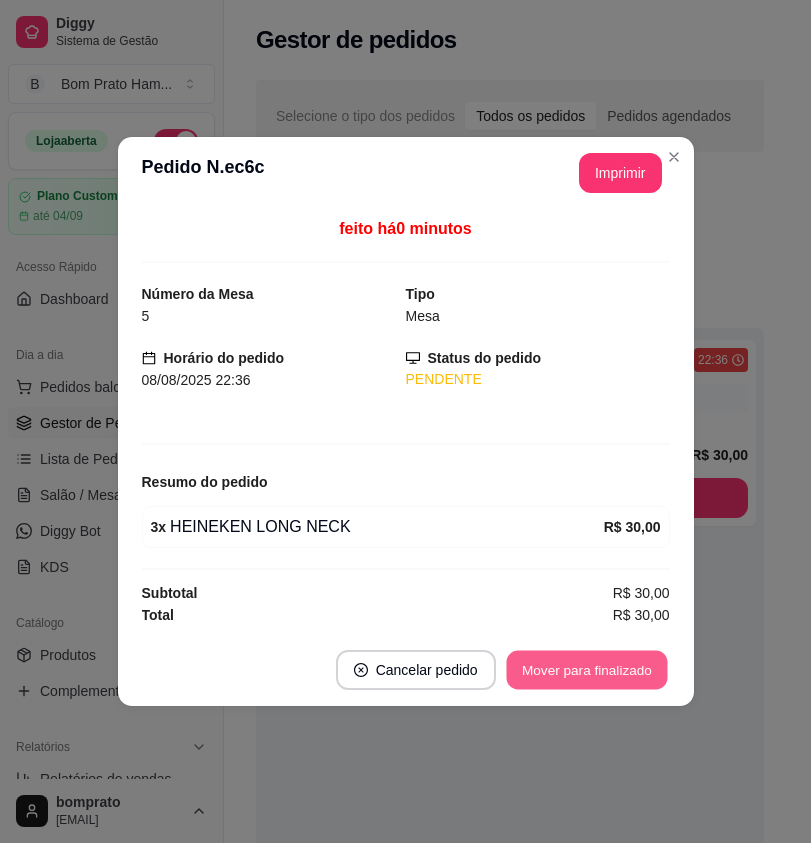 click on "Mover para finalizado" at bounding box center [586, 670] 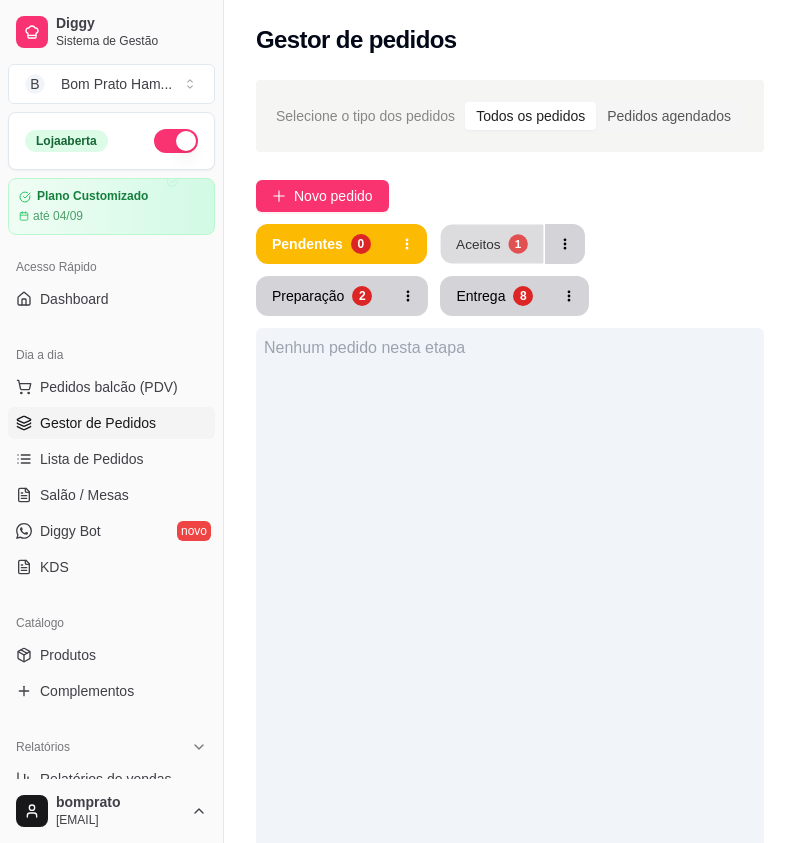 click on "Aceitos 1" at bounding box center (491, 244) 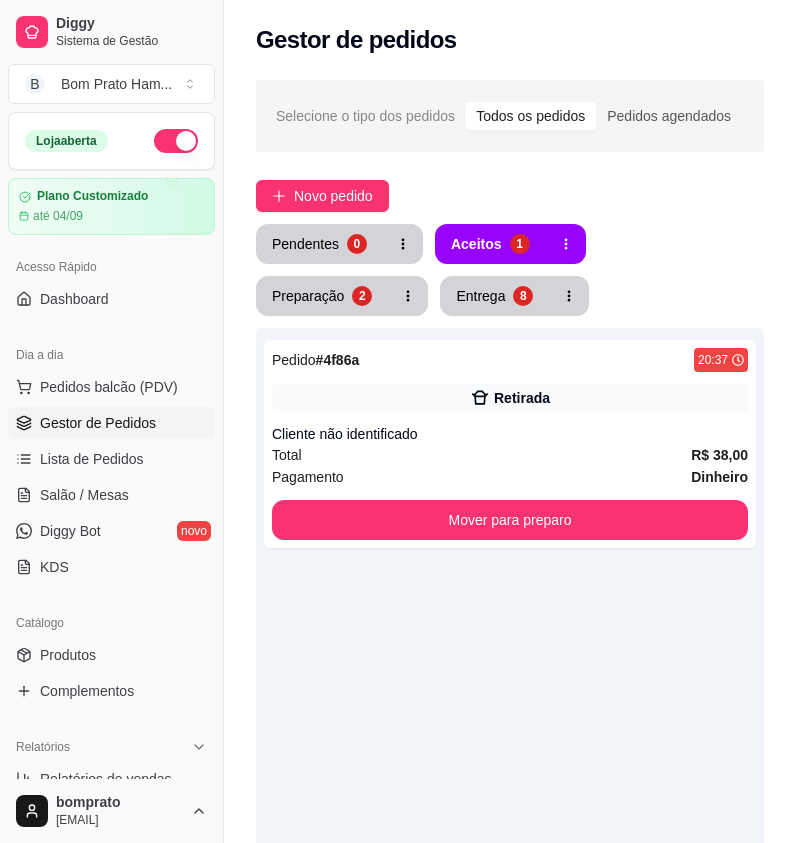 click on "Pendentes 0 Aceitos 1 Preparação 2 Entrega 8" at bounding box center (510, 270) 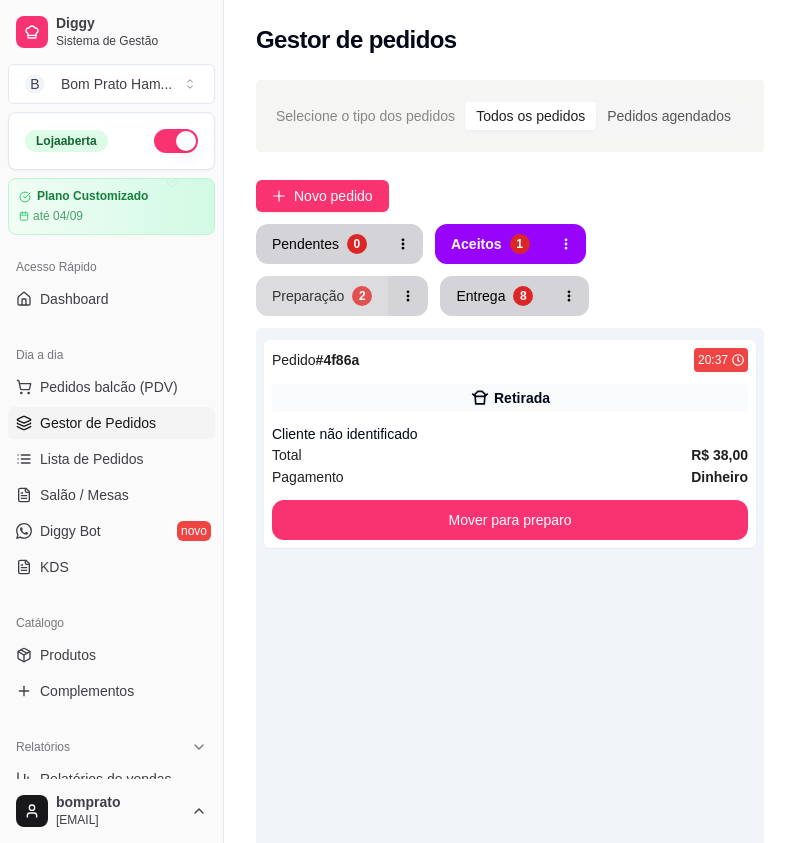 click on "Preparação" at bounding box center [308, 296] 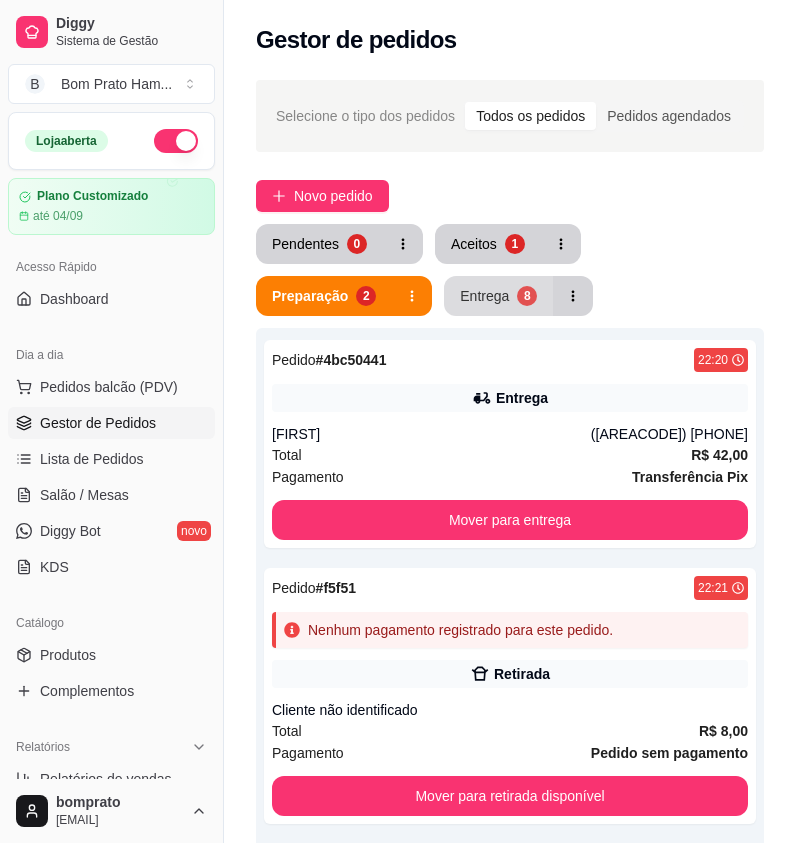 click on "8" at bounding box center (527, 296) 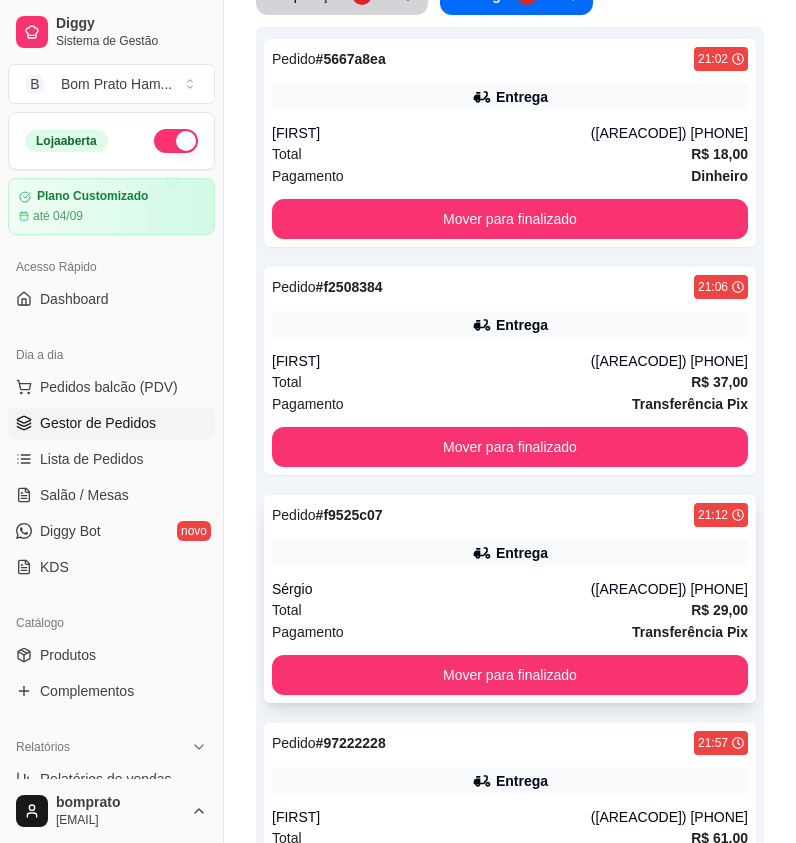 scroll, scrollTop: 0, scrollLeft: 0, axis: both 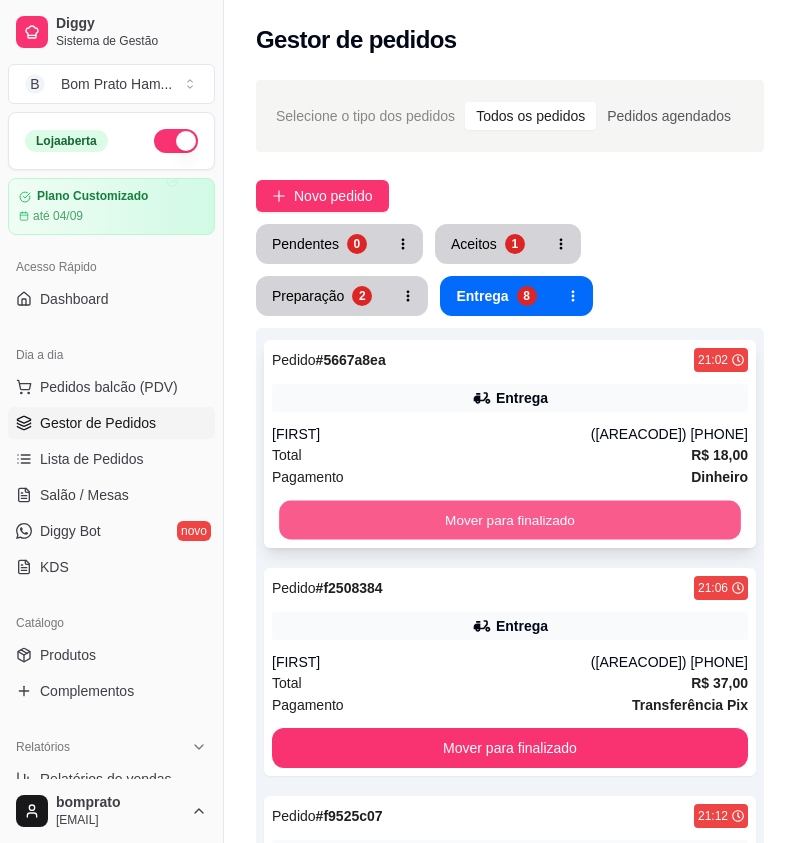 click on "Mover para finalizado" at bounding box center [510, 520] 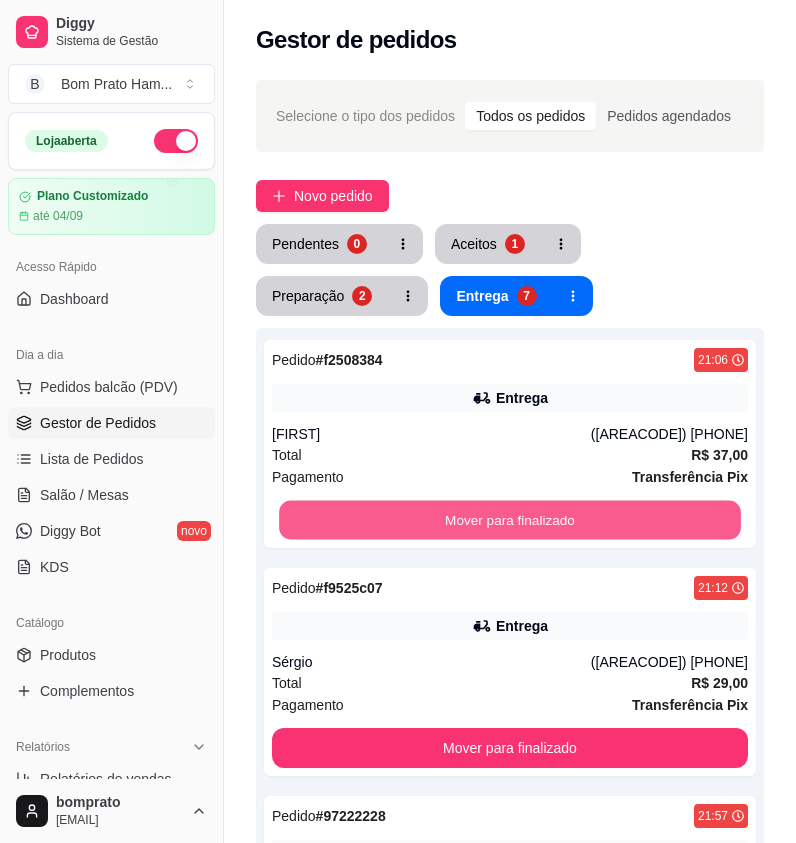 click on "Mover para finalizado" at bounding box center [510, 520] 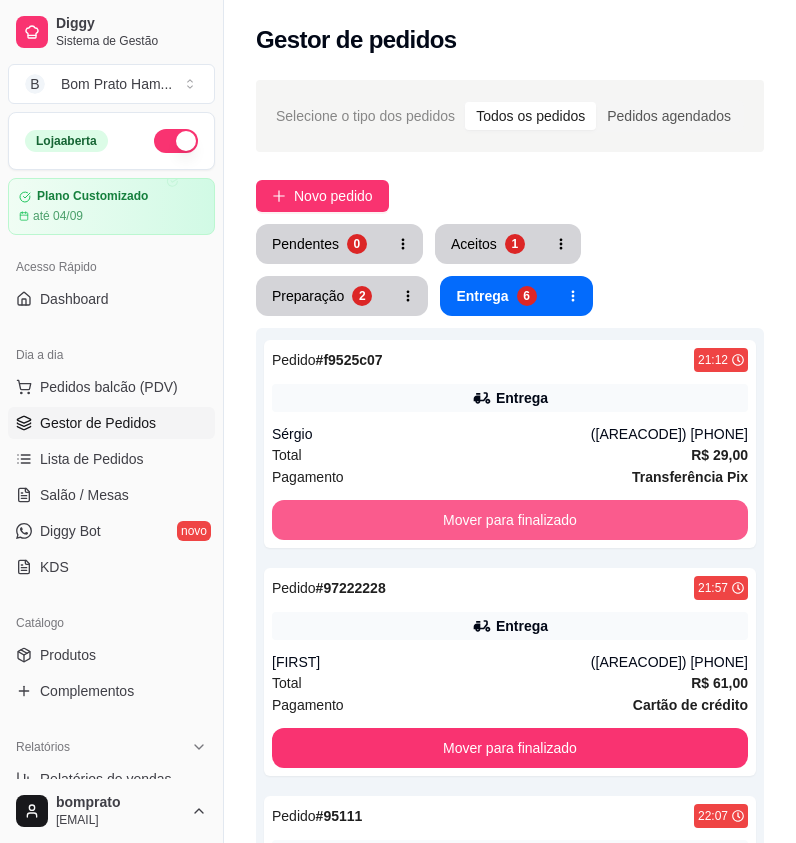 click on "Mover para finalizado" at bounding box center (510, 520) 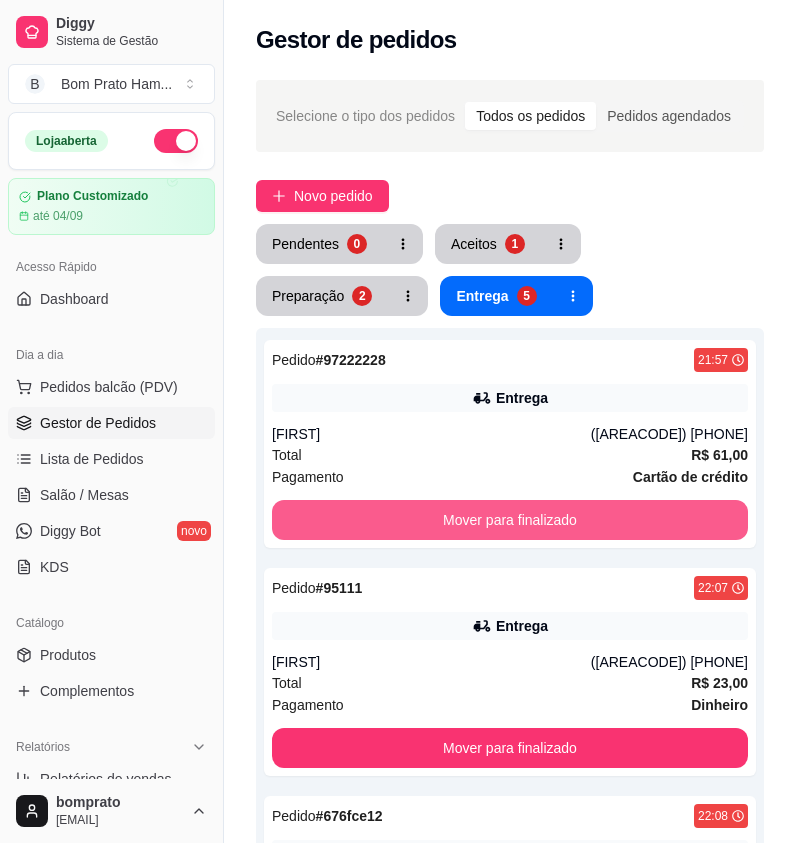 click on "Mover para finalizado" at bounding box center [510, 520] 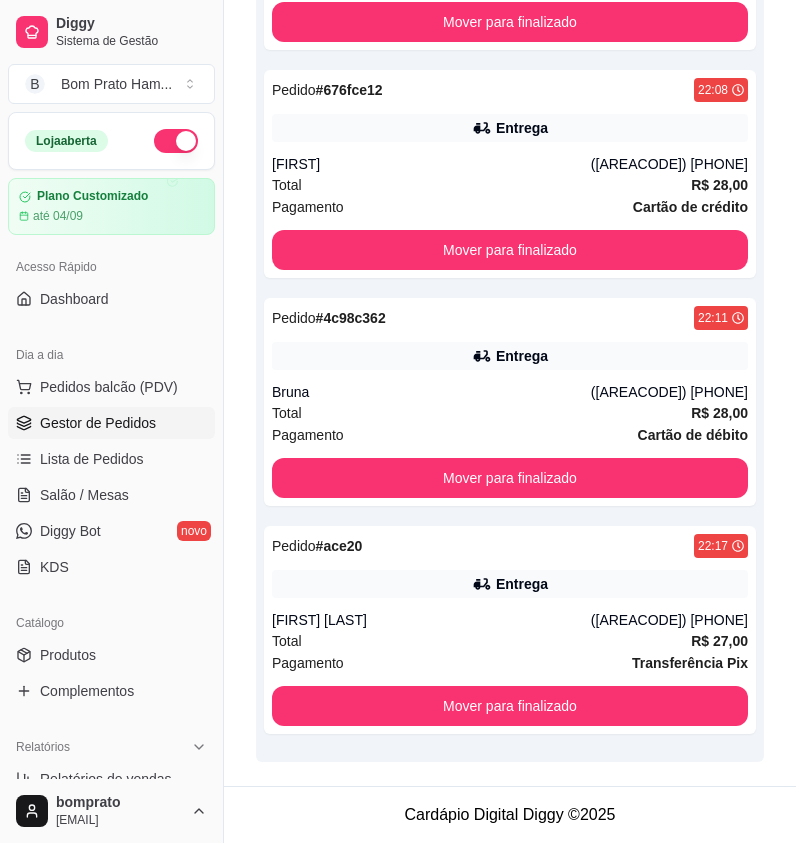 scroll, scrollTop: 0, scrollLeft: 0, axis: both 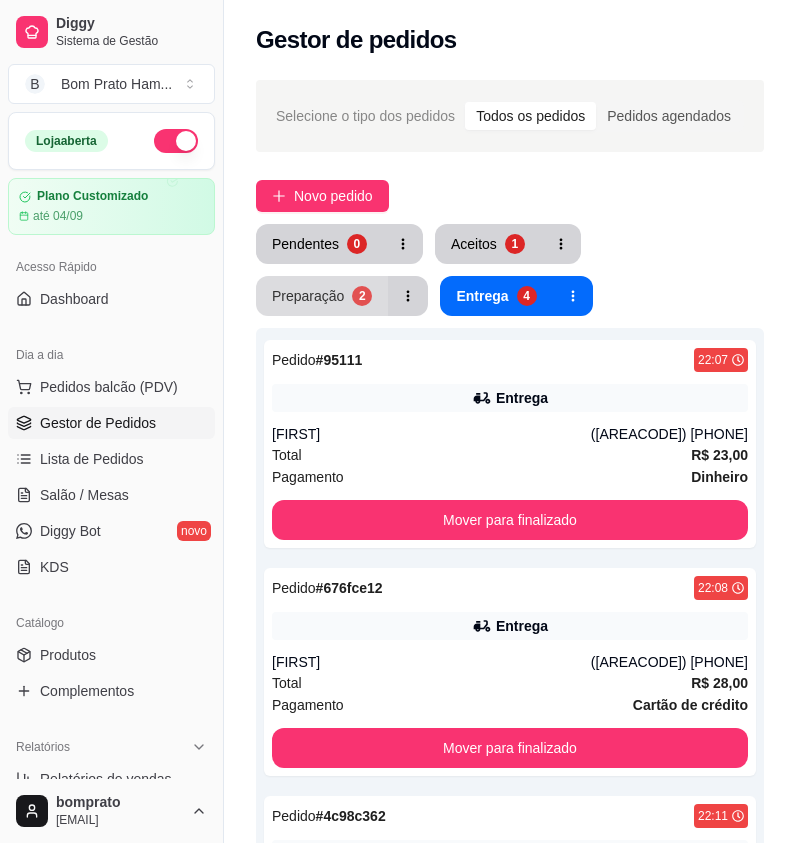 click on "2" at bounding box center [362, 296] 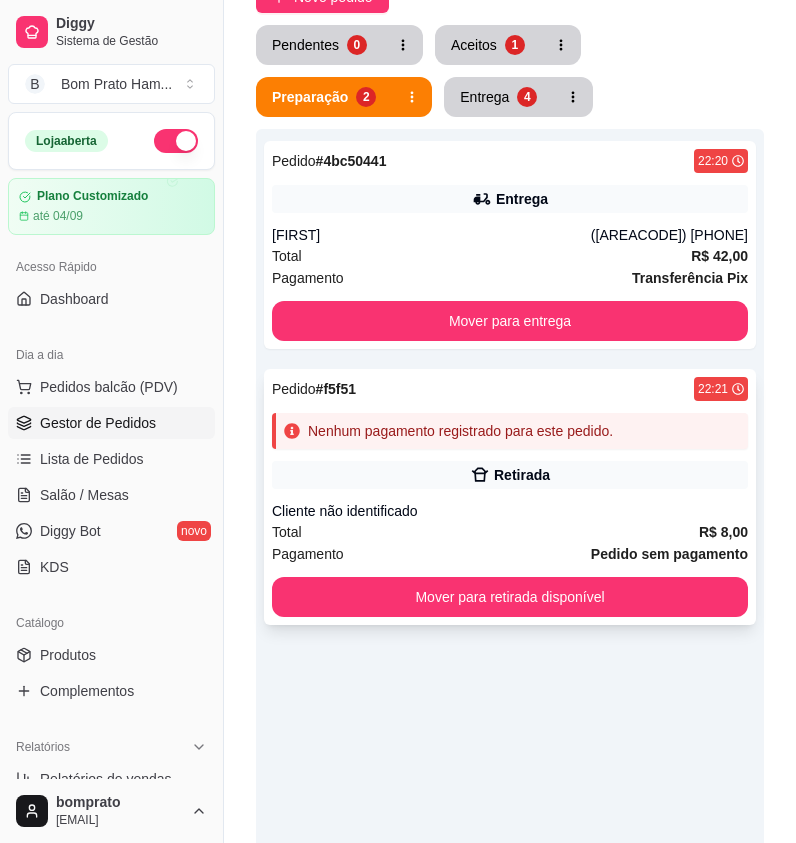 scroll, scrollTop: 200, scrollLeft: 0, axis: vertical 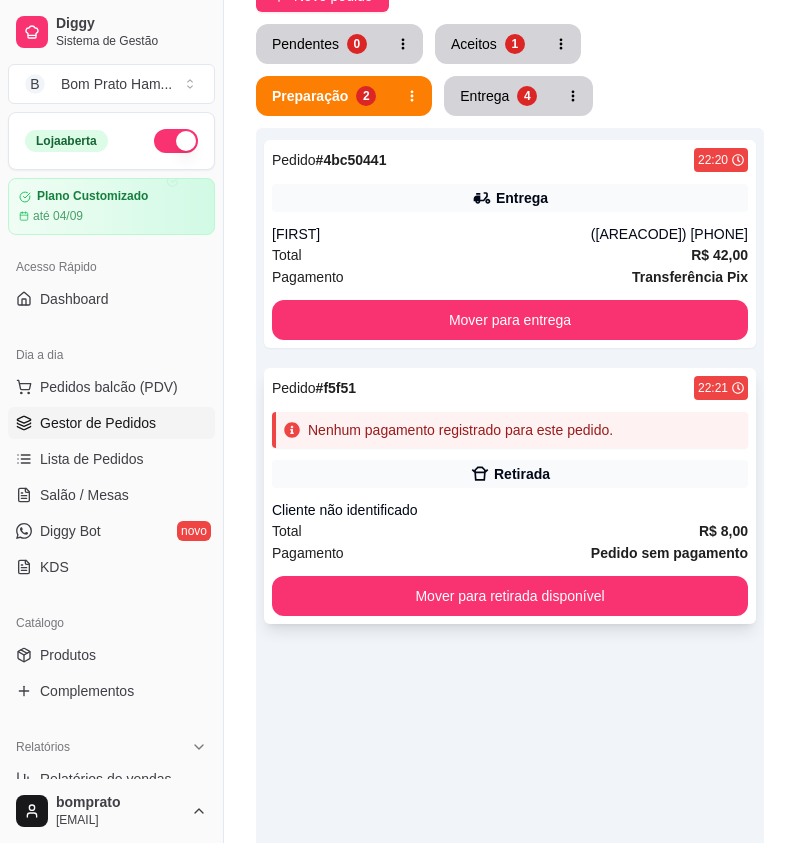 click on "Pedido  # f5f51 22:21 Nenhum pagamento registrado para este pedido. Retirada Cliente não identificado Total R$ 8,00 Pagamento Pedido sem pagamento Mover para retirada disponível" at bounding box center (510, 496) 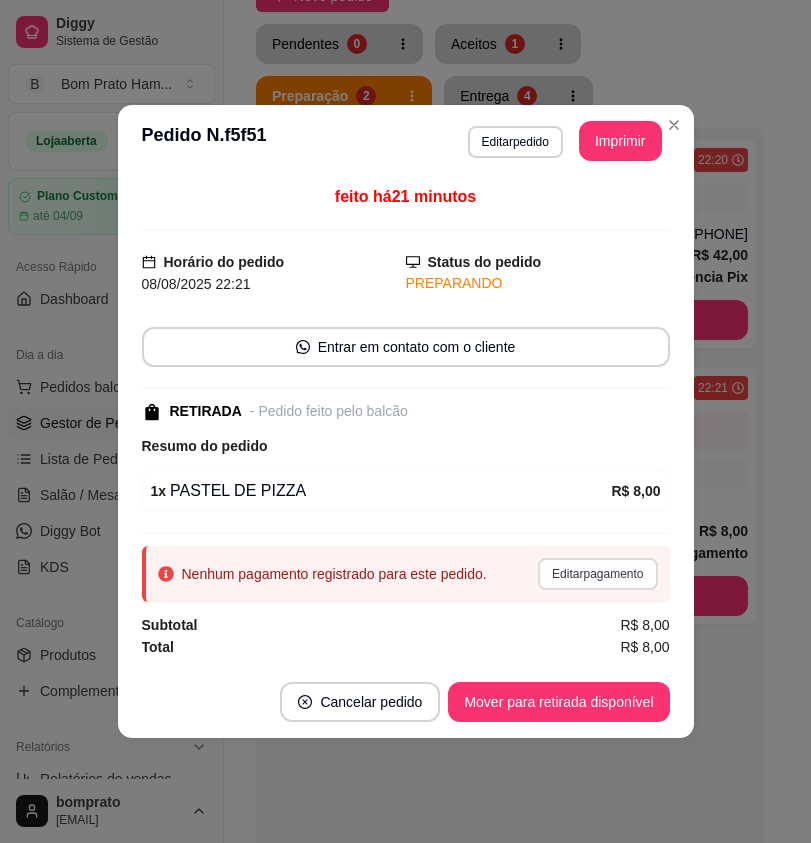 click on "Editar  pagamento" at bounding box center [597, 574] 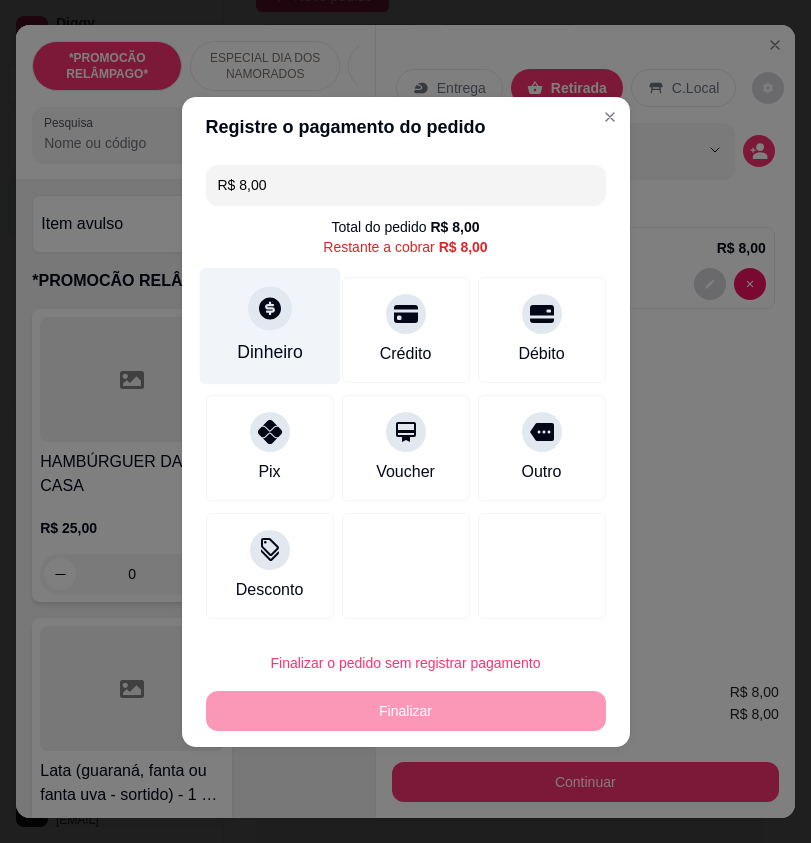 click 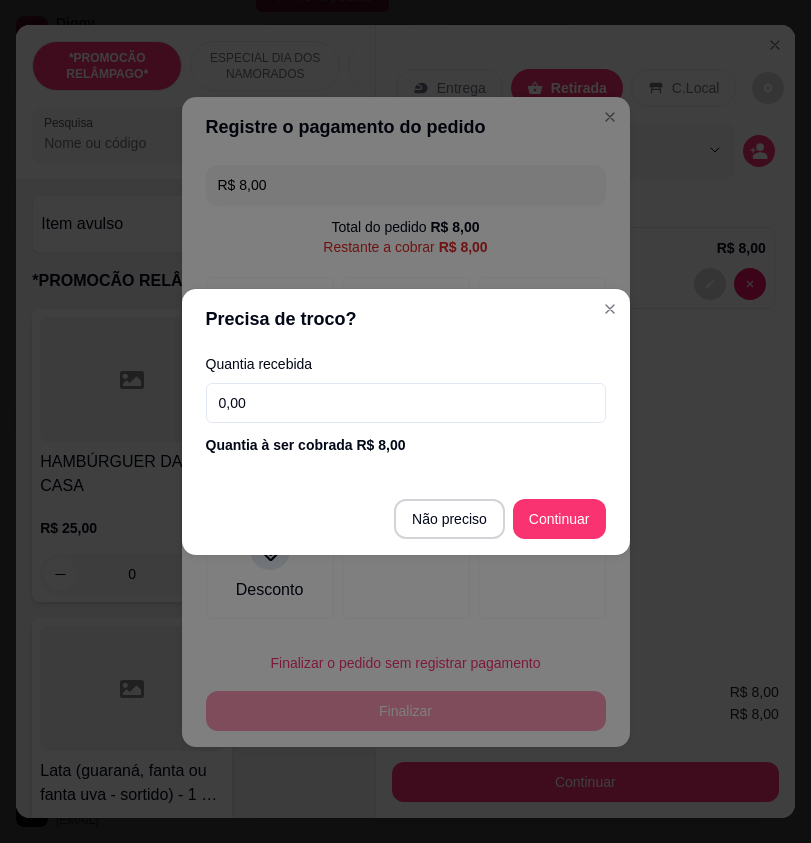 click on "0,00" at bounding box center [406, 403] 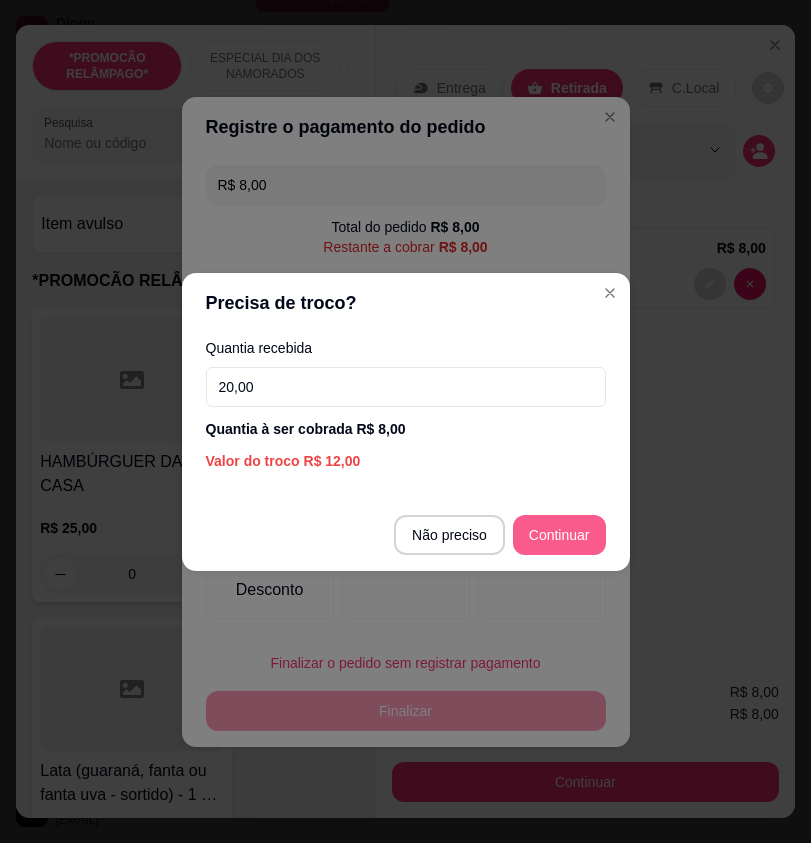 type on "20,00" 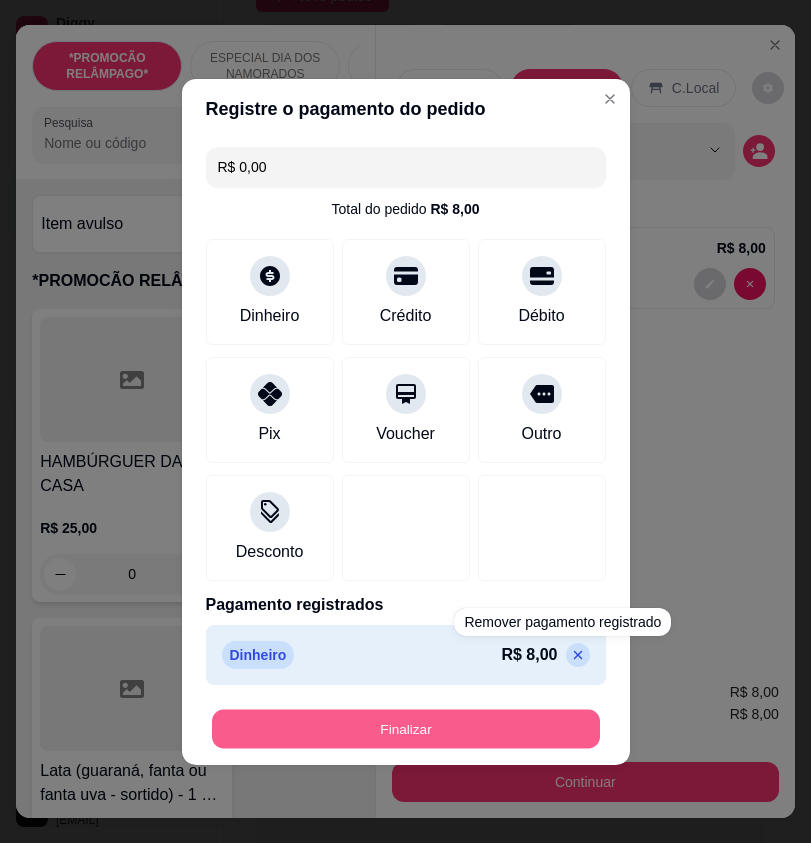 click on "Finalizar" at bounding box center [406, 728] 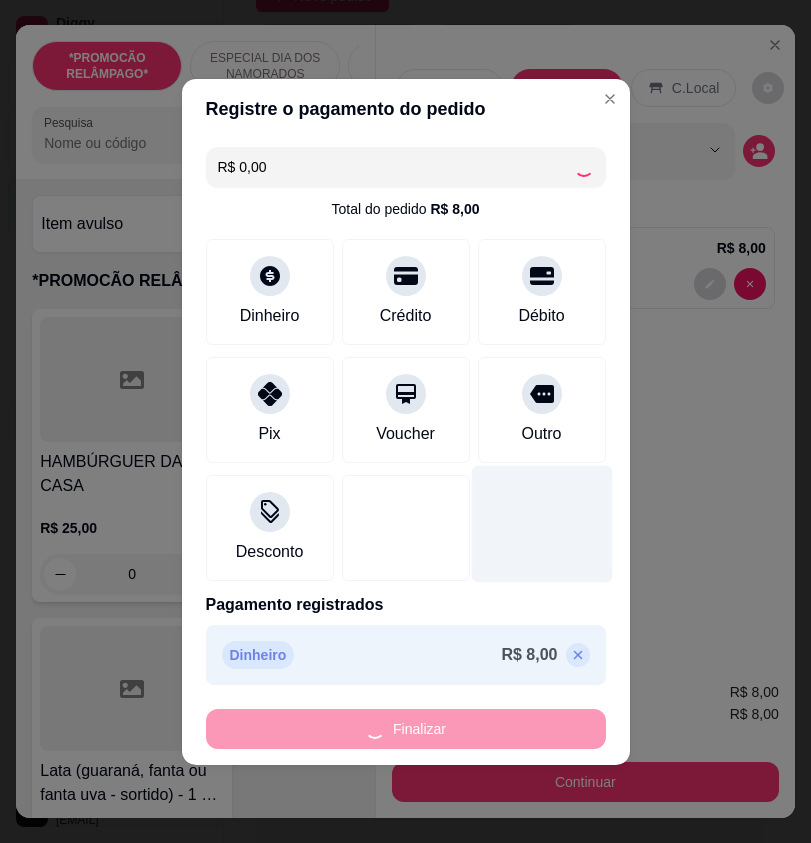 type on "0" 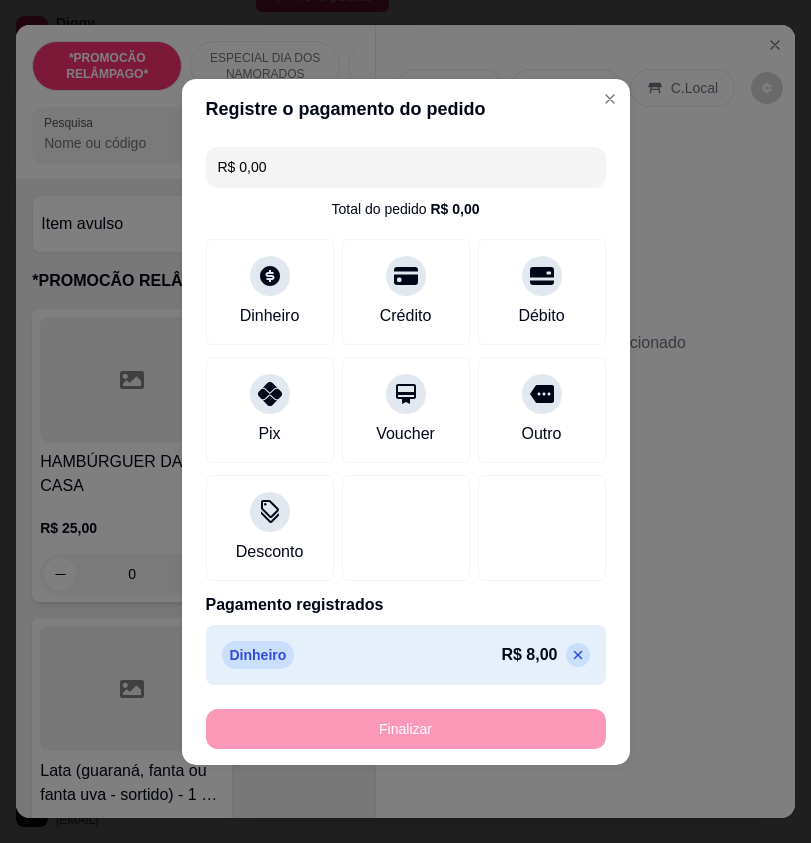 type on "-R$ 8,00" 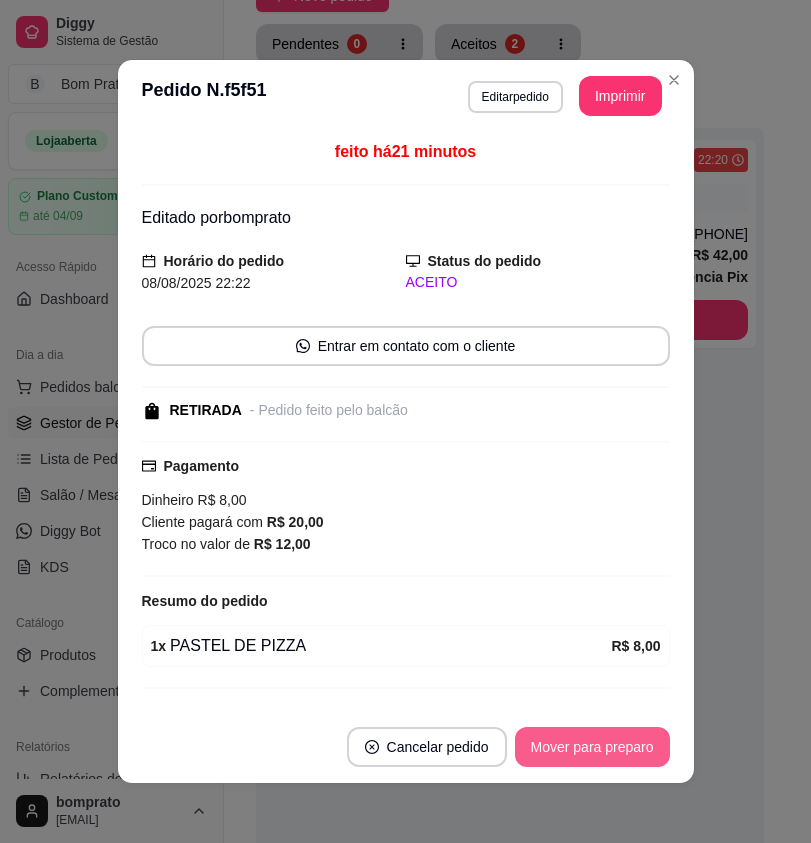 click on "Mover para preparo" at bounding box center [592, 747] 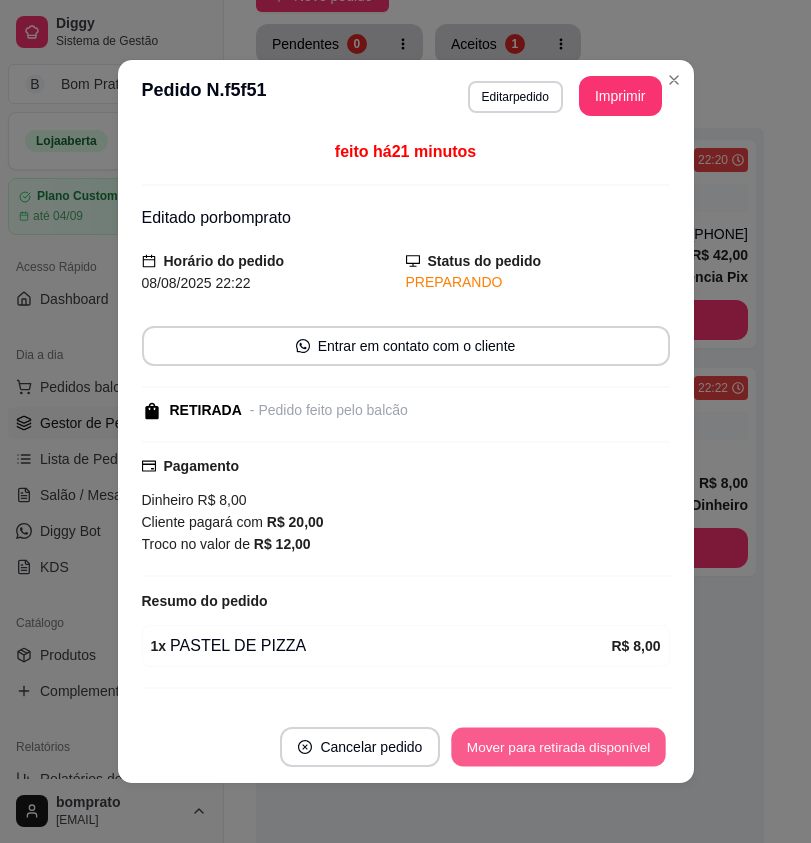 click on "Mover para retirada disponível" at bounding box center (559, 747) 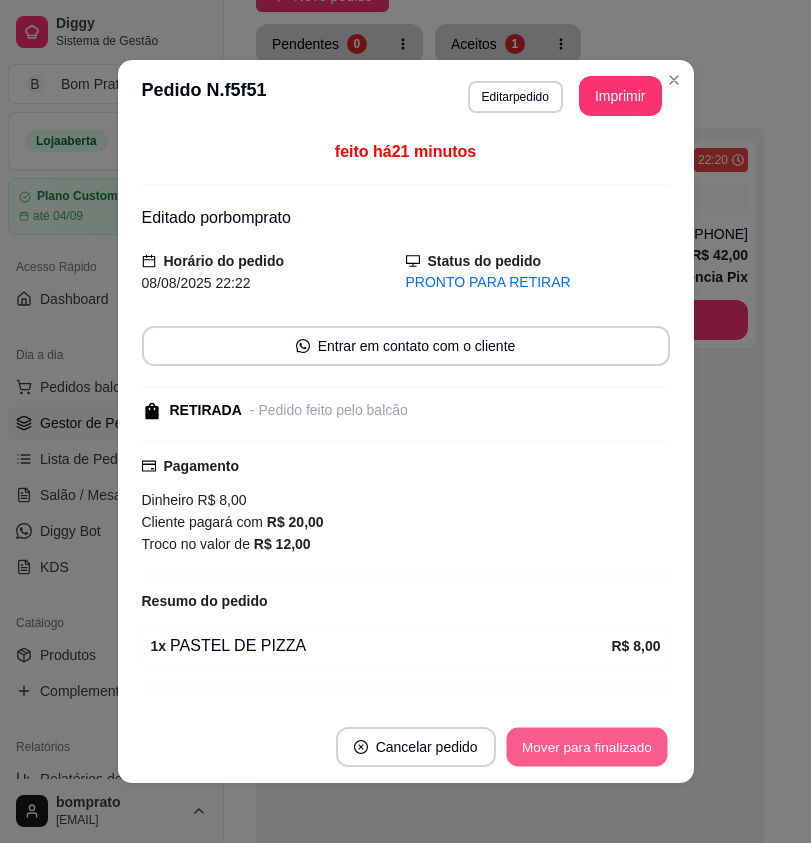 click on "Mover para finalizado" at bounding box center [586, 747] 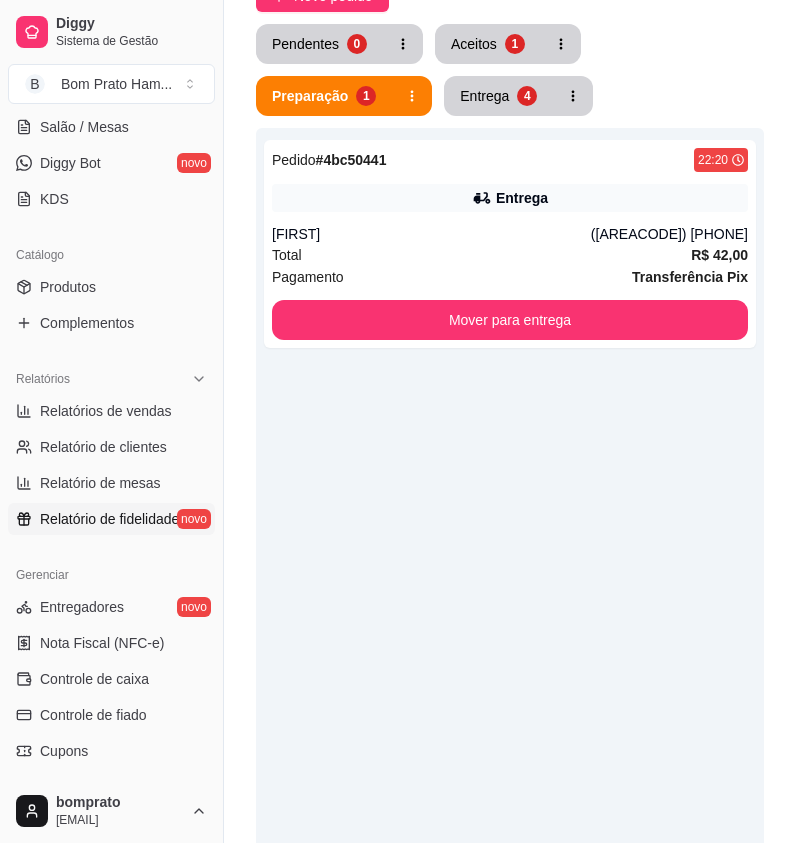 scroll, scrollTop: 400, scrollLeft: 0, axis: vertical 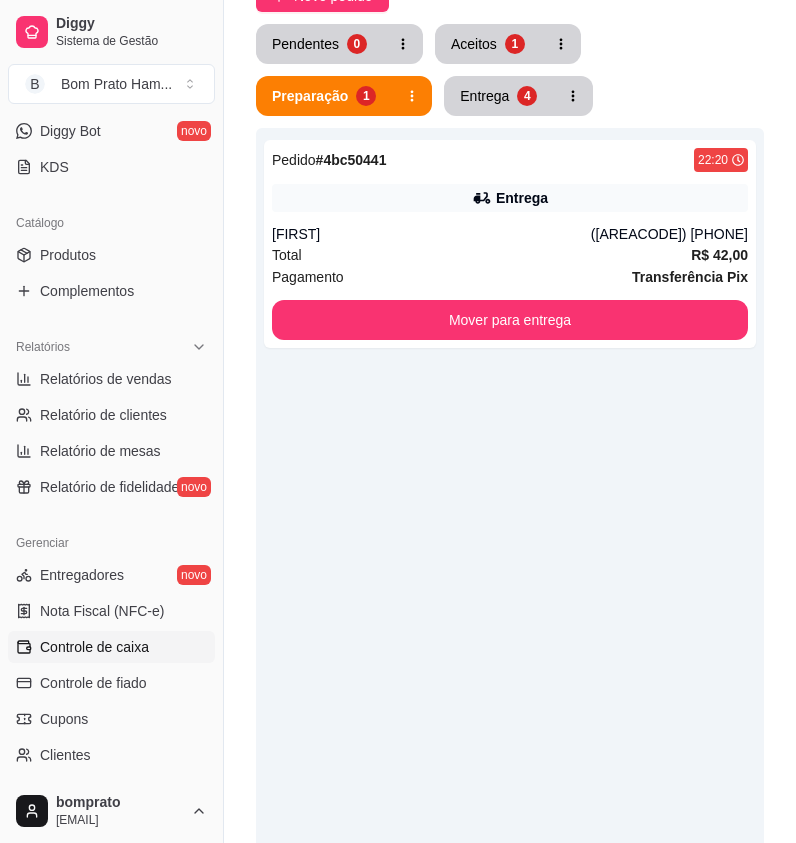 click on "Controle de caixa" at bounding box center (94, 647) 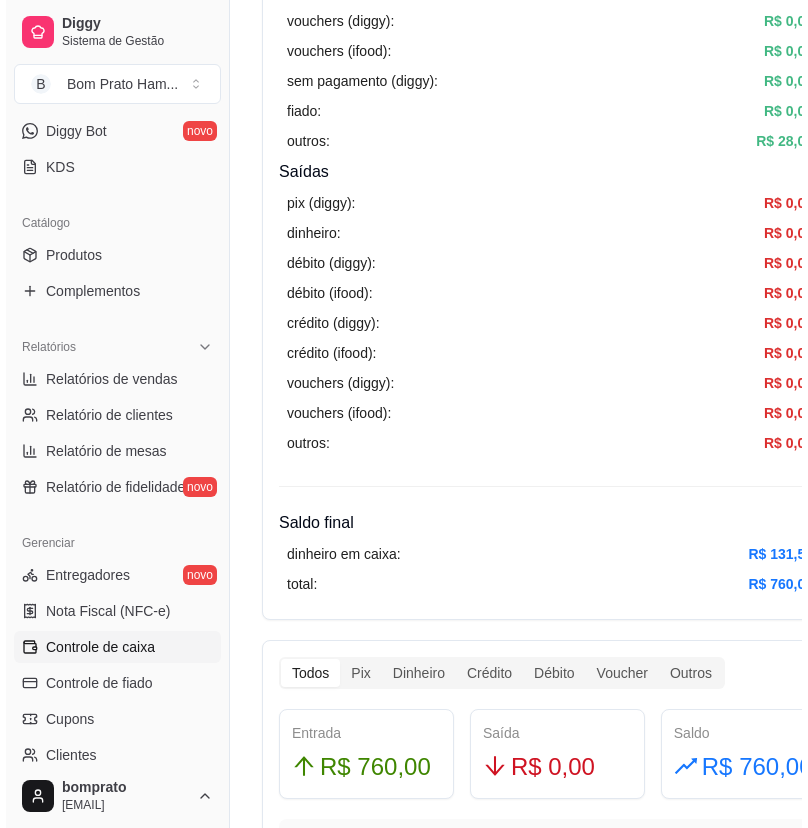 scroll, scrollTop: 600, scrollLeft: 0, axis: vertical 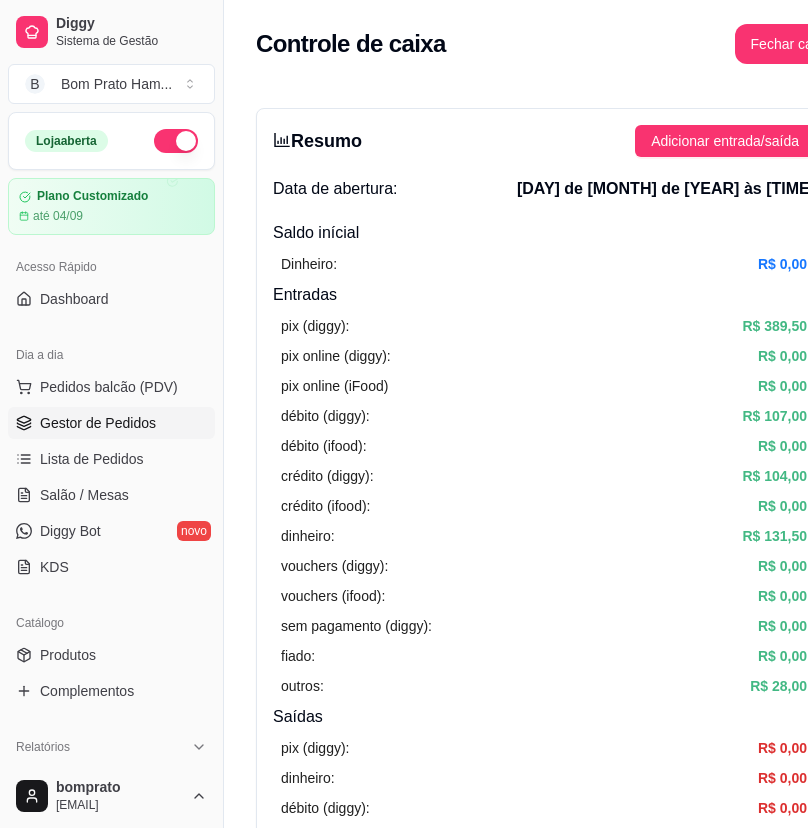 click on "Gestor de Pedidos" at bounding box center (98, 423) 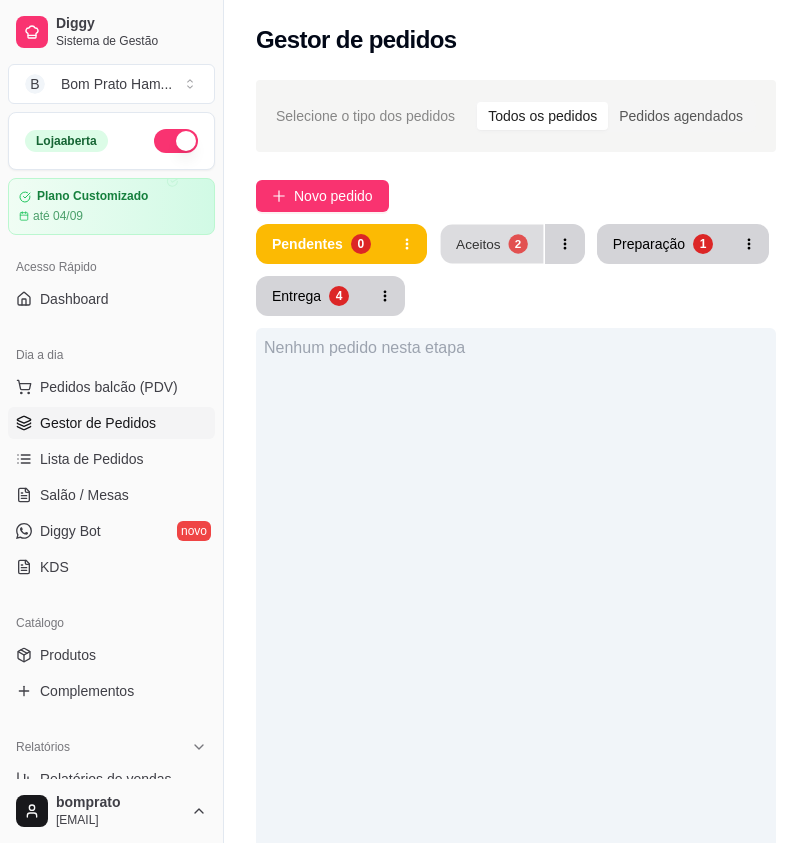 click on "Aceitos" at bounding box center (478, 243) 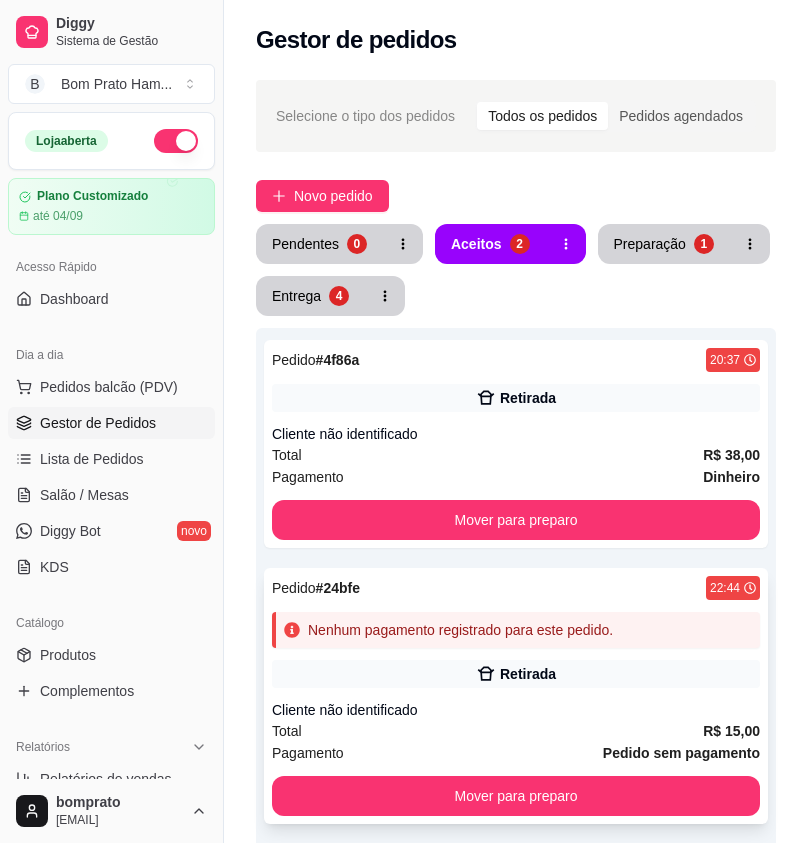click on "Pedido  # 24bfe 22:44 Nenhum pagamento registrado para este pedido. Retirada Cliente não identificado Total R$ 15,00 Pagamento Pedido sem pagamento Mover para preparo" at bounding box center [516, 696] 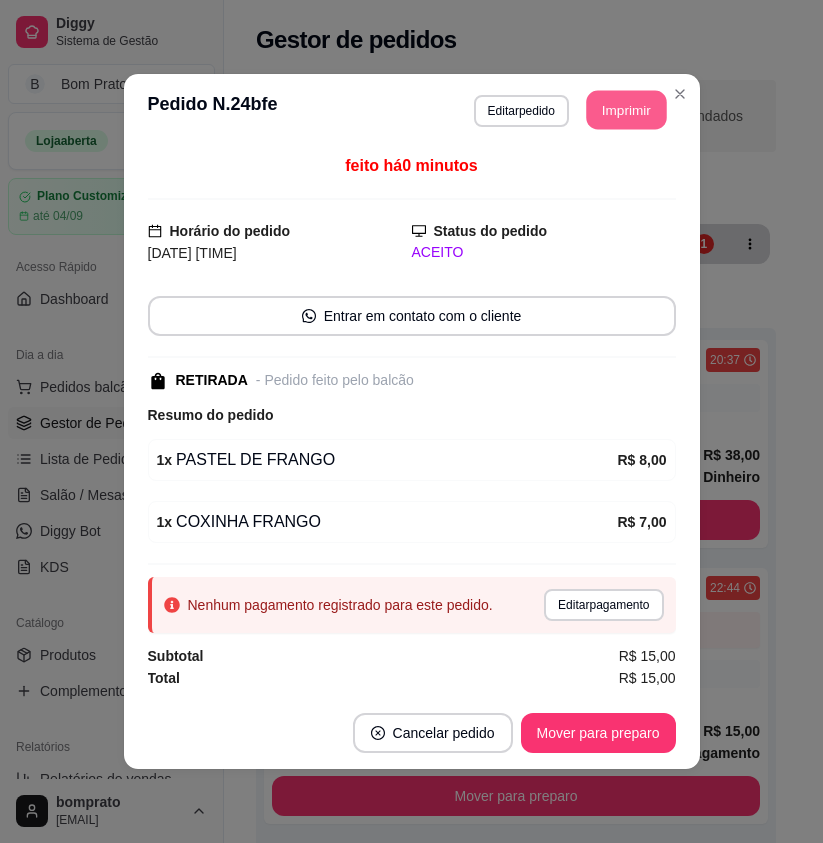 click on "Imprimir" at bounding box center [626, 110] 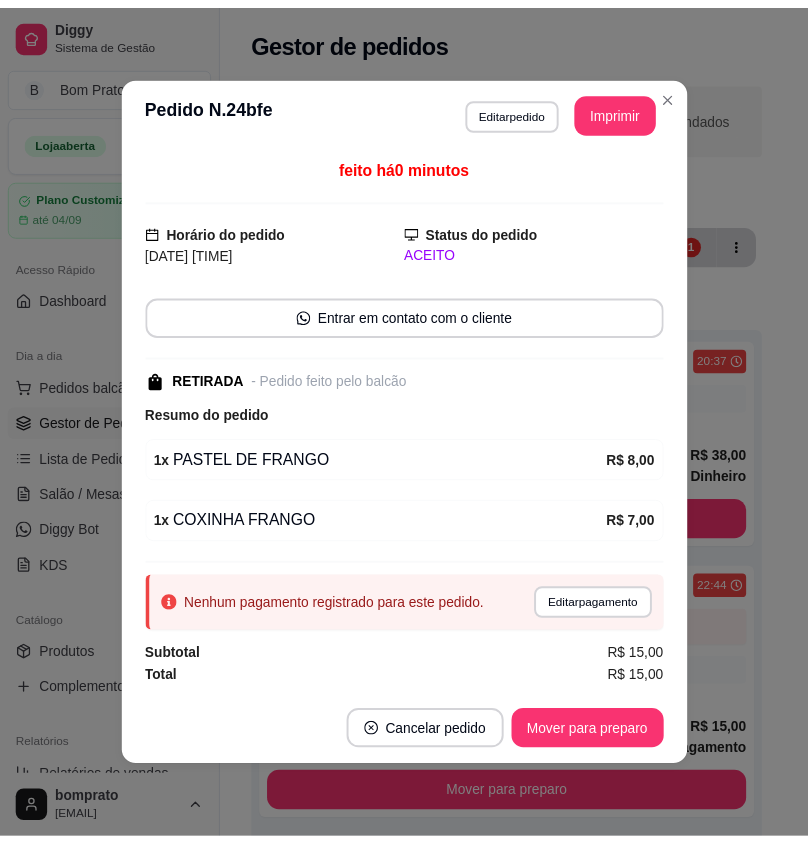 scroll, scrollTop: 0, scrollLeft: 0, axis: both 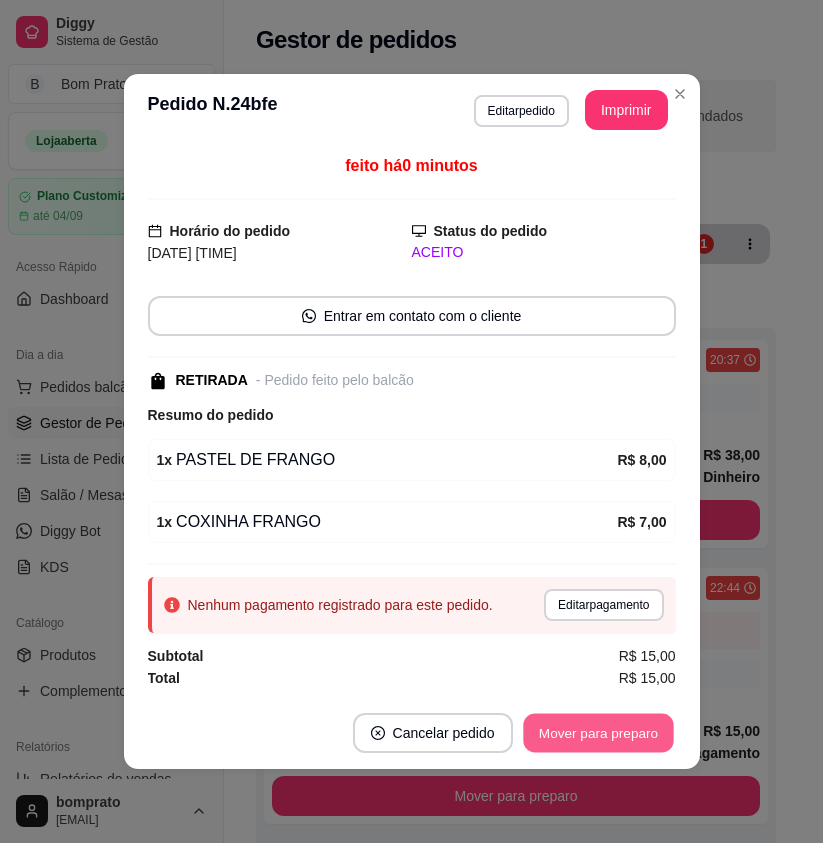 click on "Mover para preparo" at bounding box center [598, 733] 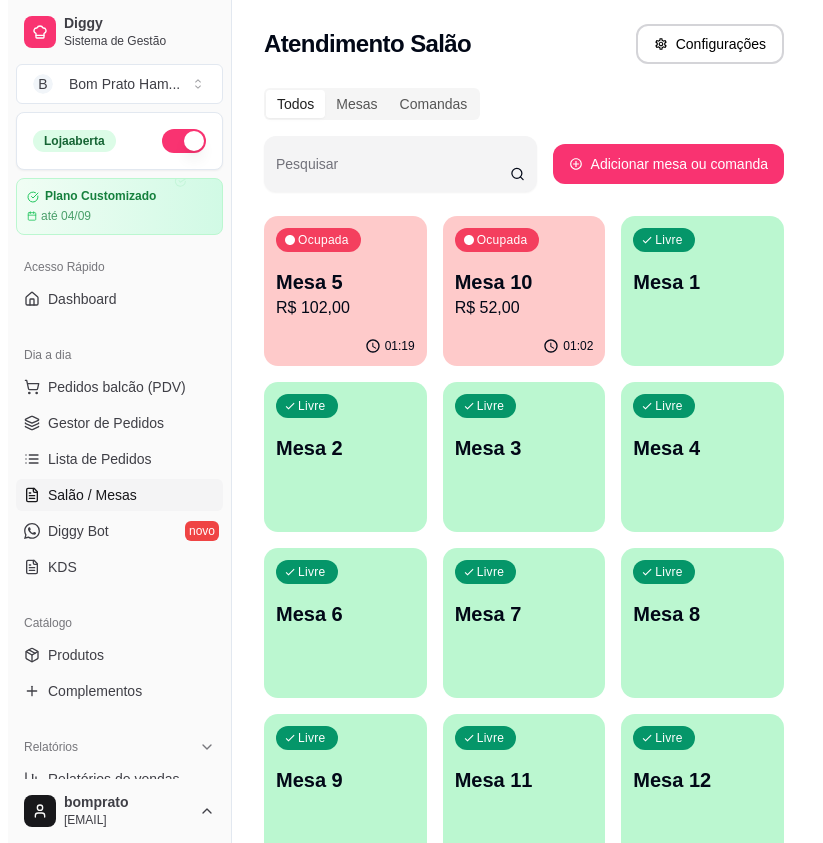 scroll, scrollTop: 0, scrollLeft: 0, axis: both 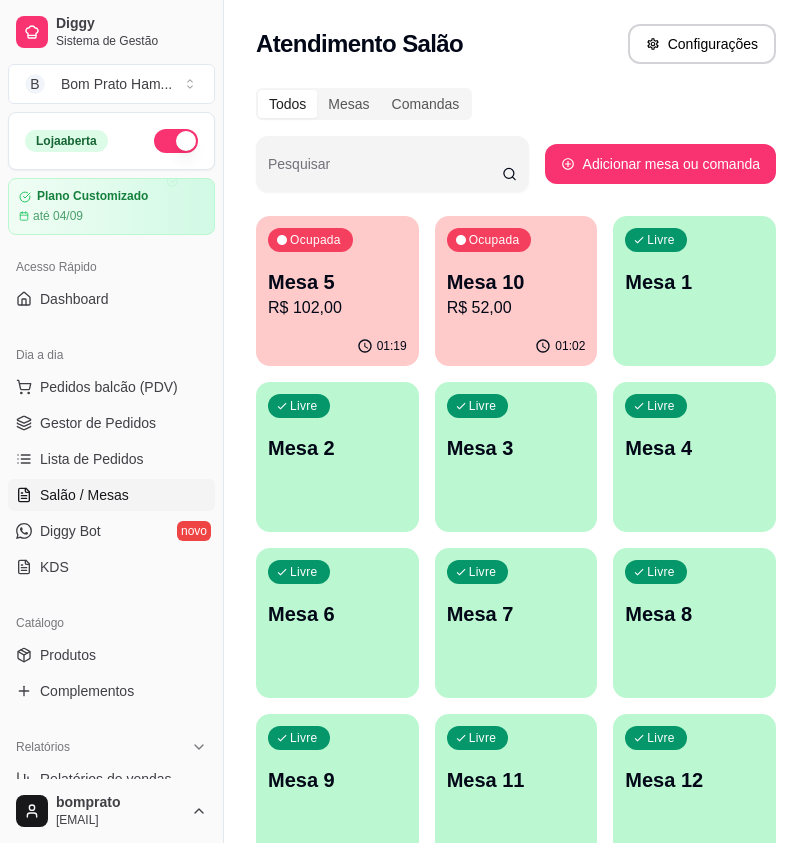 click on "01:02" at bounding box center [516, 346] 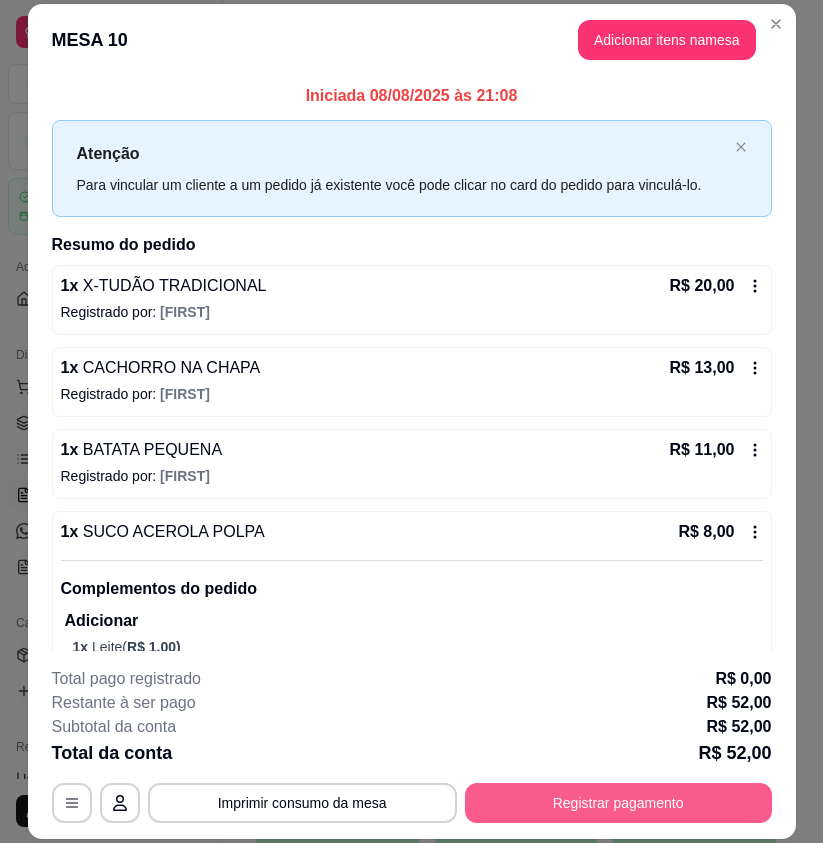 click on "Registrar pagamento" at bounding box center (618, 803) 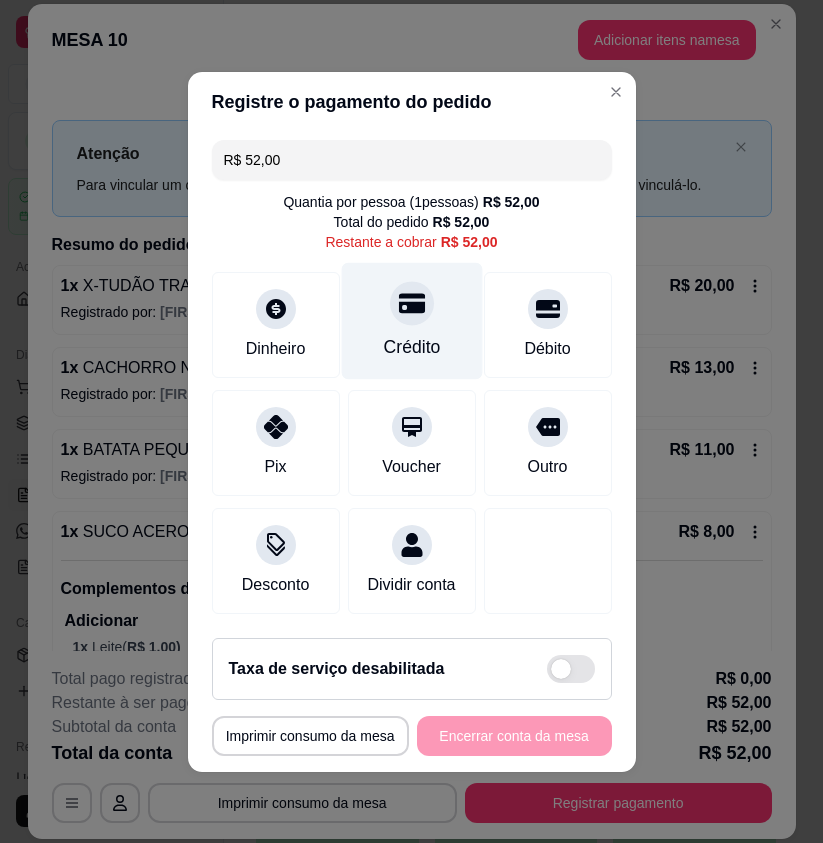 click on "Crédito" at bounding box center [411, 320] 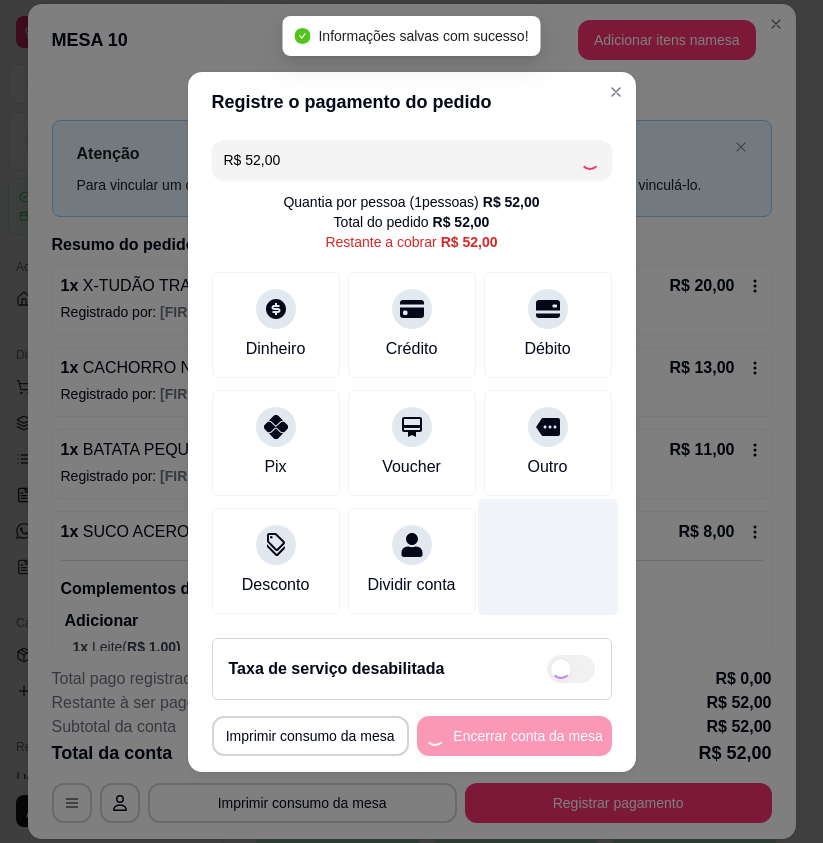 type on "R$ 0,00" 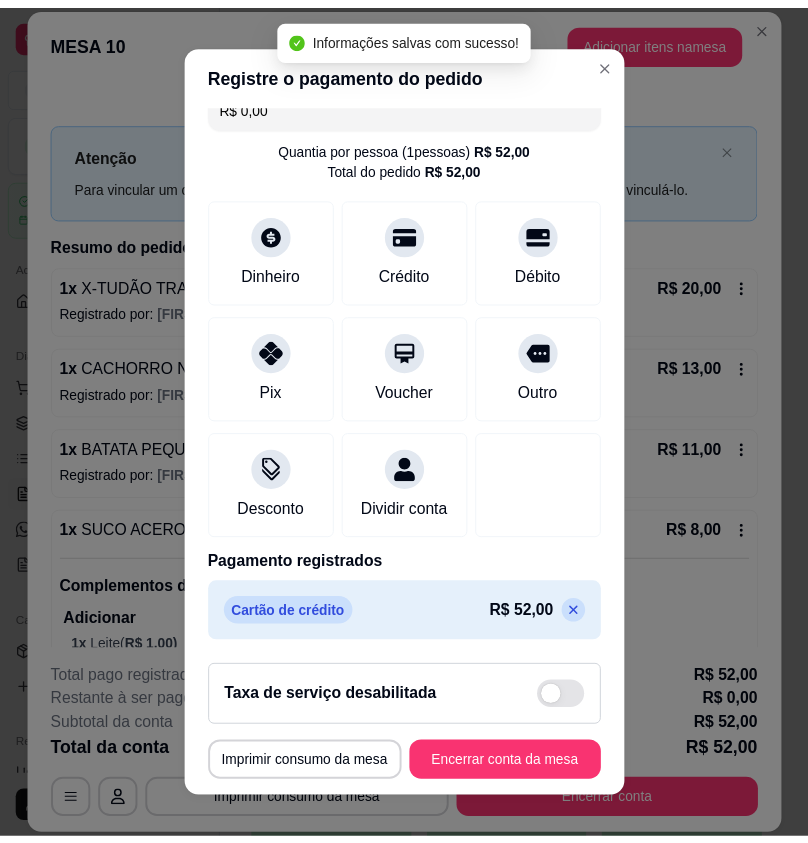 scroll, scrollTop: 49, scrollLeft: 0, axis: vertical 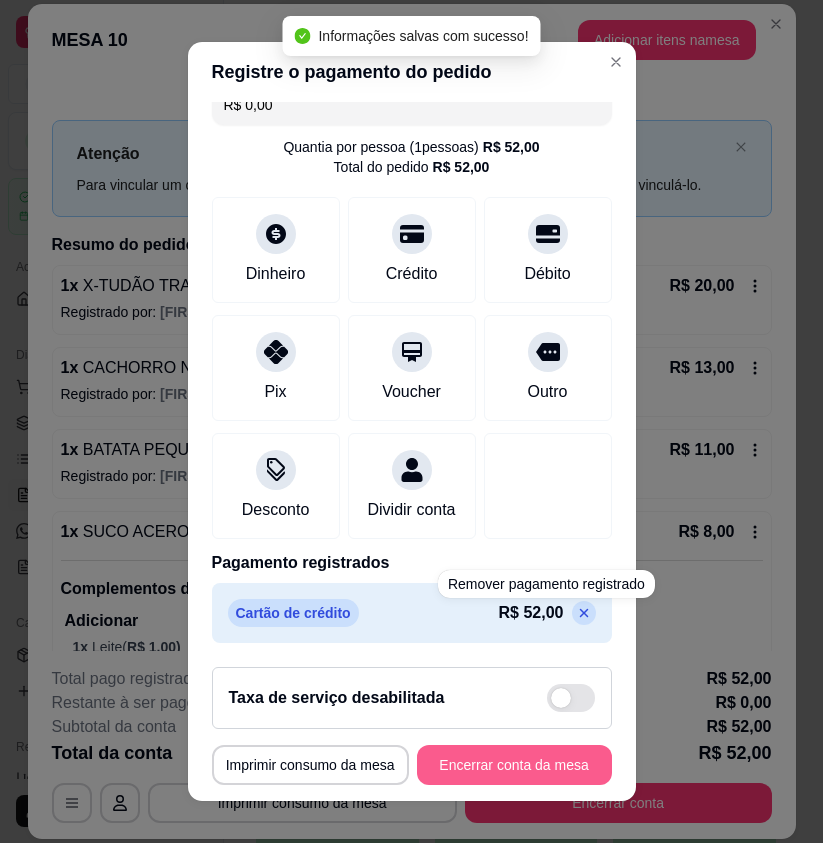 click on "Encerrar conta da mesa" at bounding box center (514, 765) 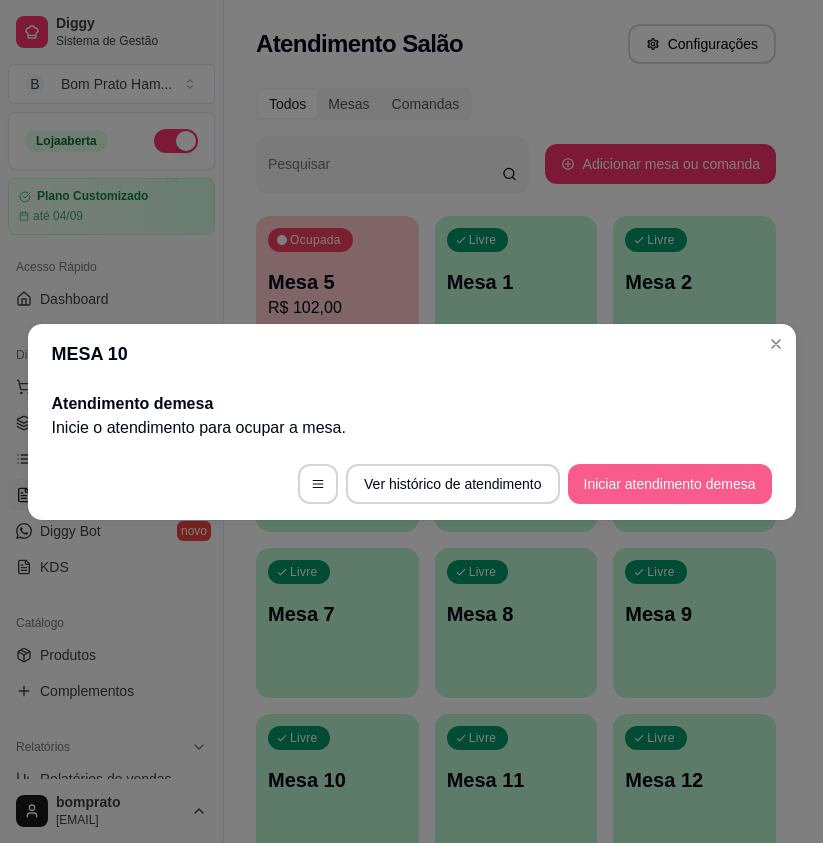 click on "Ver histórico de atendimento Iniciar atendimento de  mesa" at bounding box center [412, 484] 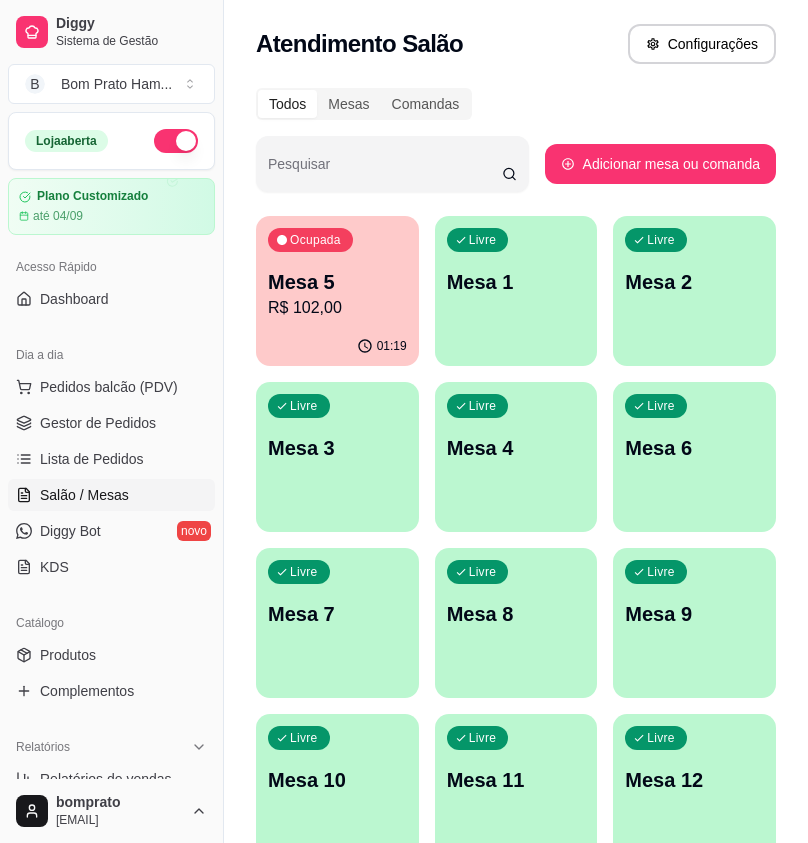 click on "R$ 102,00" at bounding box center (337, 308) 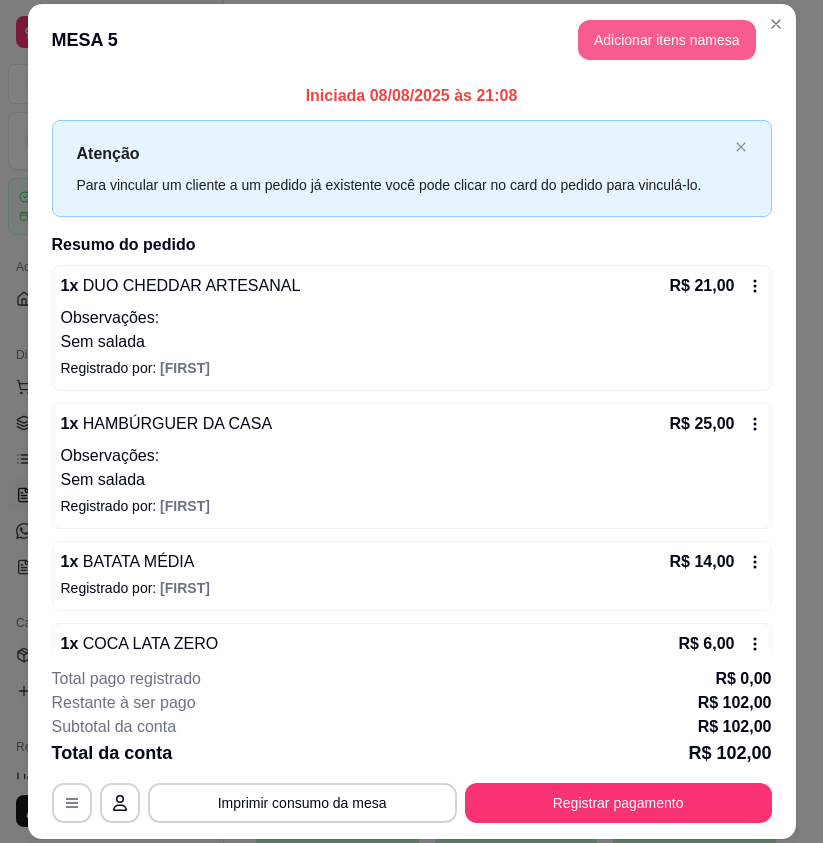 click on "Adicionar itens na  mesa" at bounding box center [667, 40] 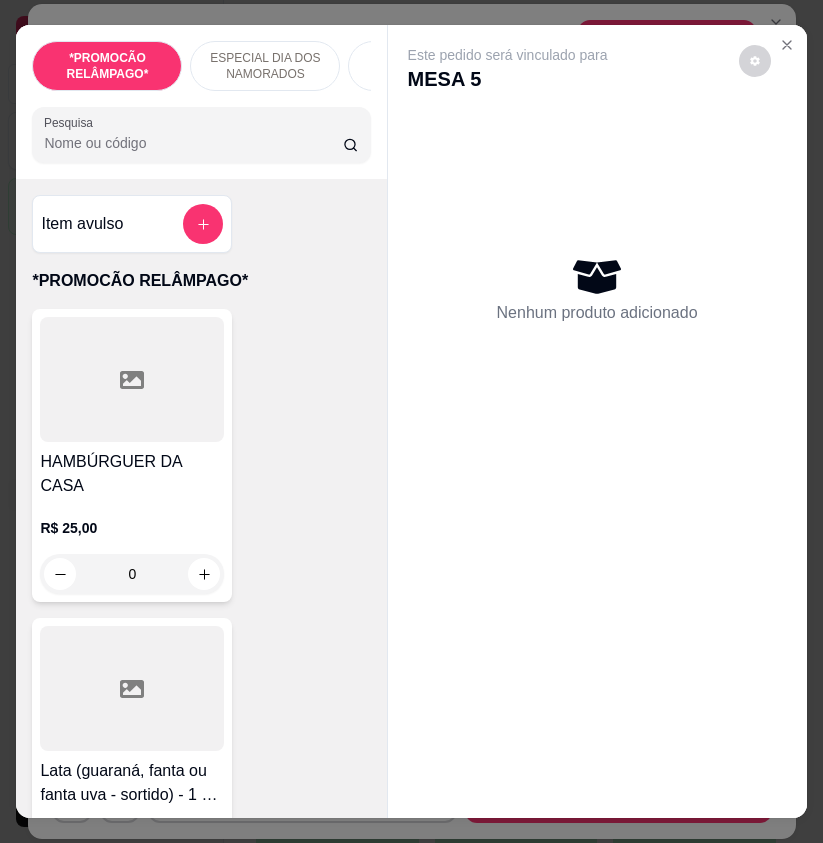 click on "Pesquisa" at bounding box center [193, 143] 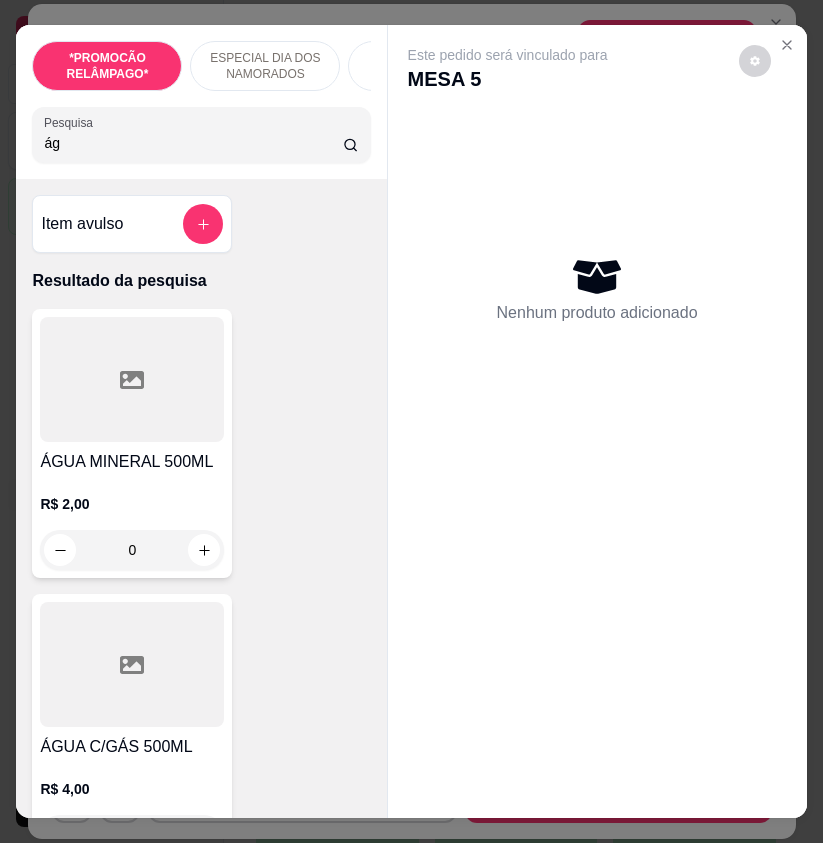 type on "ág" 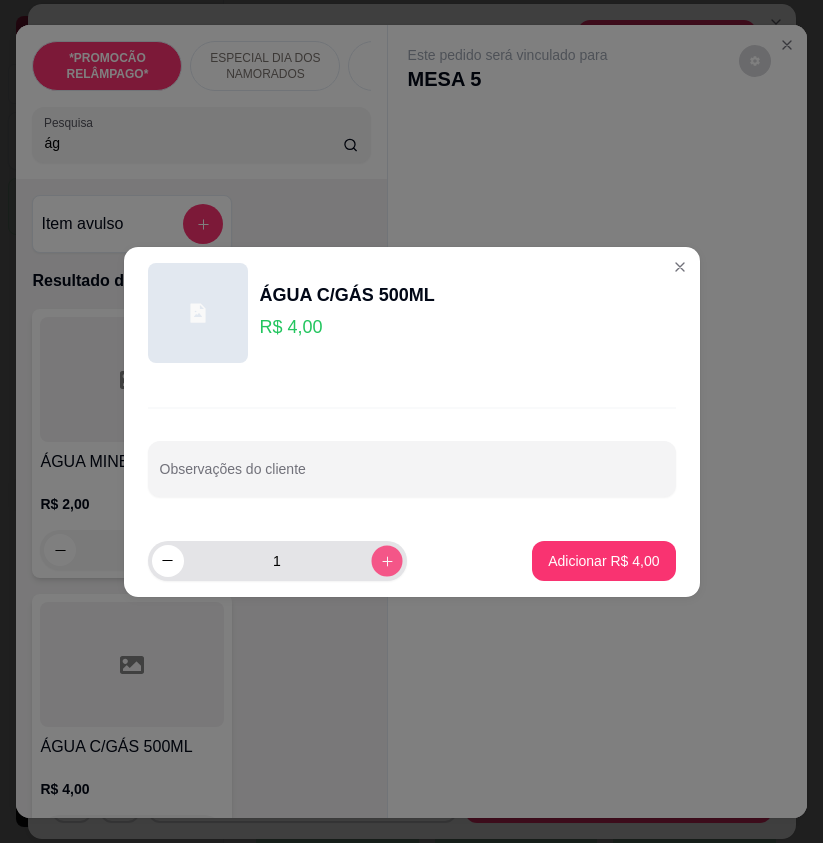 click 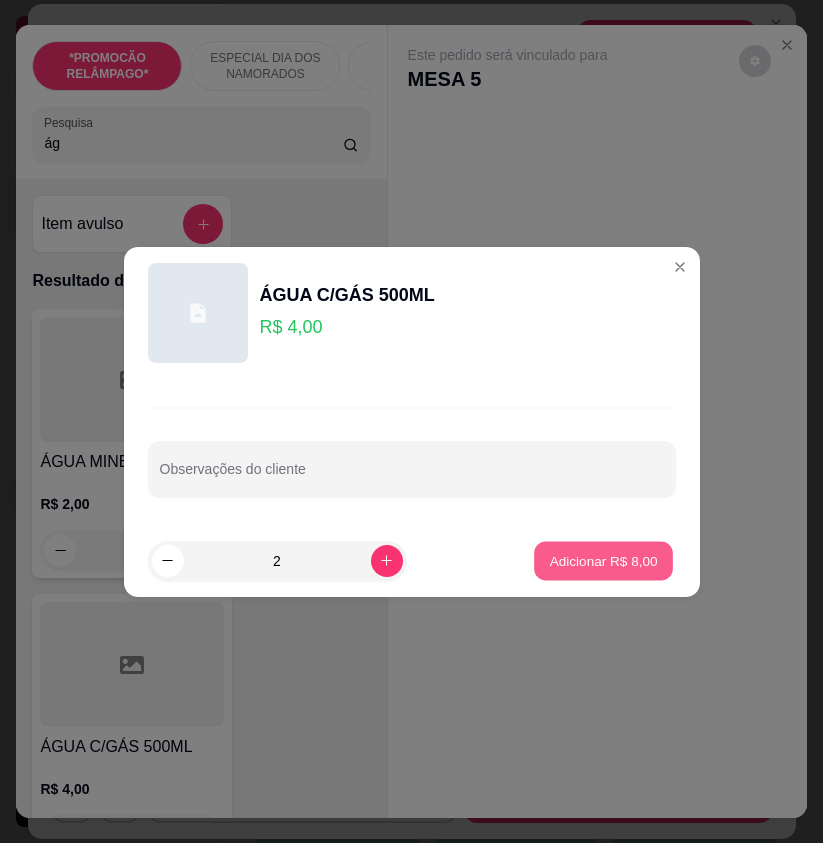 click on "Adicionar   R$ 8,00" at bounding box center (604, 560) 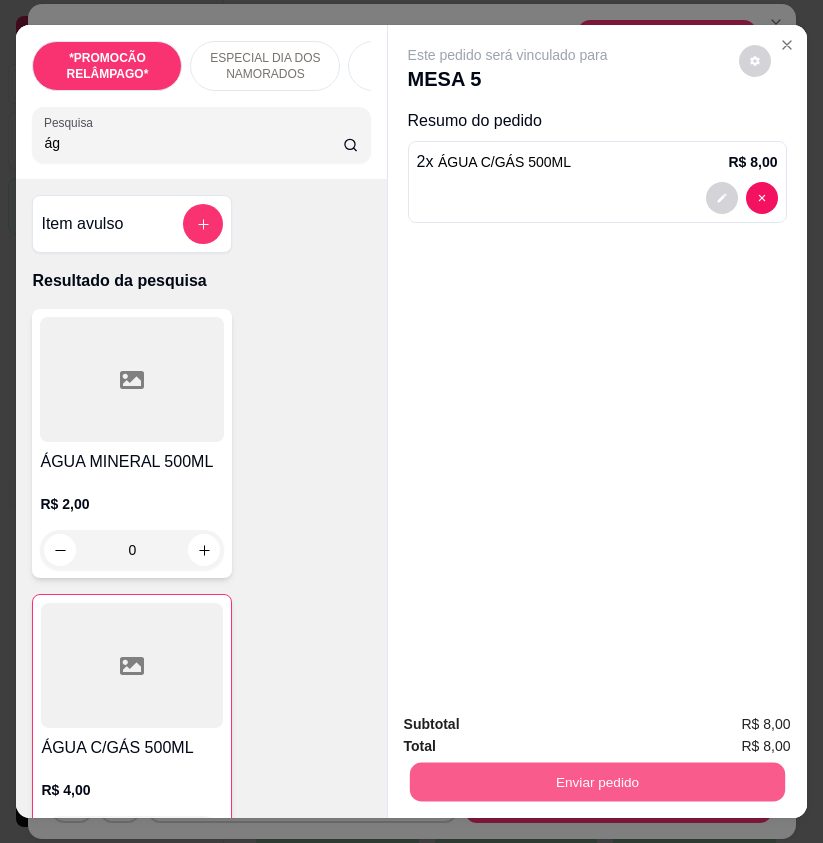 click on "Enviar pedido" at bounding box center [596, 781] 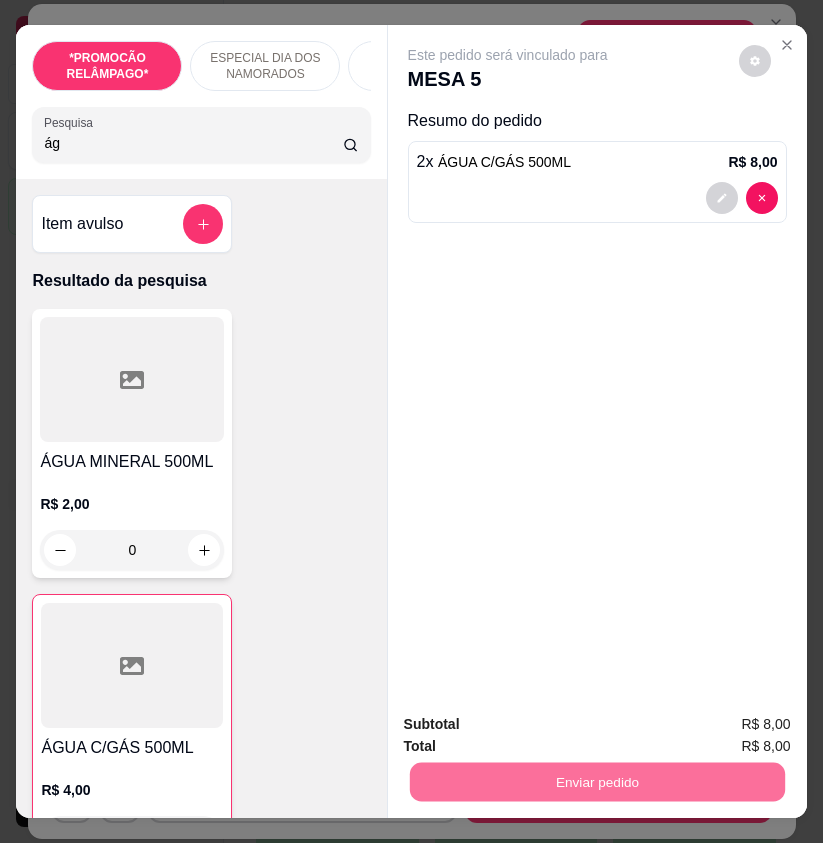 click on "Não registrar e enviar pedido" at bounding box center (528, 724) 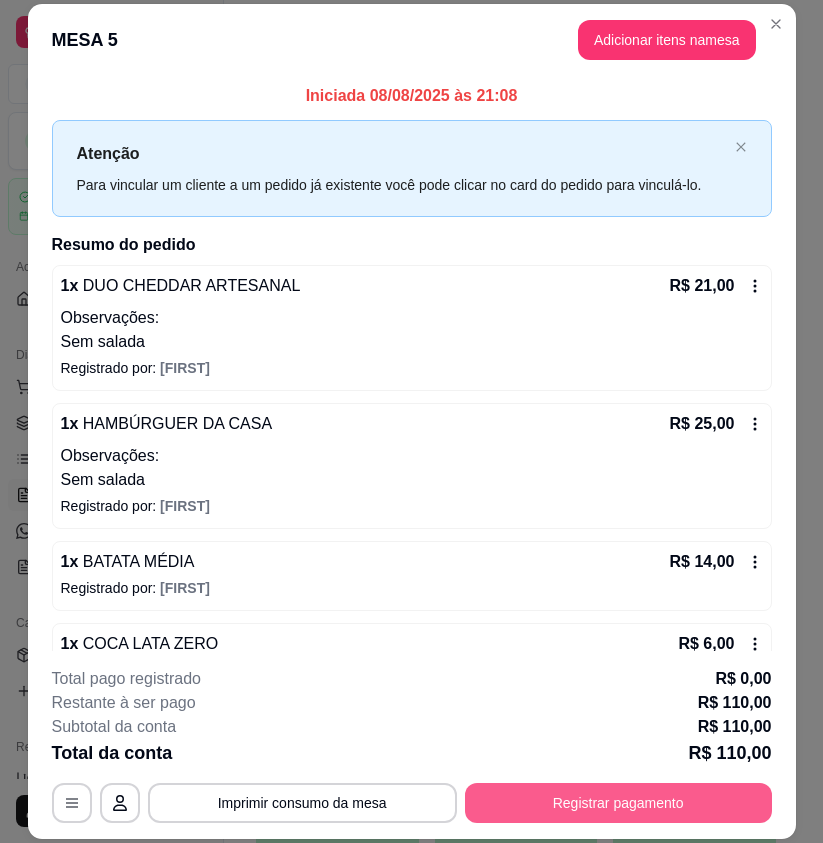 click on "Registrar pagamento" at bounding box center [618, 803] 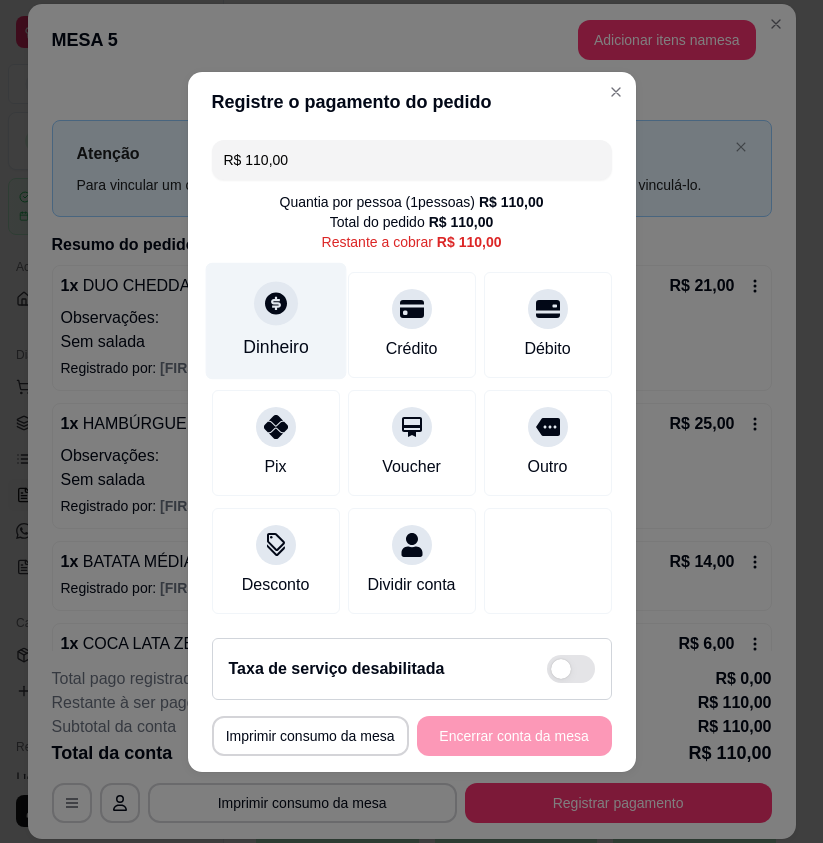 click on "Dinheiro" at bounding box center [276, 347] 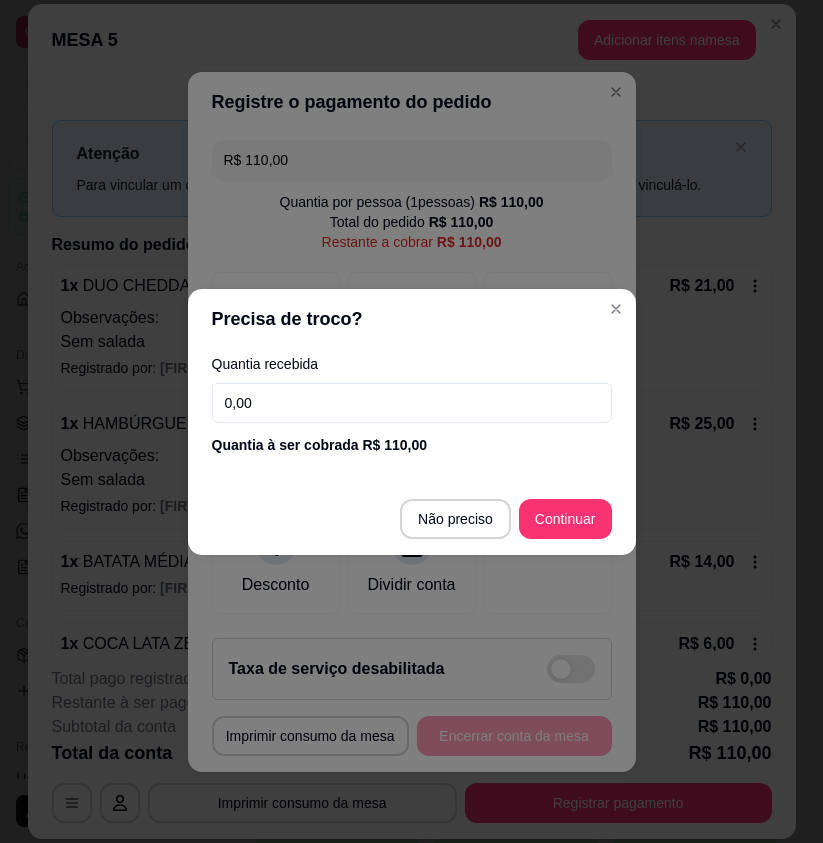 click on "0,00" at bounding box center [412, 403] 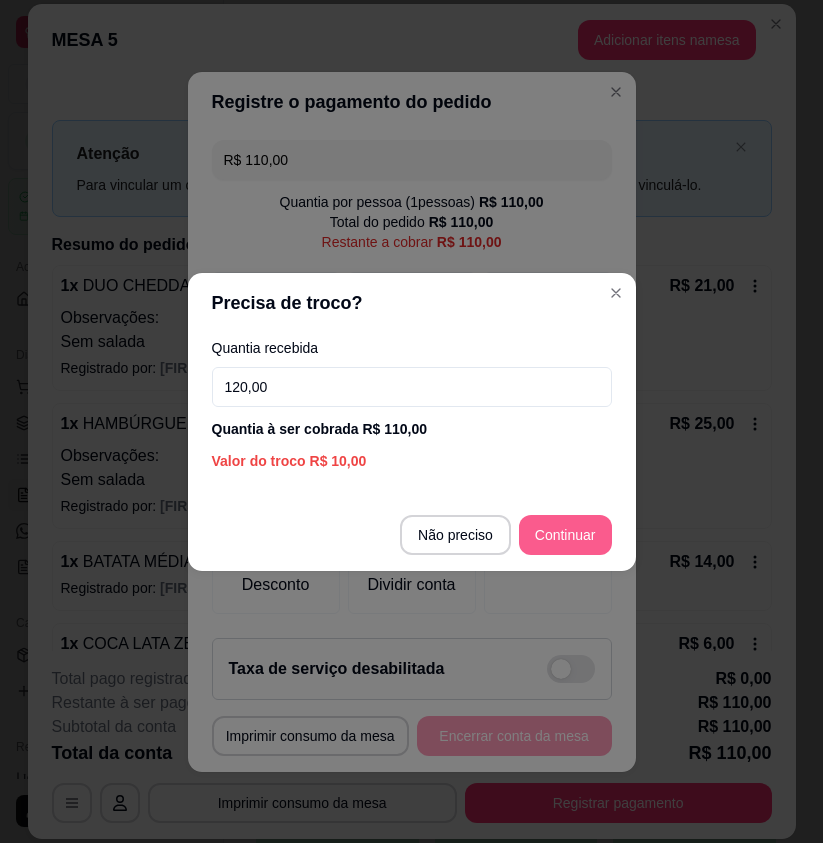type on "120,00" 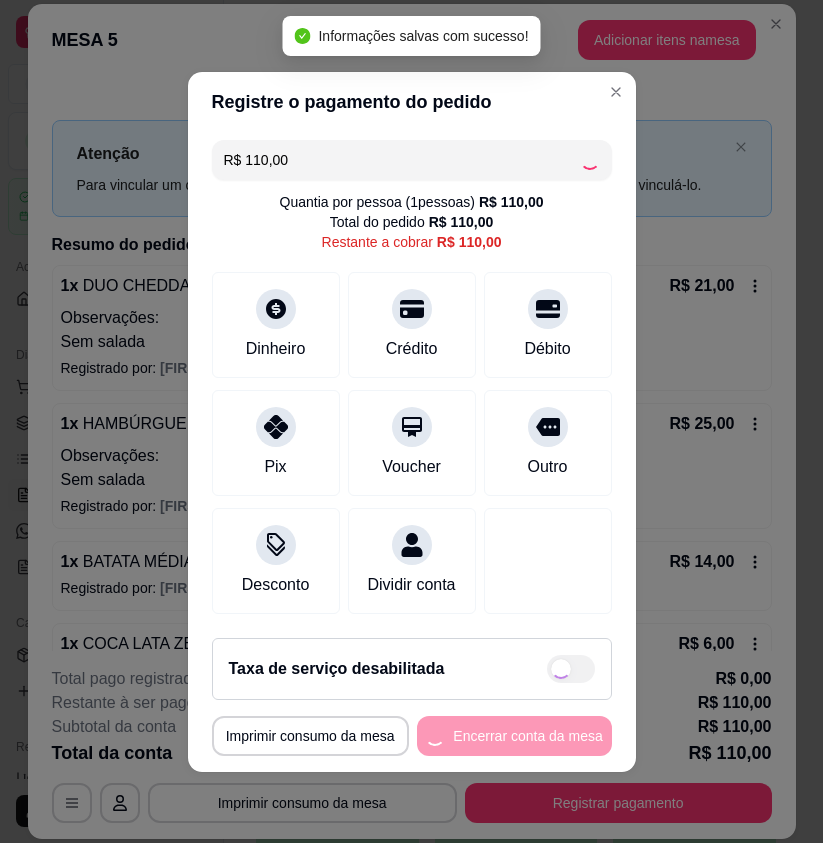 type on "R$ 0,00" 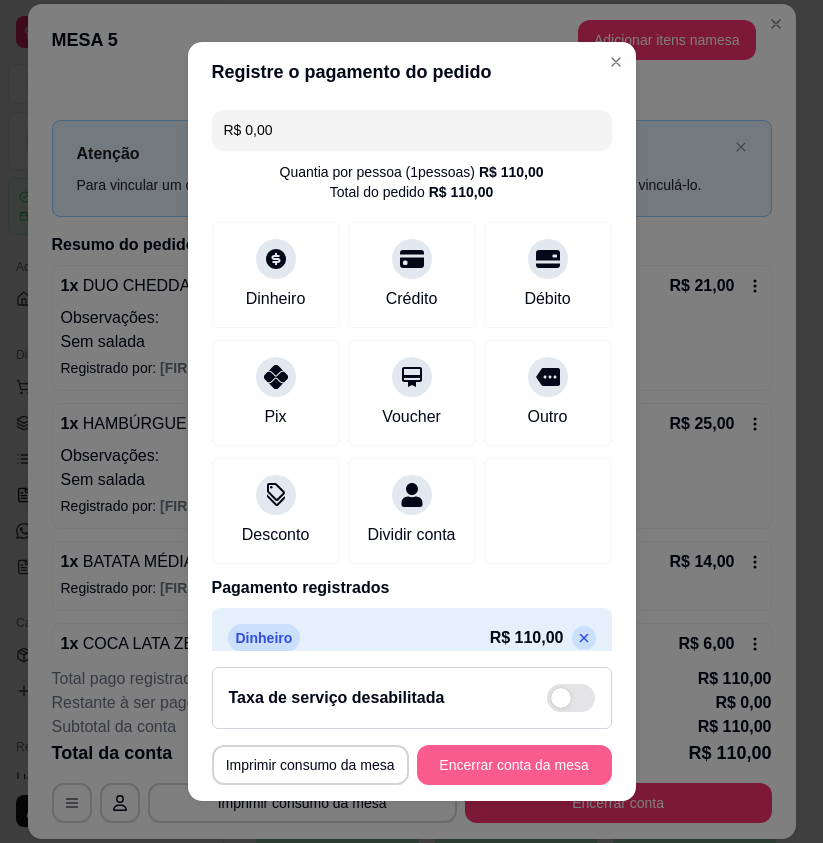 click on "Encerrar conta da mesa" at bounding box center (514, 765) 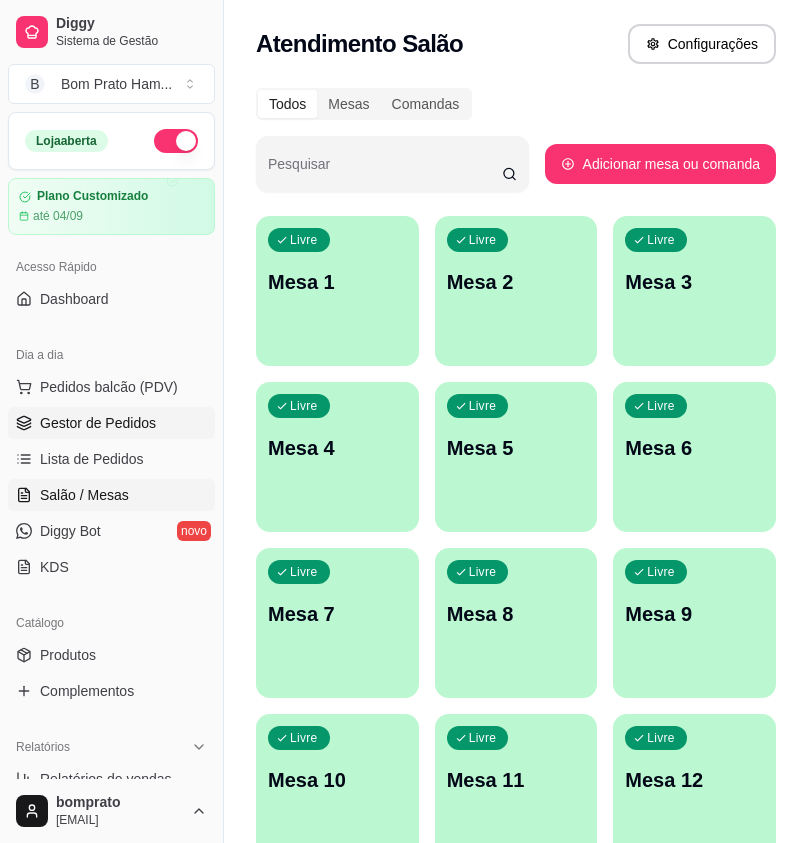 click on "Gestor de Pedidos" at bounding box center [98, 423] 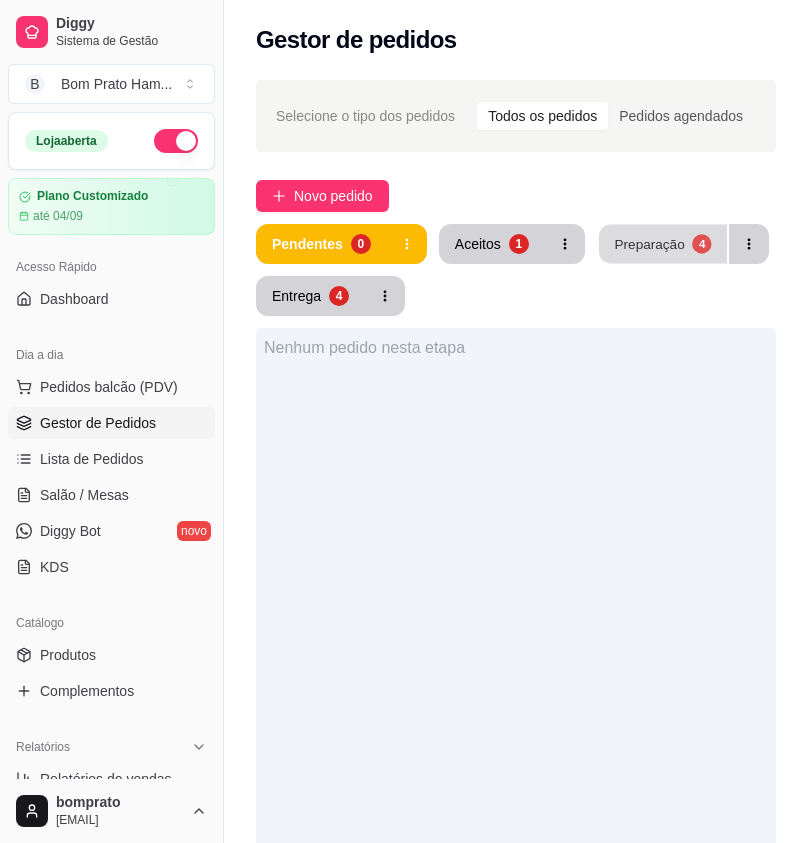 click on "Preparação" at bounding box center [649, 243] 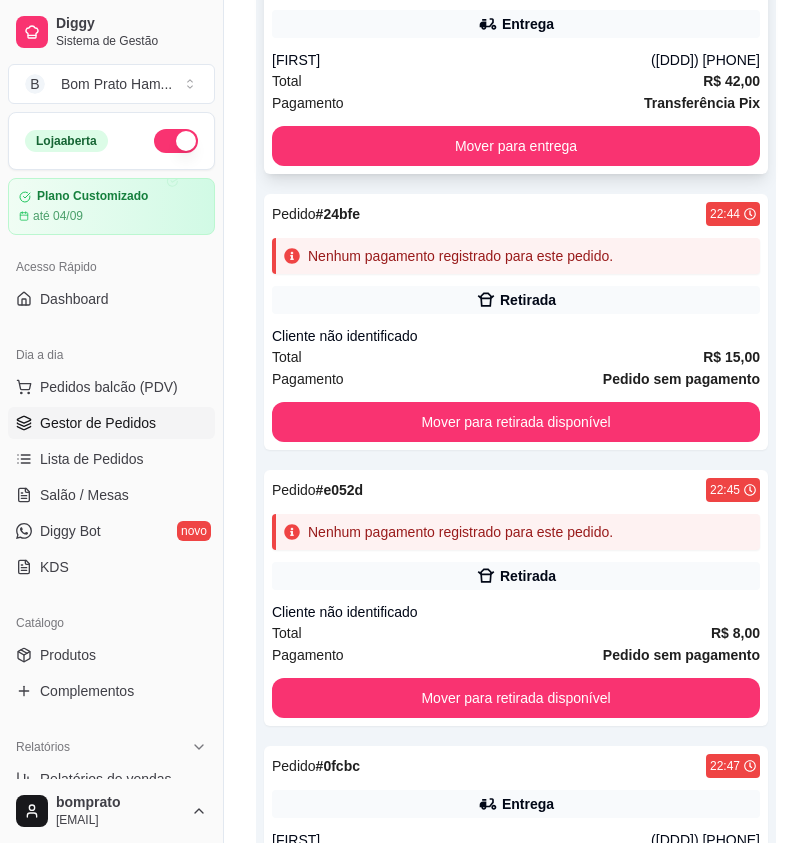 scroll, scrollTop: 400, scrollLeft: 0, axis: vertical 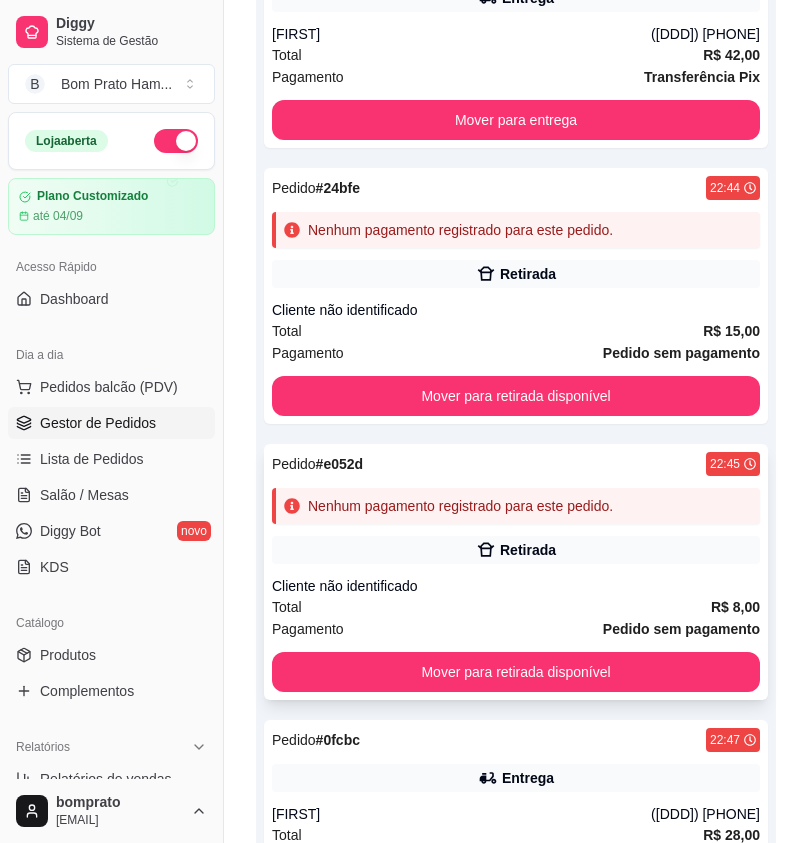click on "Pedido  # e052d 22:45 Nenhum pagamento registrado para este pedido. Retirada Cliente não identificado Total R$ 8,00 Pagamento Pedido sem pagamento Mover para retirada disponível" at bounding box center (516, 572) 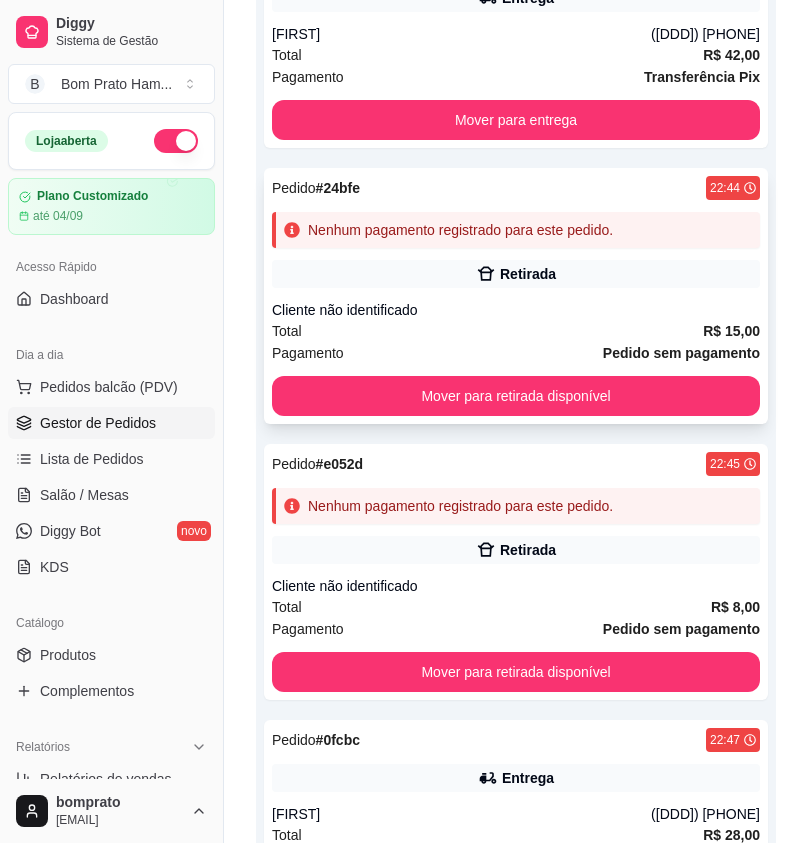 click on "Cliente não identificado" at bounding box center [516, 310] 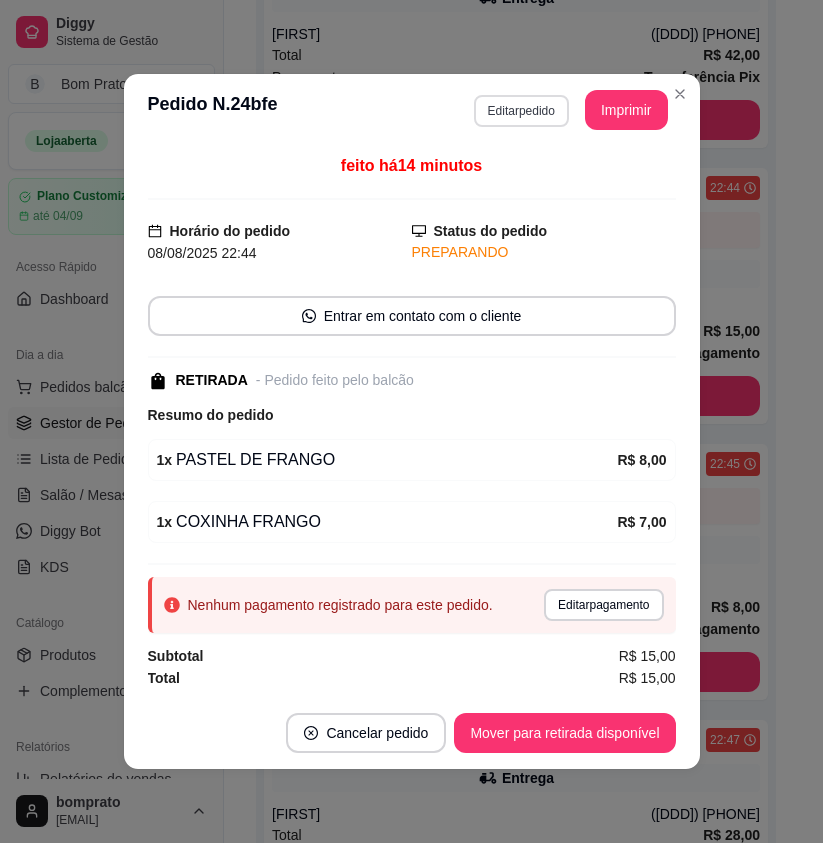 click on "Editar  pedido" at bounding box center (521, 111) 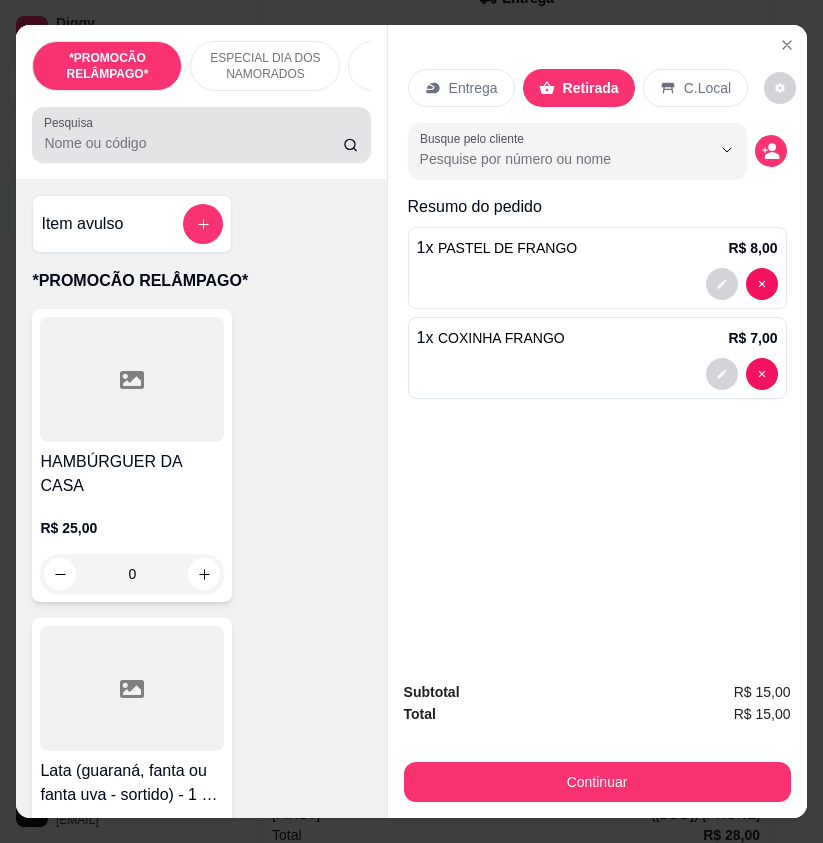 click on "Pesquisa" at bounding box center [193, 143] 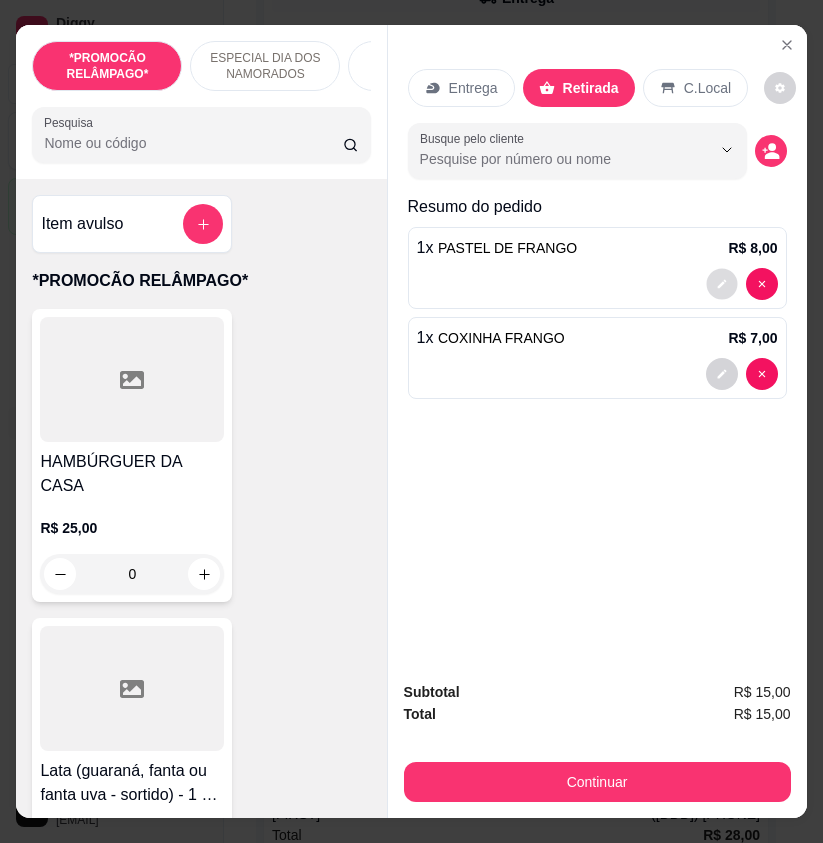 click 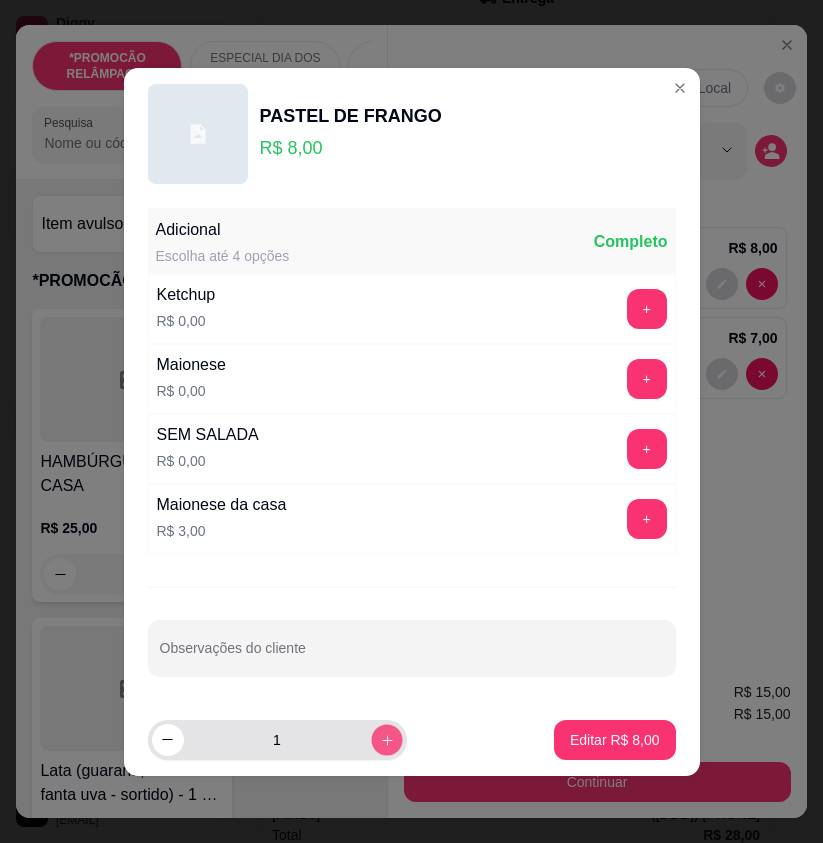 click at bounding box center [386, 739] 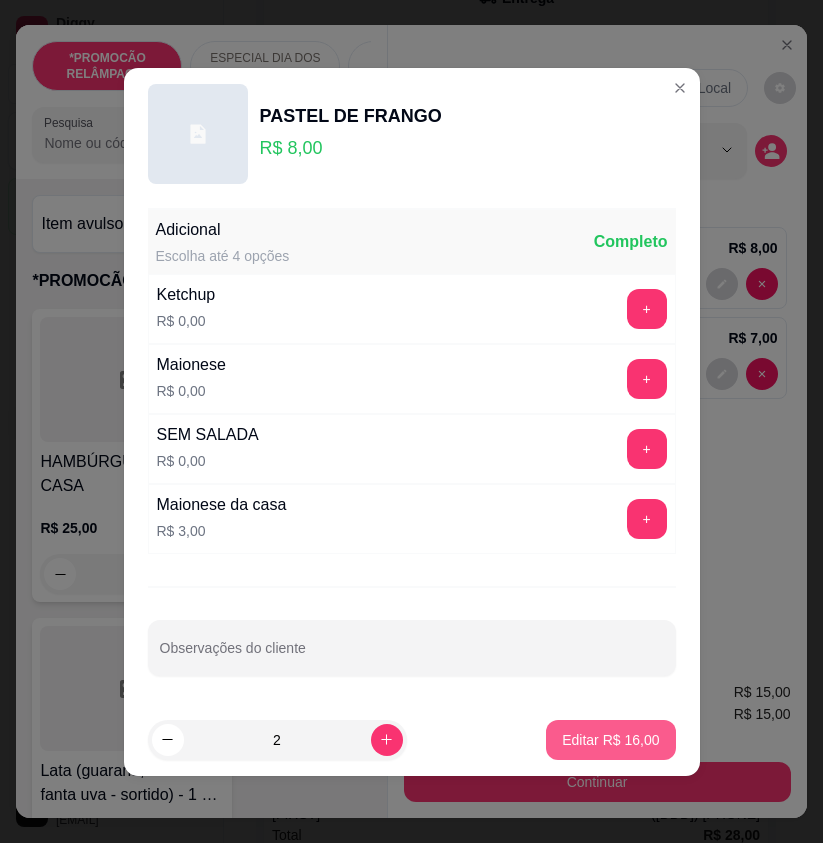 click on "Editar   R$ 16,00" at bounding box center [610, 740] 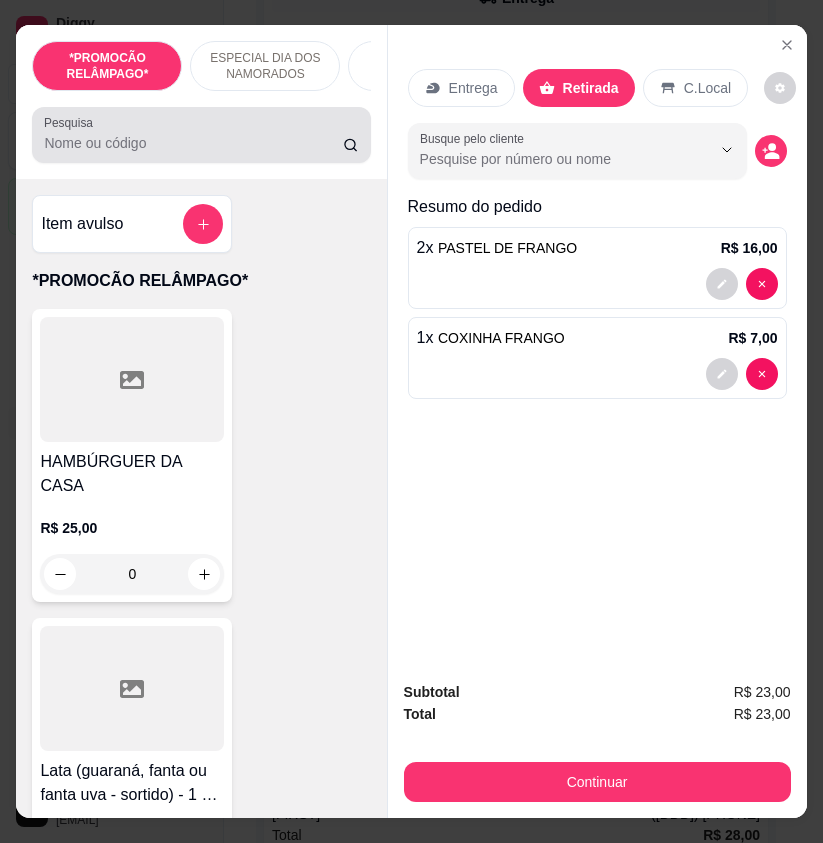 click on "Pesquisa" at bounding box center [193, 143] 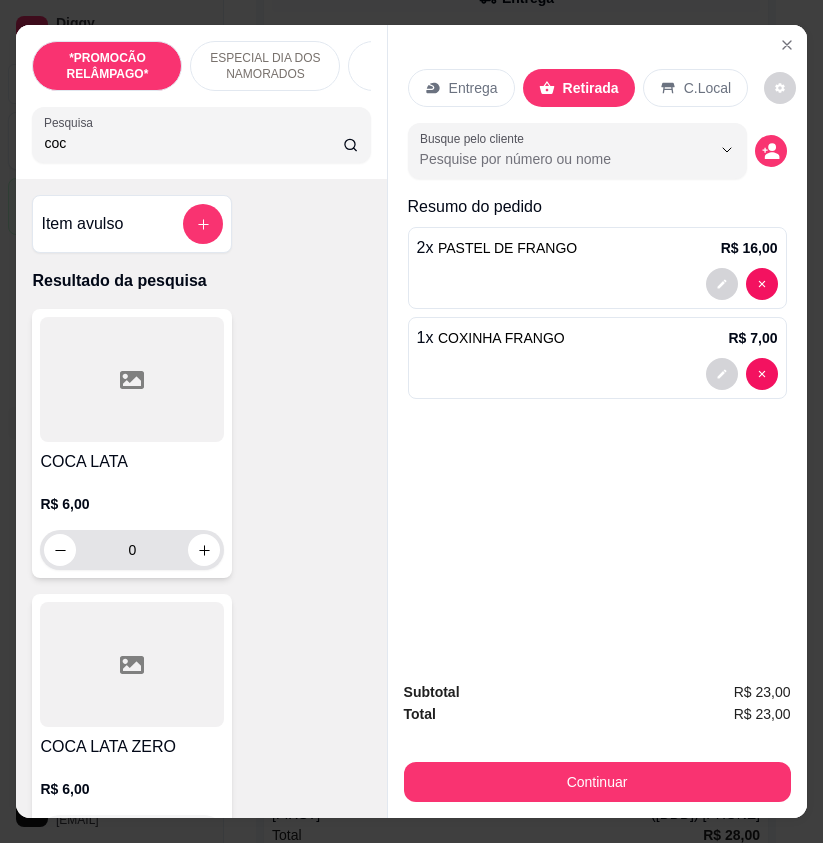 type on "coc" 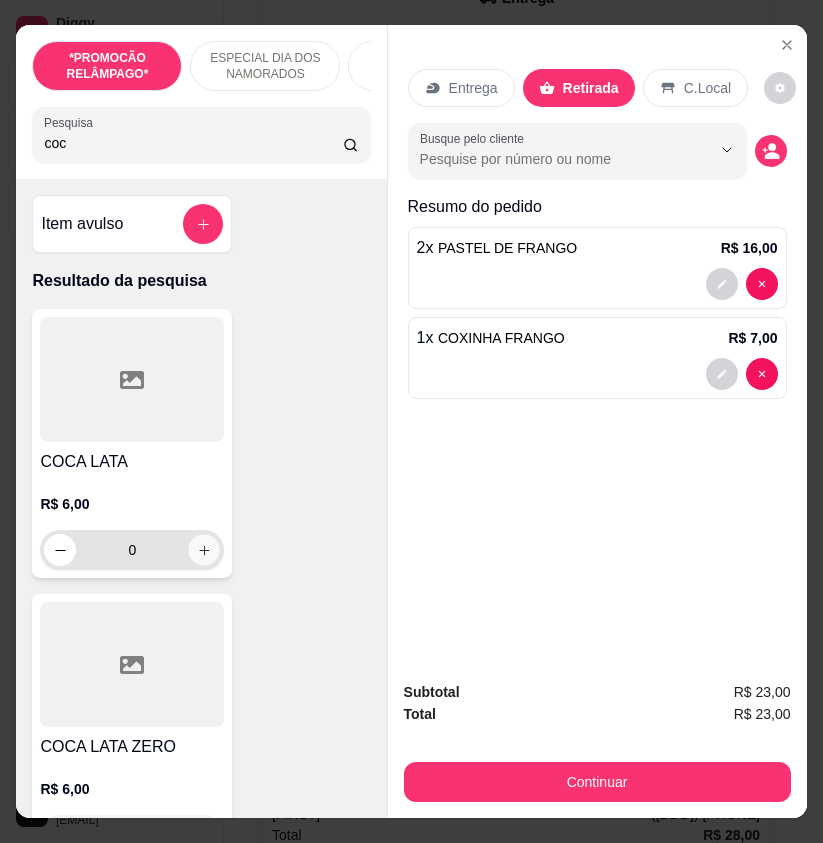click 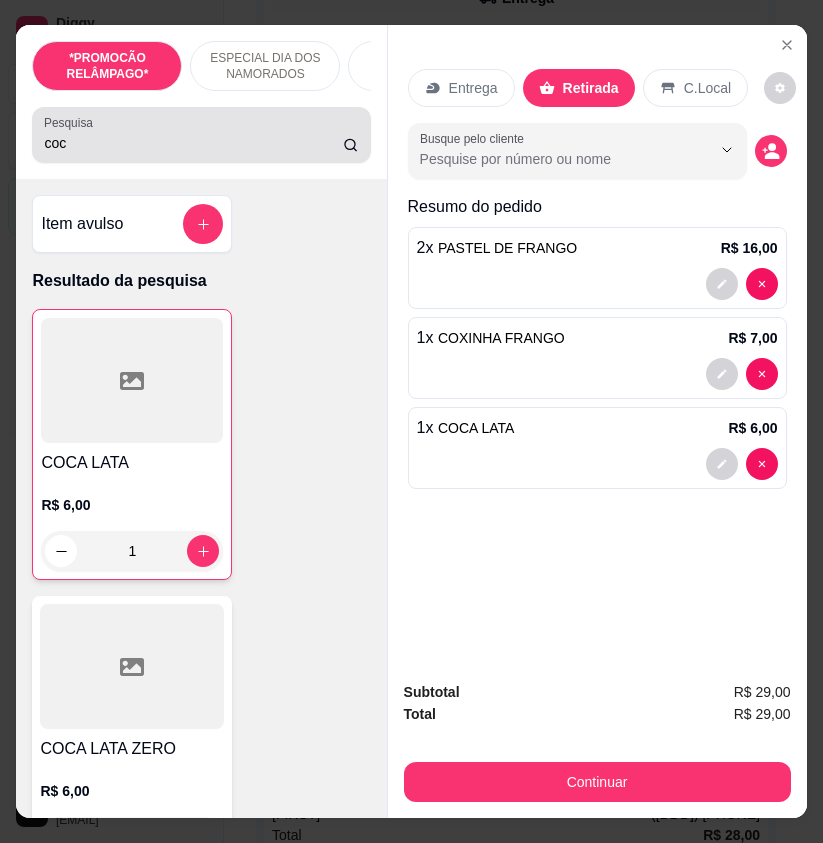 click on "coc" at bounding box center [193, 143] 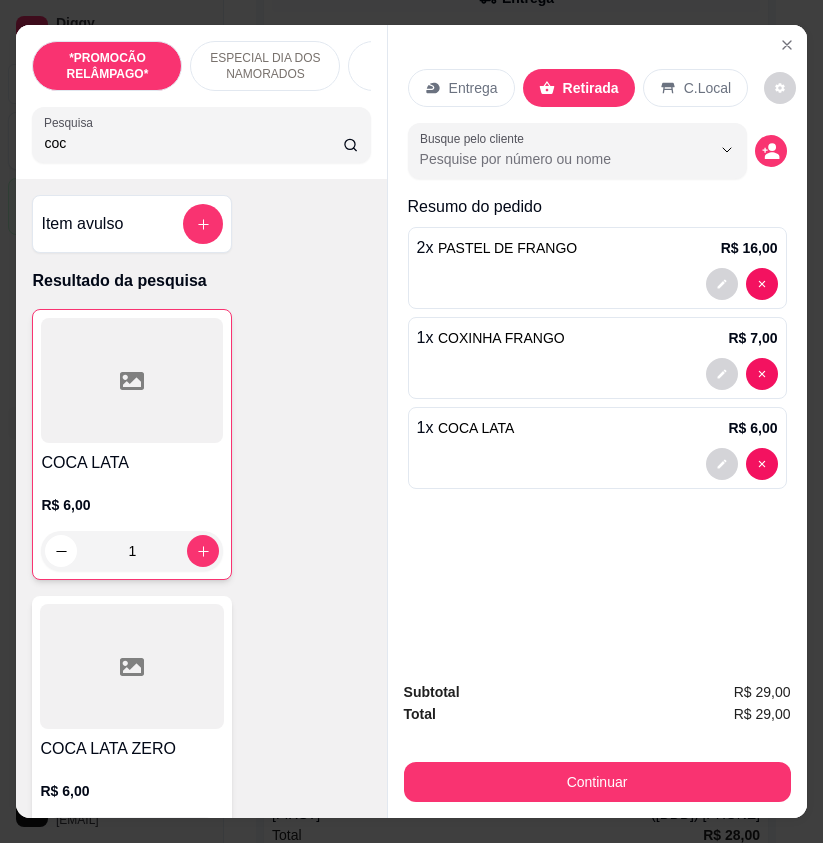 click on "coc" at bounding box center [193, 143] 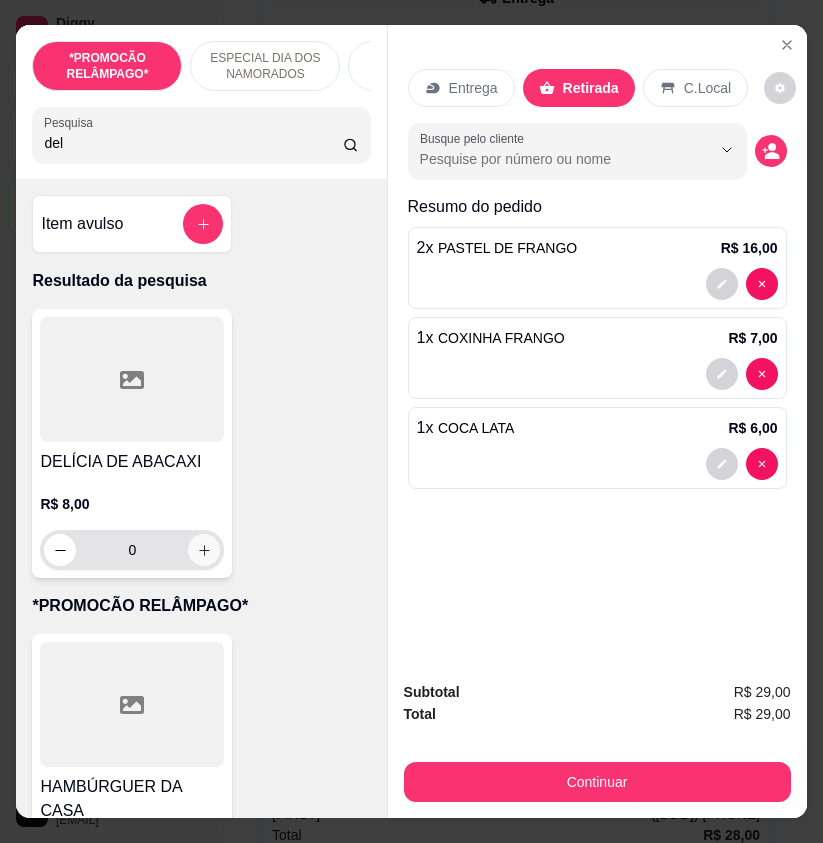 type on "del" 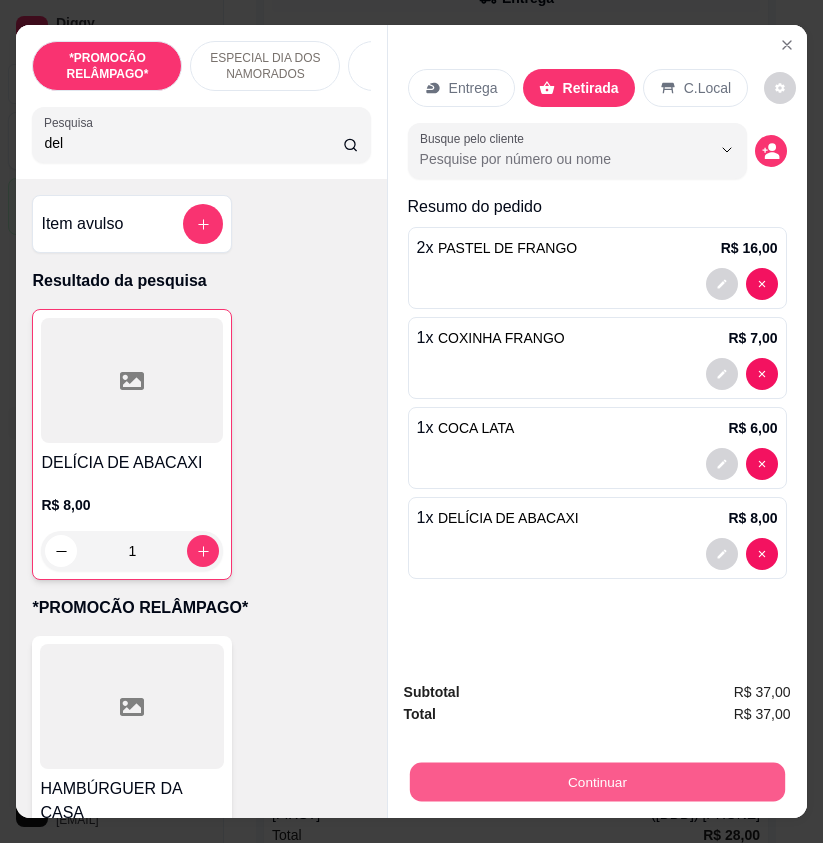 click on "Continuar" at bounding box center [596, 781] 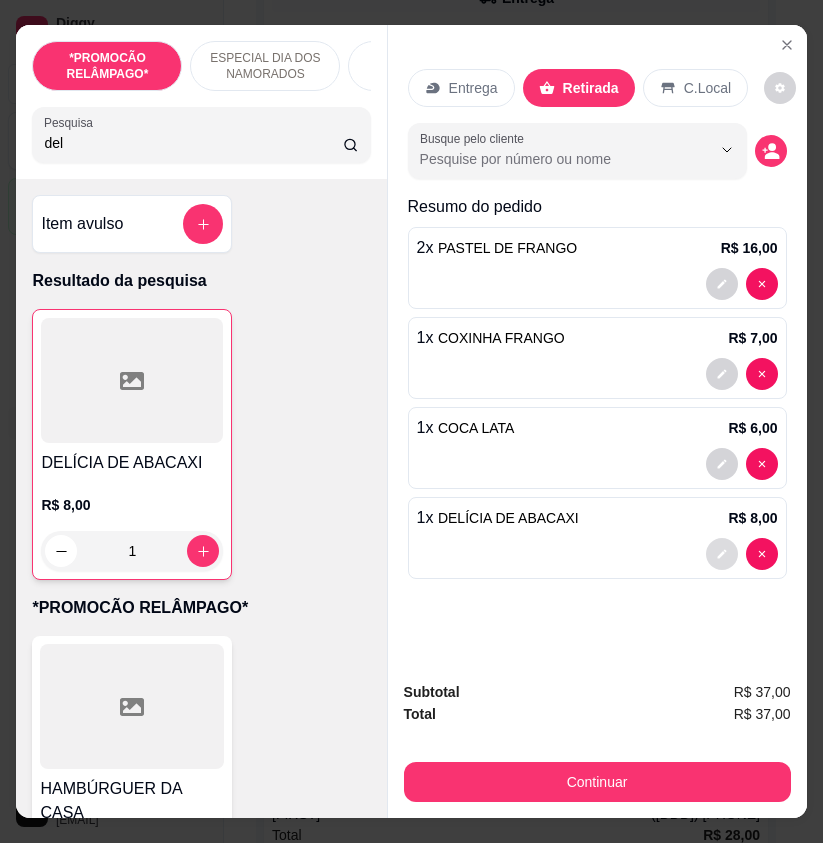 click 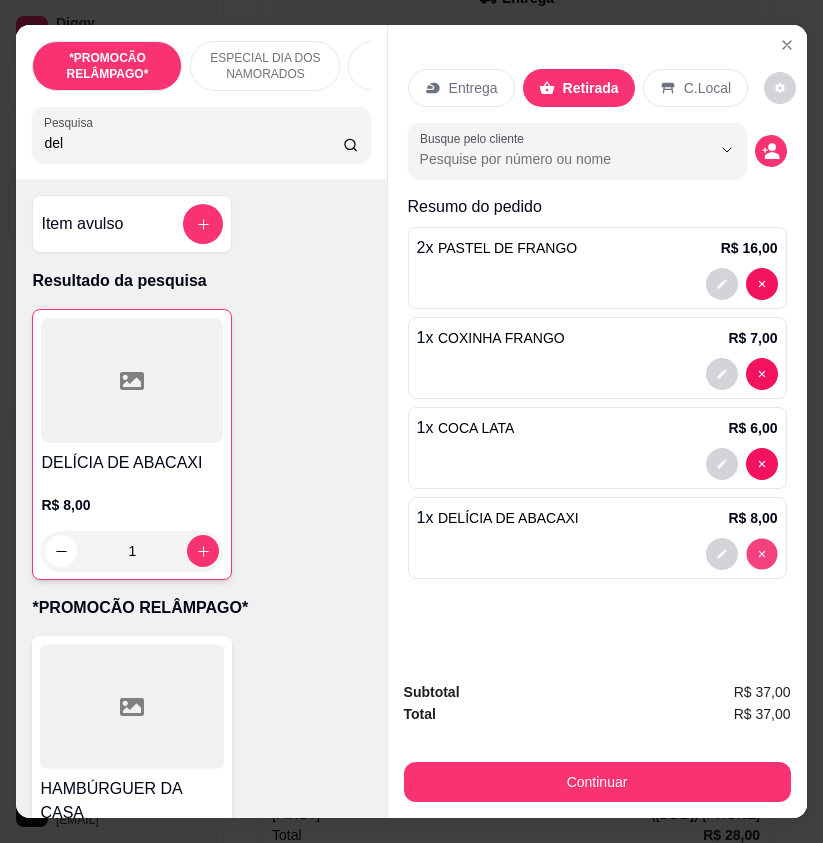 type on "0" 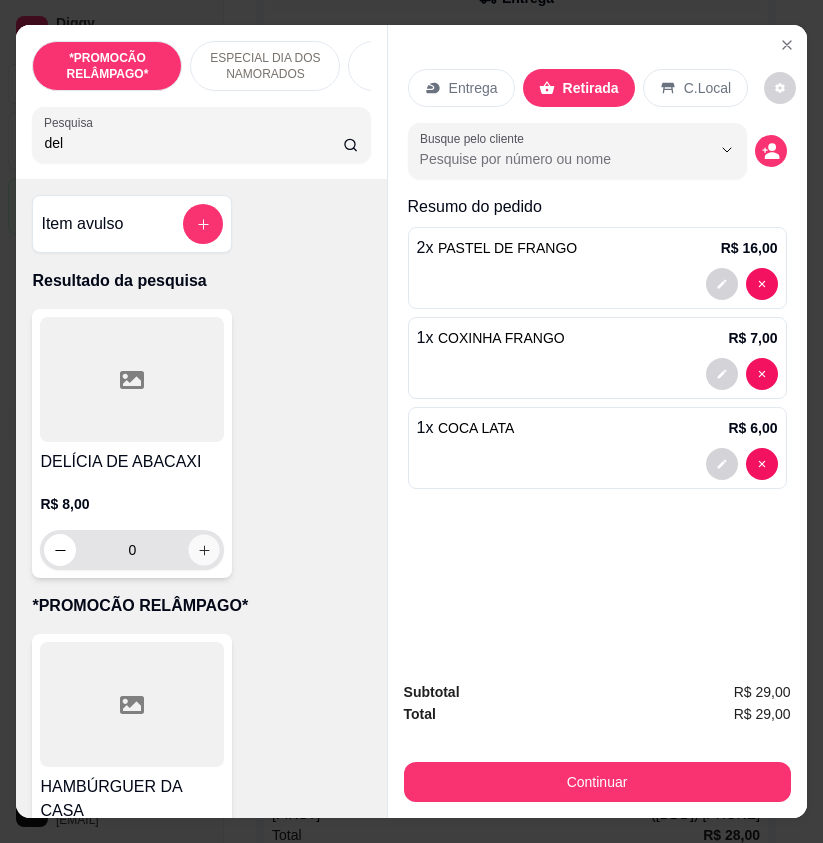 click on "0" at bounding box center [132, 550] 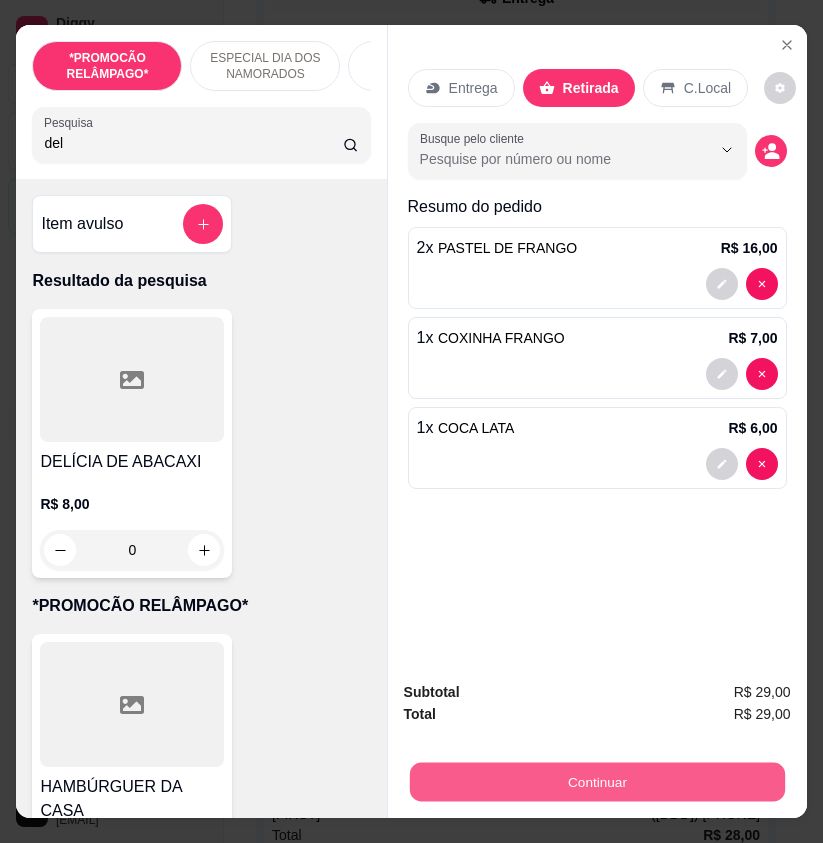 click on "Continuar" at bounding box center [596, 781] 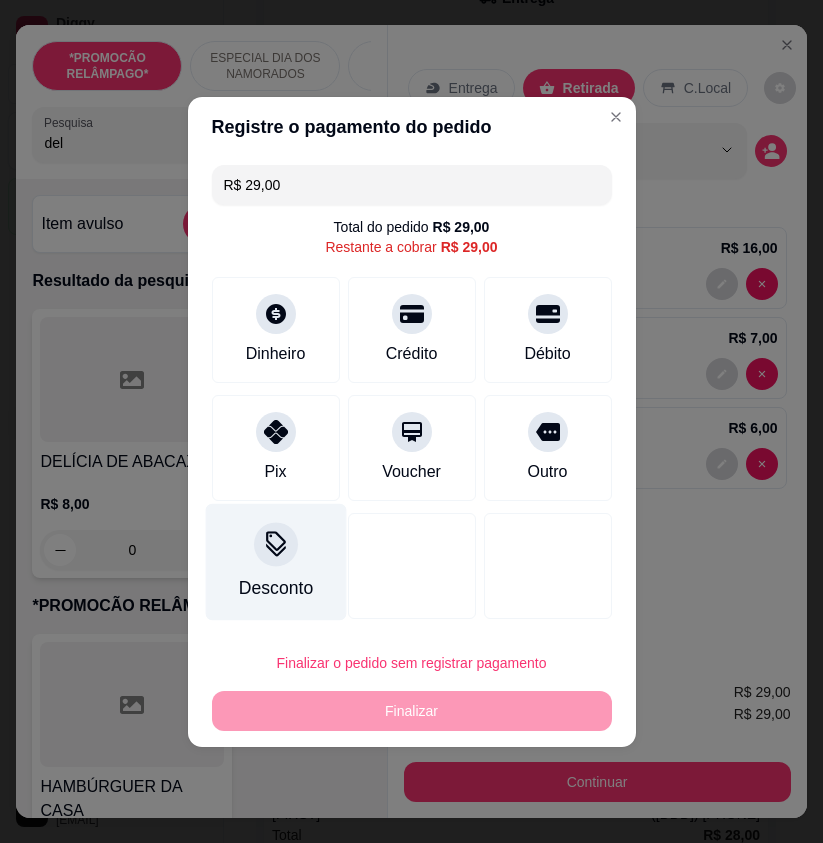 click on "Desconto" at bounding box center [275, 588] 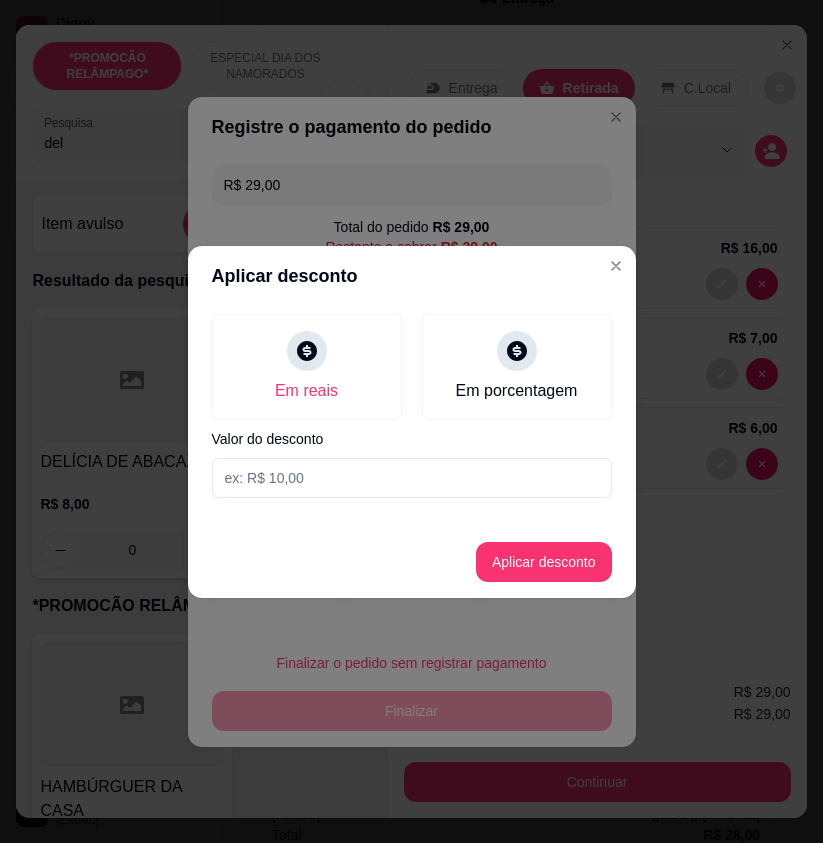 click at bounding box center (412, 478) 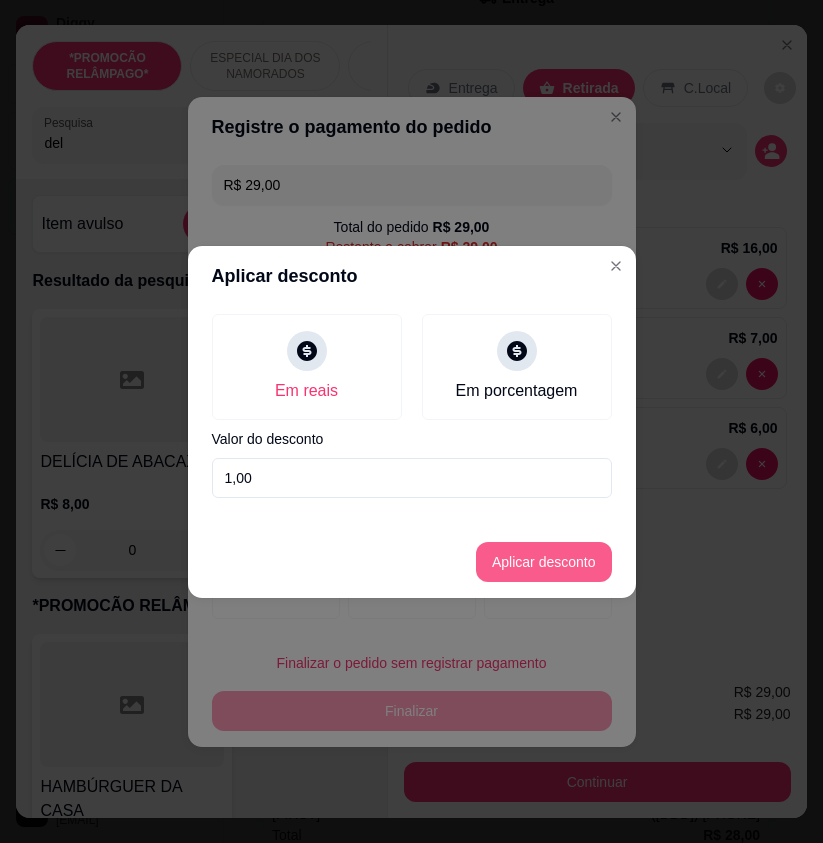 type on "1,00" 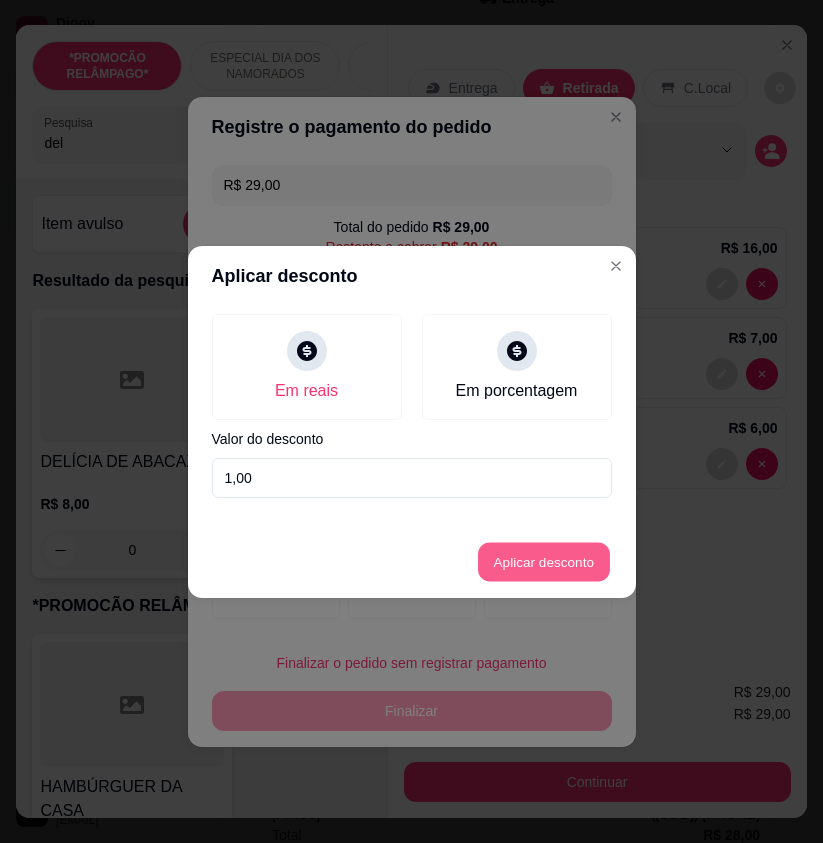click on "Aplicar desconto" at bounding box center (543, 561) 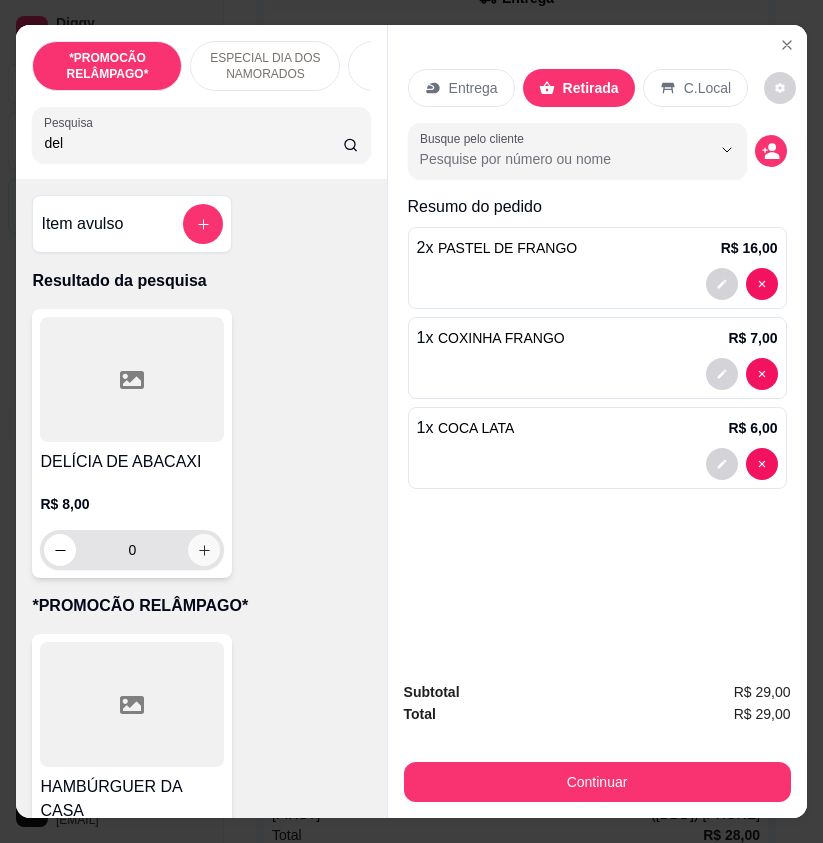 click 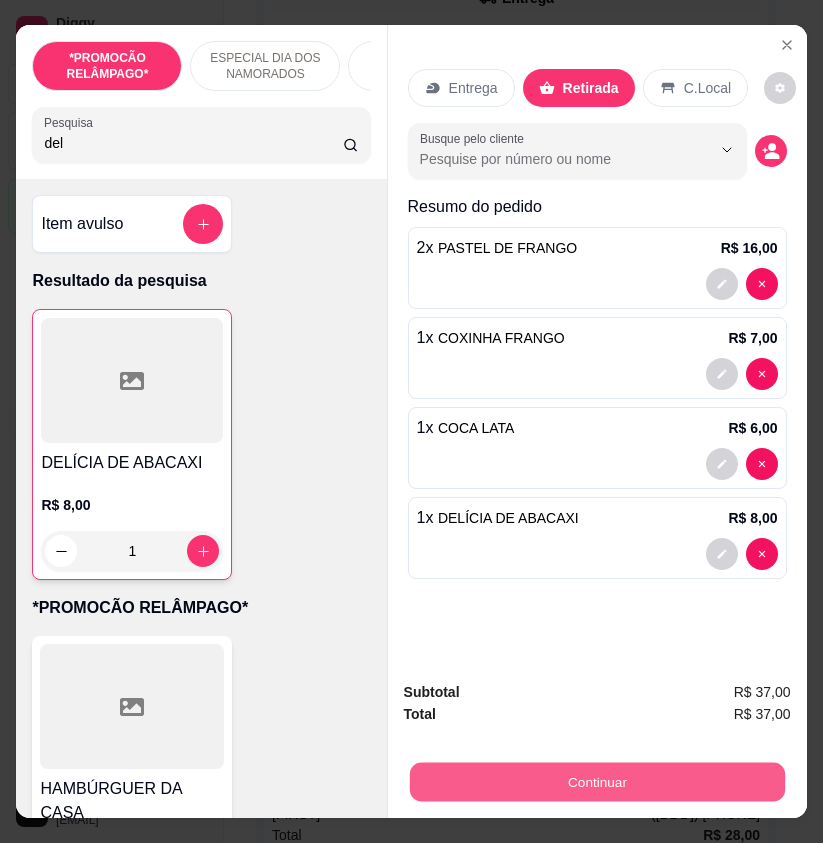 click on "Continuar" at bounding box center [596, 781] 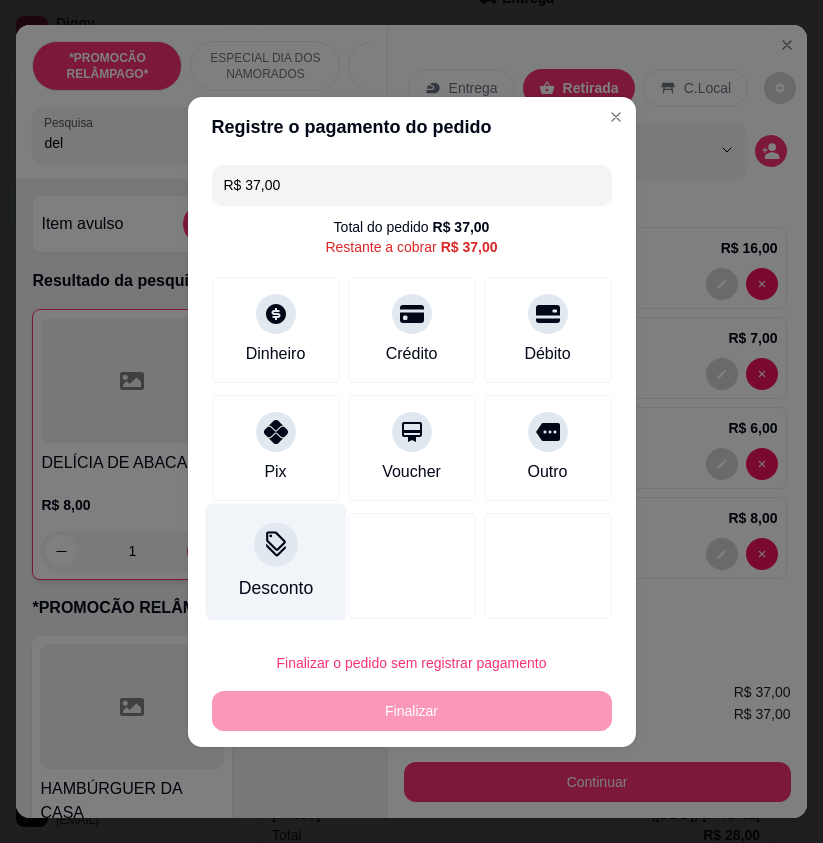 click on "Desconto" at bounding box center [275, 561] 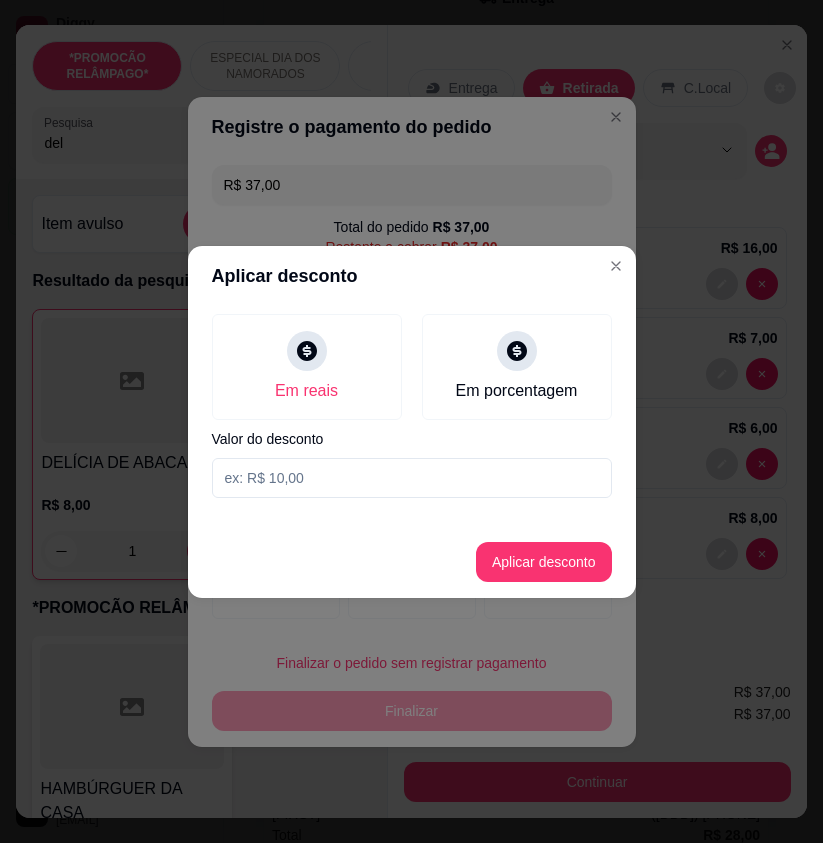 click at bounding box center [412, 478] 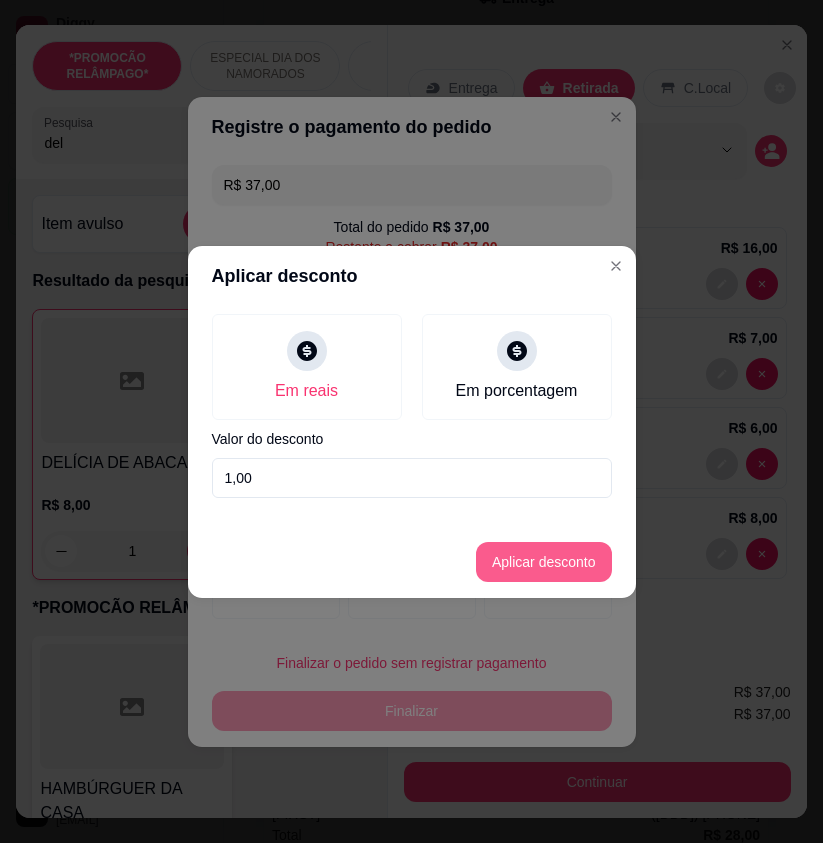 type on "1,00" 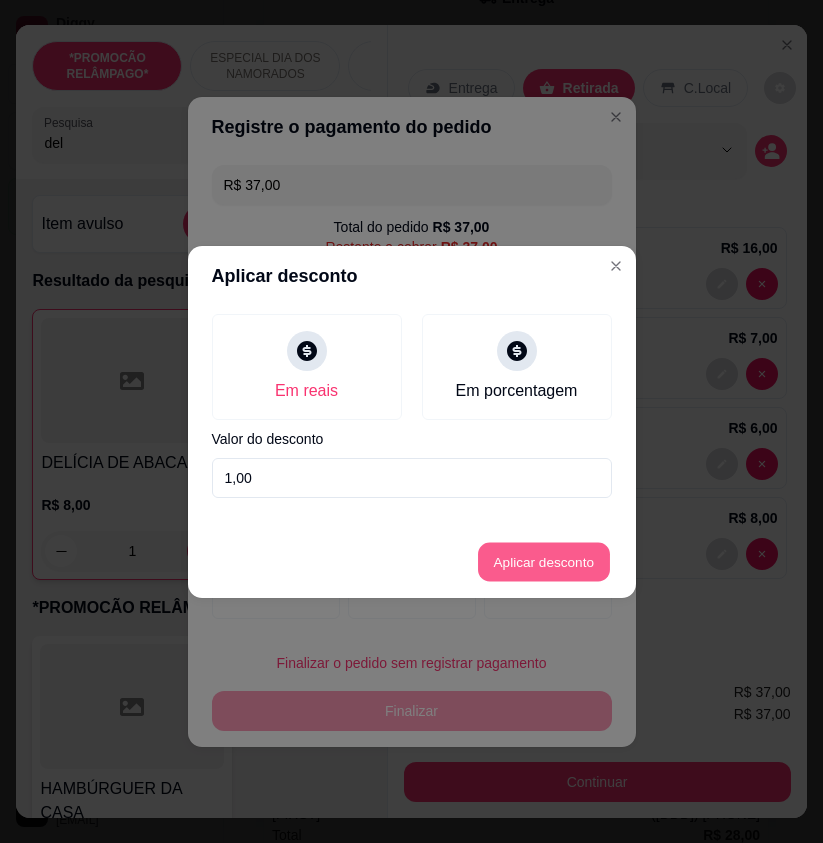 click on "Aplicar desconto" at bounding box center (543, 561) 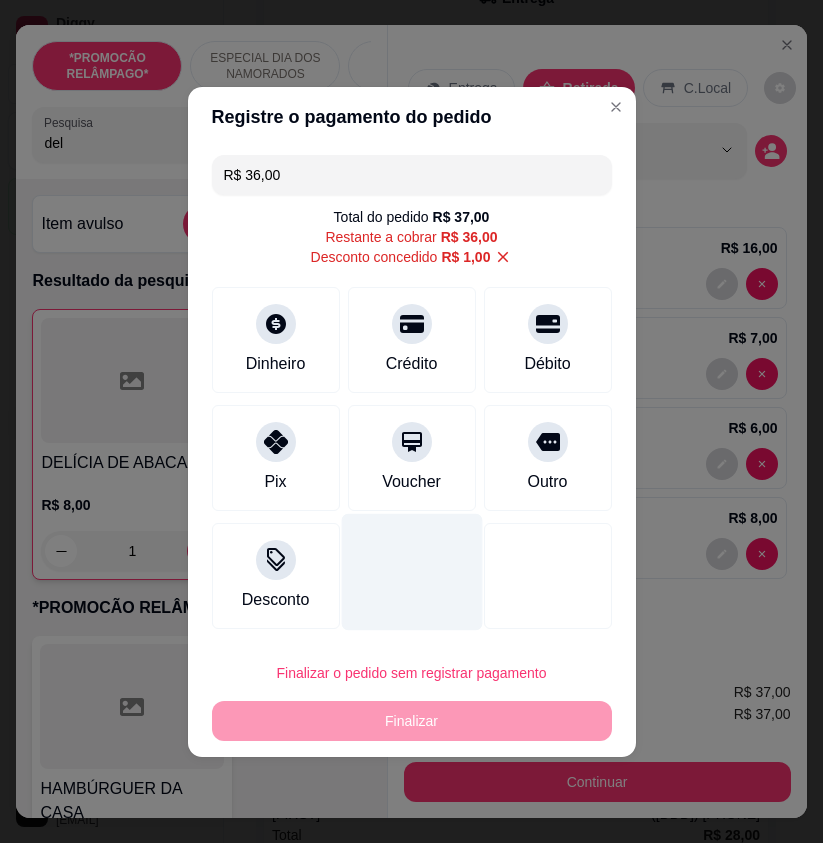 drag, startPoint x: 297, startPoint y: 470, endPoint x: 346, endPoint y: 546, distance: 90.426765 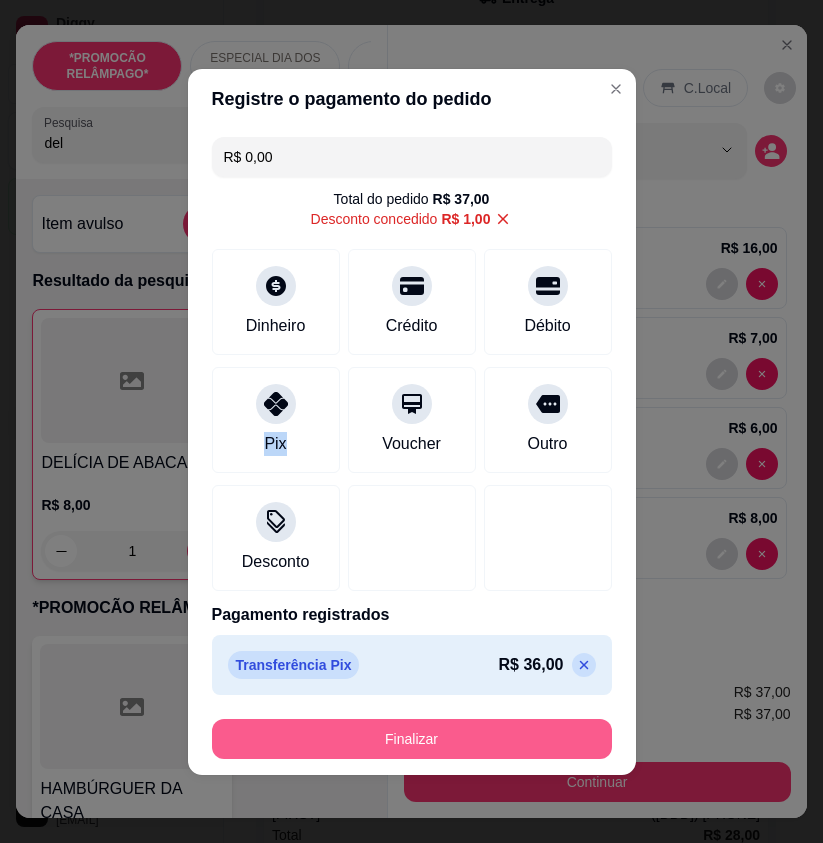 click on "Finalizar" at bounding box center (412, 739) 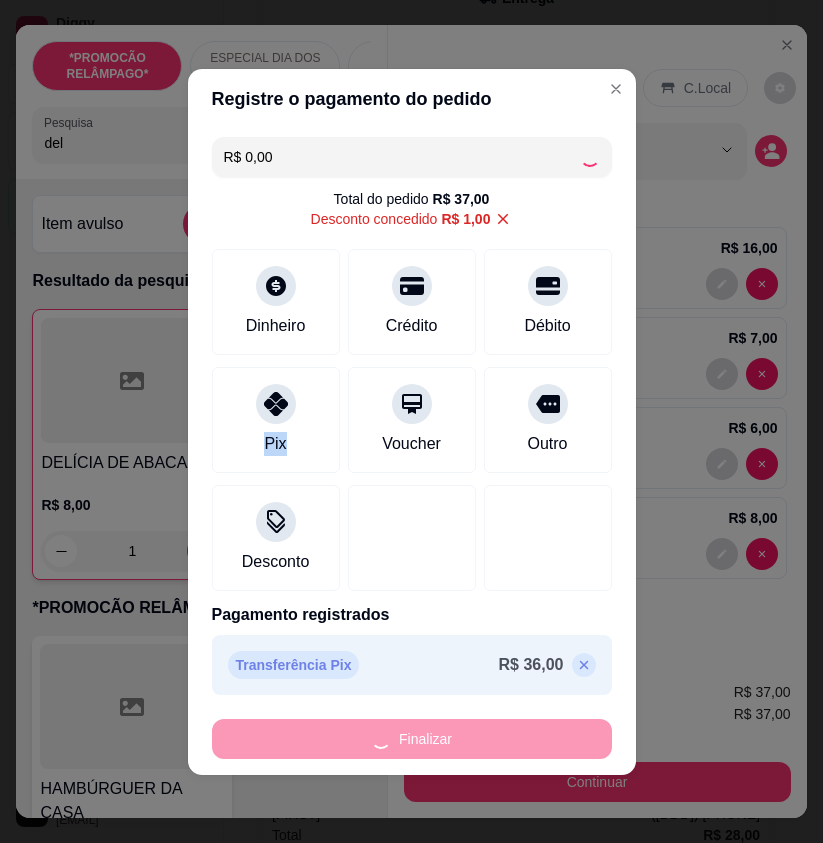 type on "0" 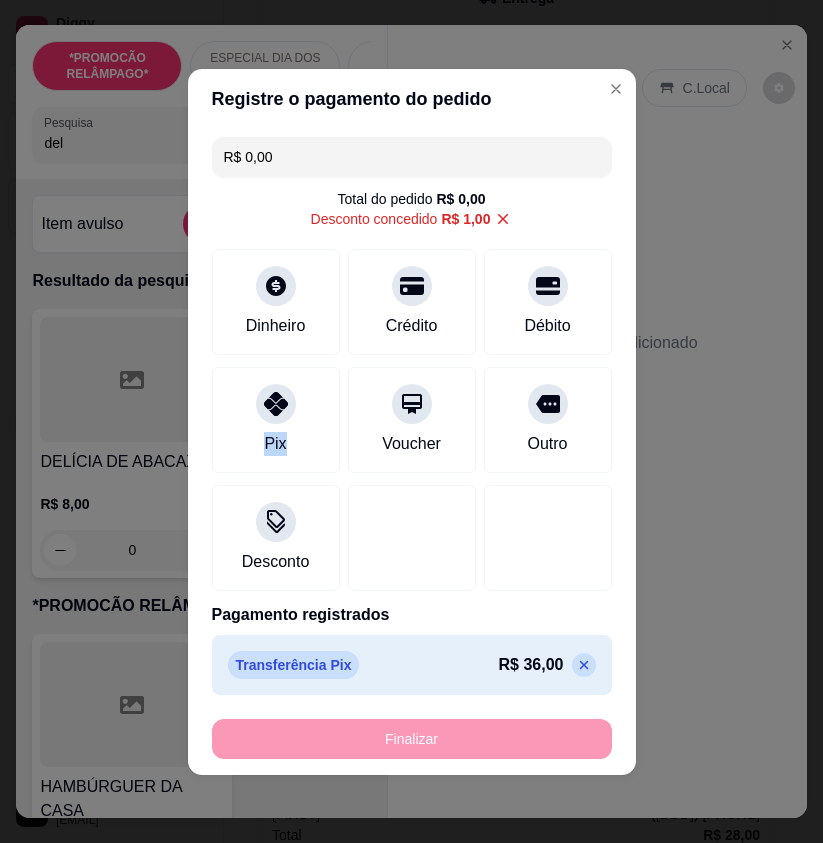 type on "-R$ 37,00" 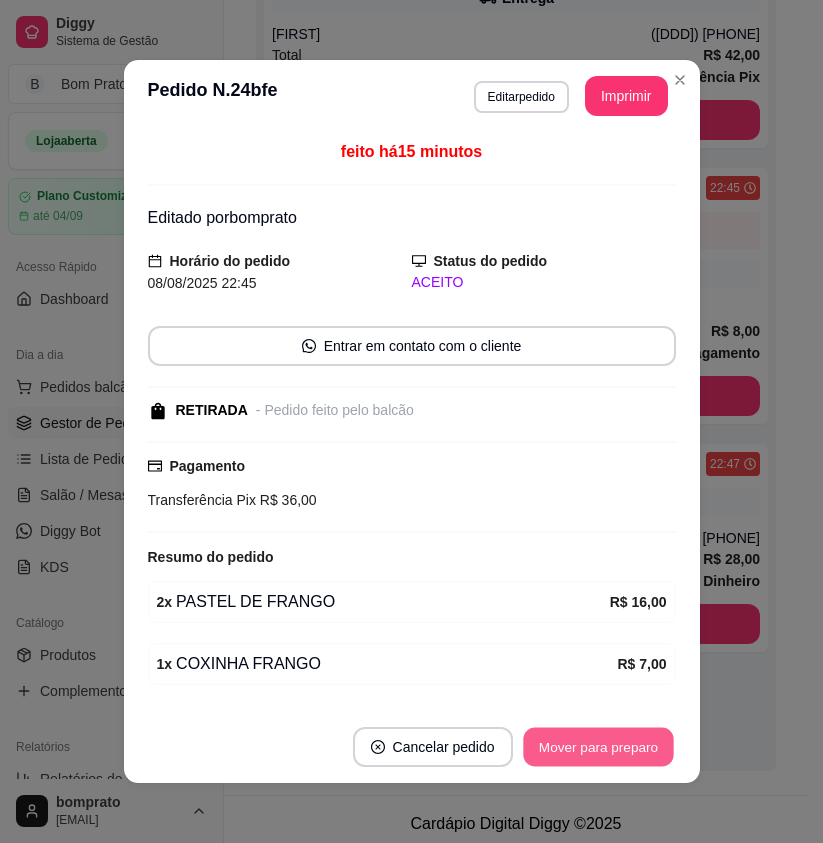 click on "Mover para preparo" at bounding box center [598, 747] 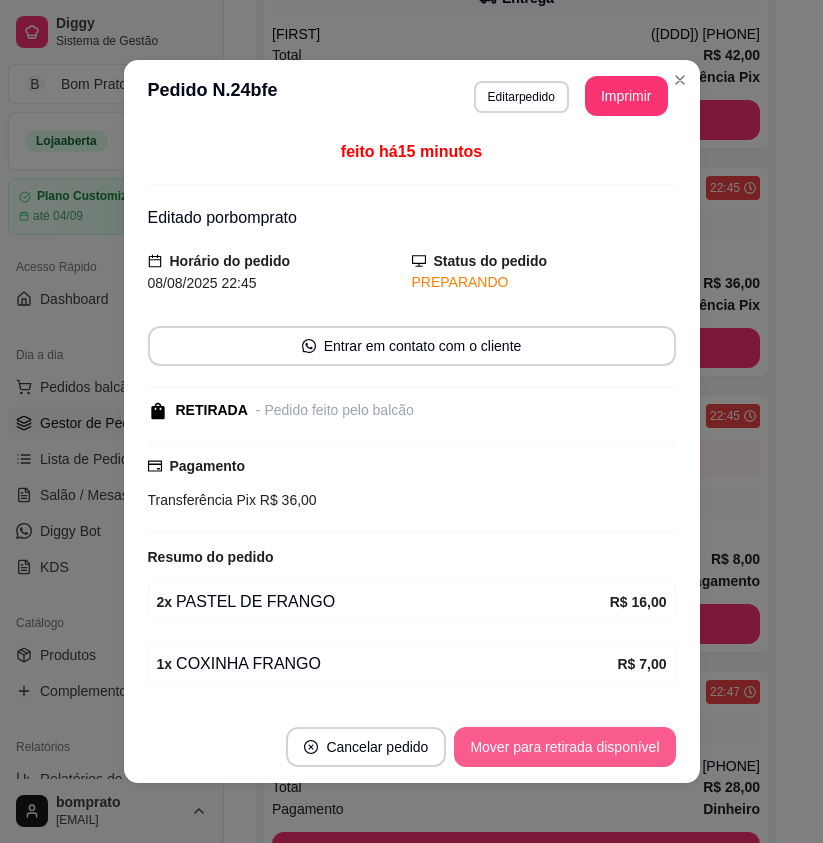 click on "Mover para retirada disponível" at bounding box center [564, 747] 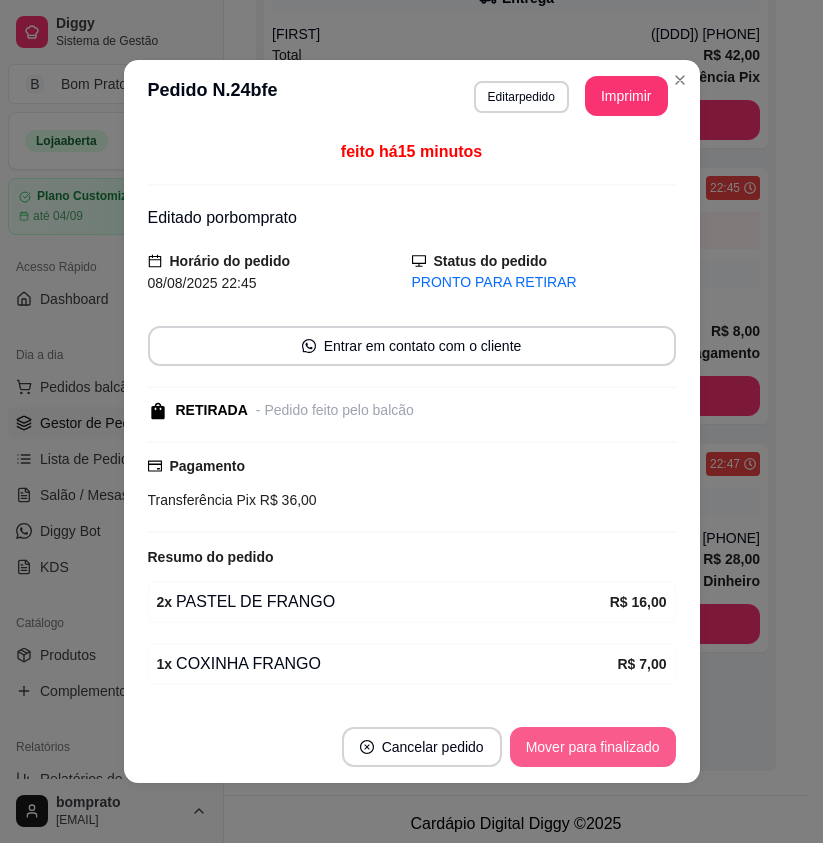 click on "Mover para finalizado" at bounding box center [593, 747] 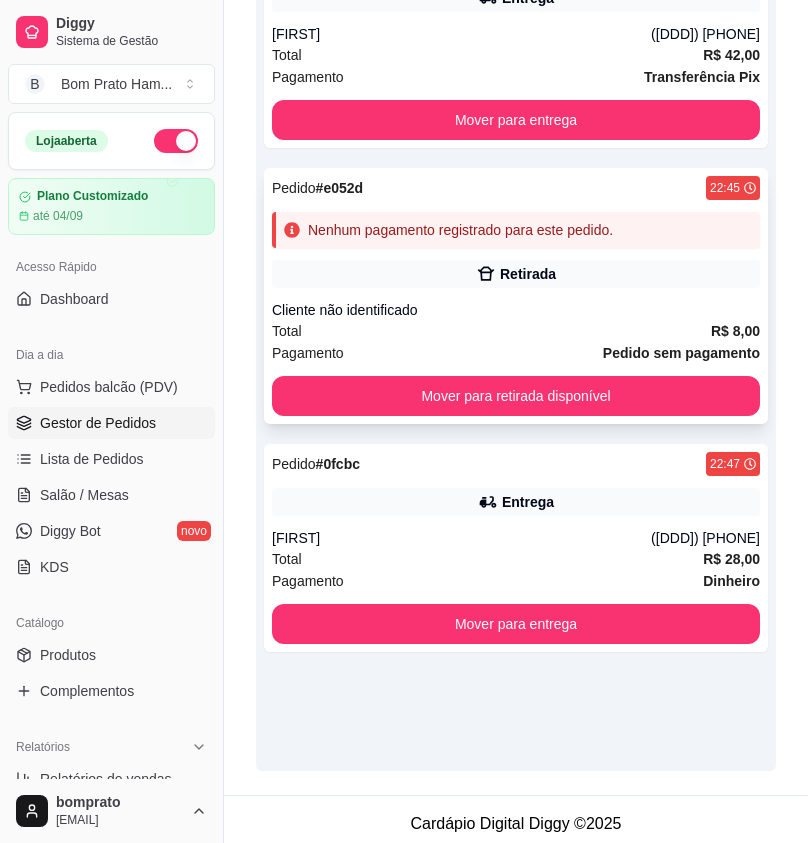 click on "Cliente não identificado" at bounding box center [516, 310] 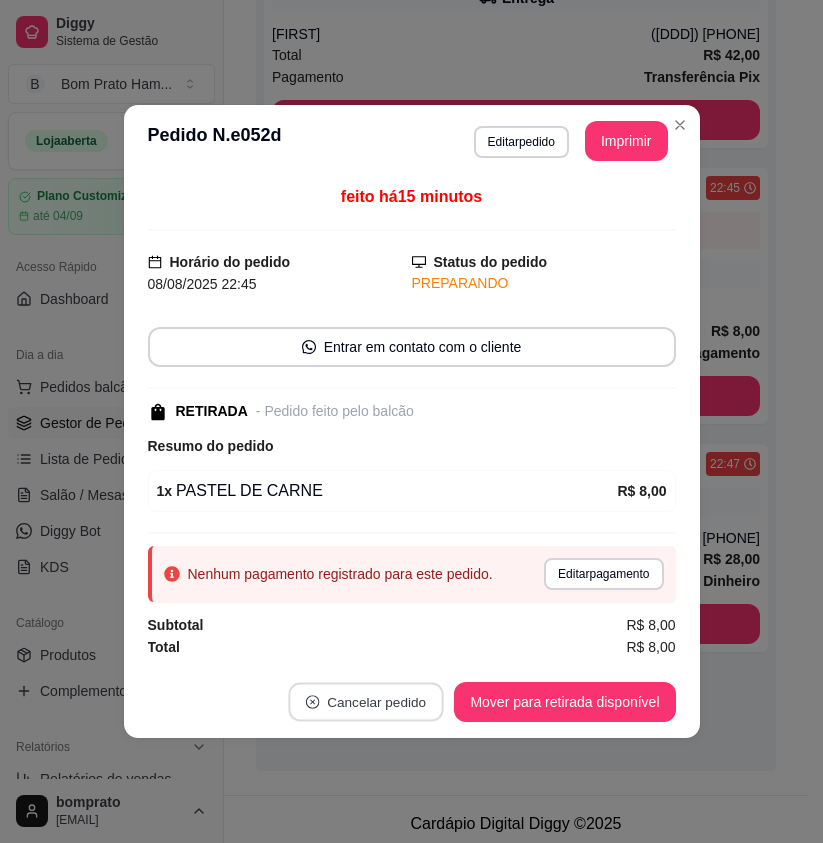 click on "Cancelar pedido" at bounding box center [366, 702] 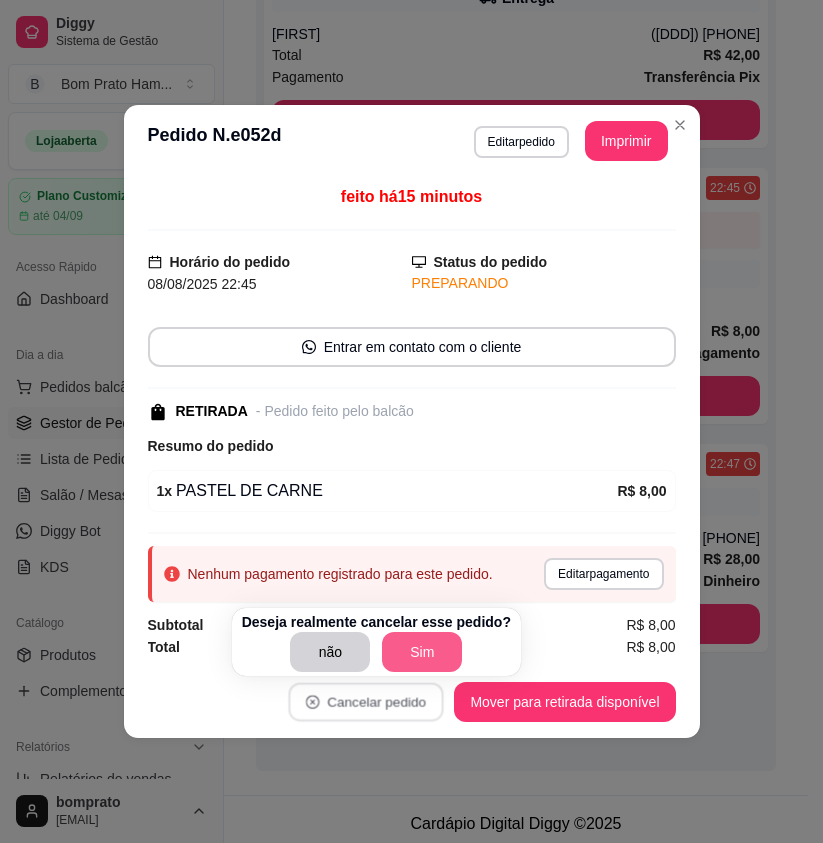click on "Sim" at bounding box center (422, 652) 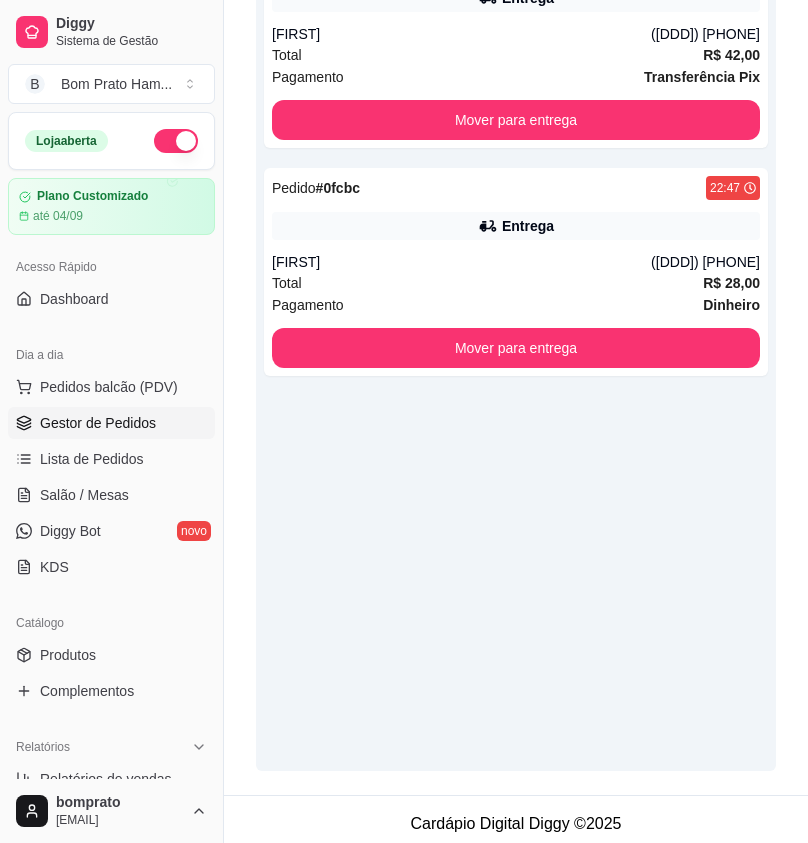click on "Pedido  # 4bc50441 22:20 Entrega Alisson (87) 99200-5935 Total R$ 42,00 Pagamento Transferência Pix Mover para entrega Pedido  # 0fcbc 22:47 Entrega Gillufran (87) 9984-5812 Total R$ 28,00 Pagamento Dinheiro Mover para entrega" at bounding box center [516, 349] 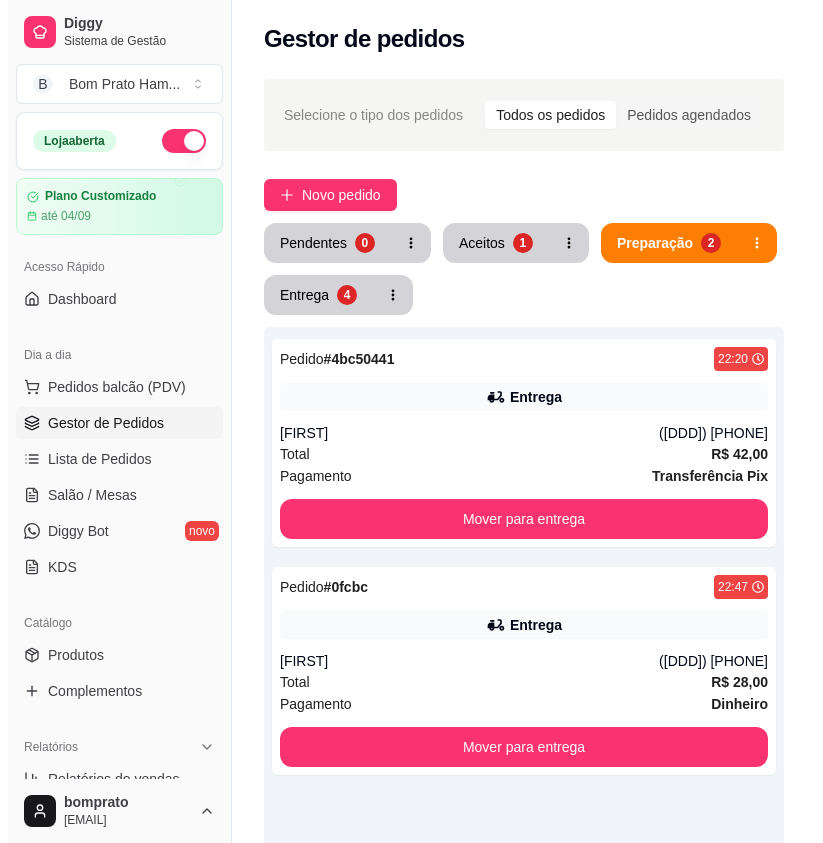 scroll, scrollTop: 0, scrollLeft: 0, axis: both 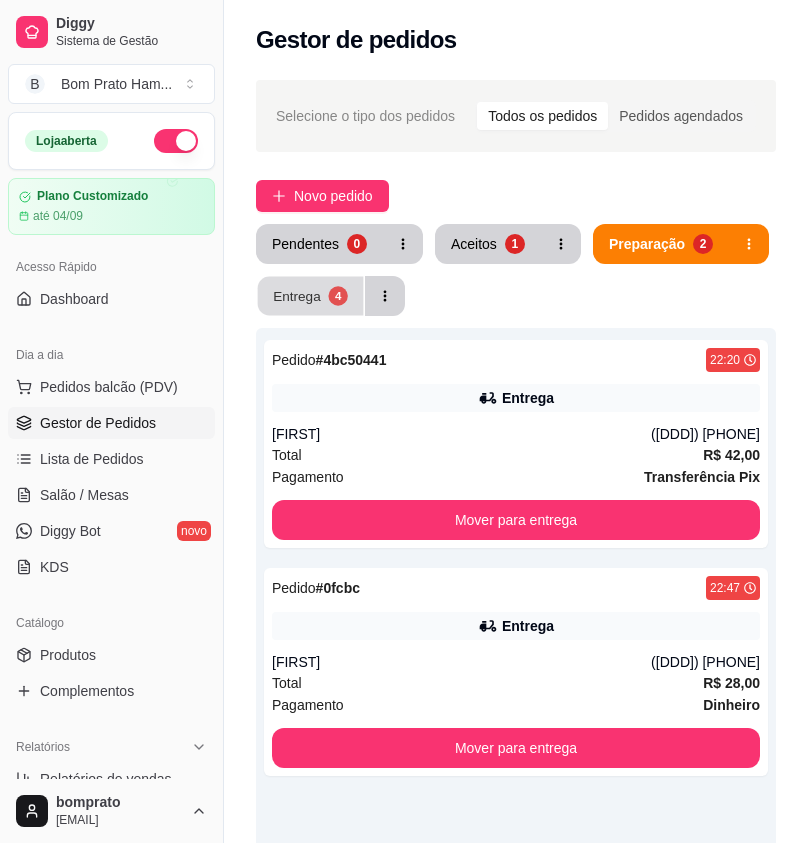 click on "Entrega 4" at bounding box center [311, 296] 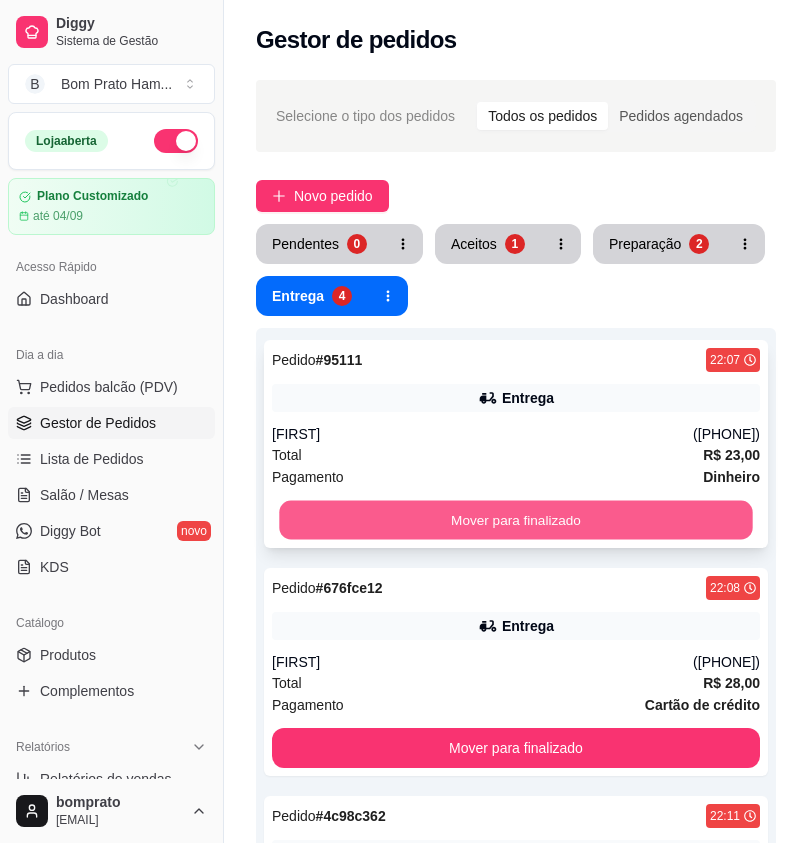 click on "Mover para finalizado" at bounding box center (515, 520) 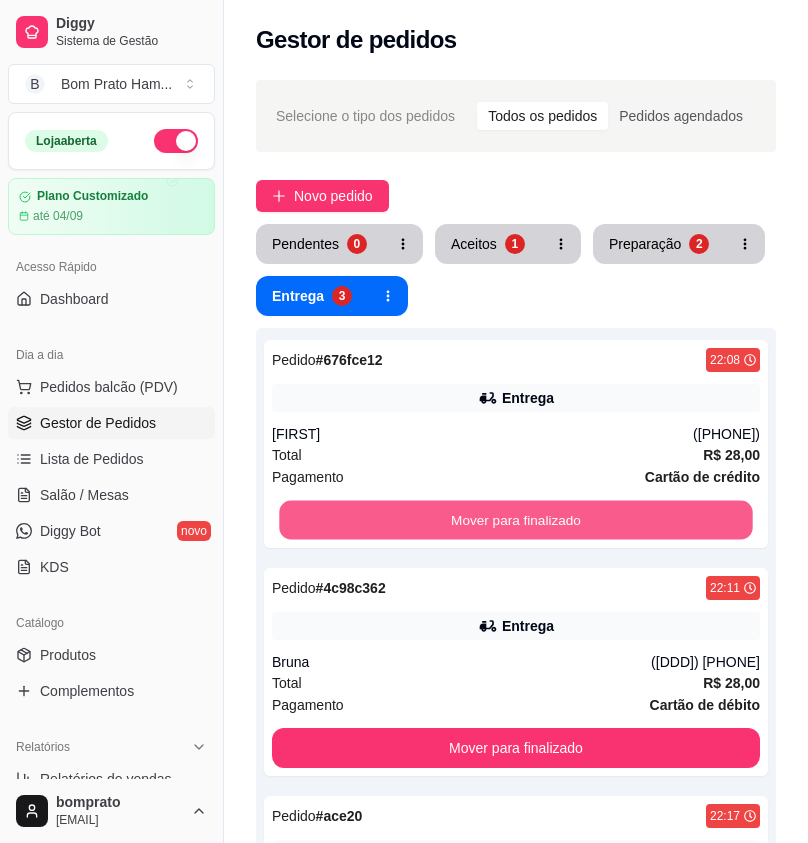 click on "Mover para finalizado" at bounding box center [515, 520] 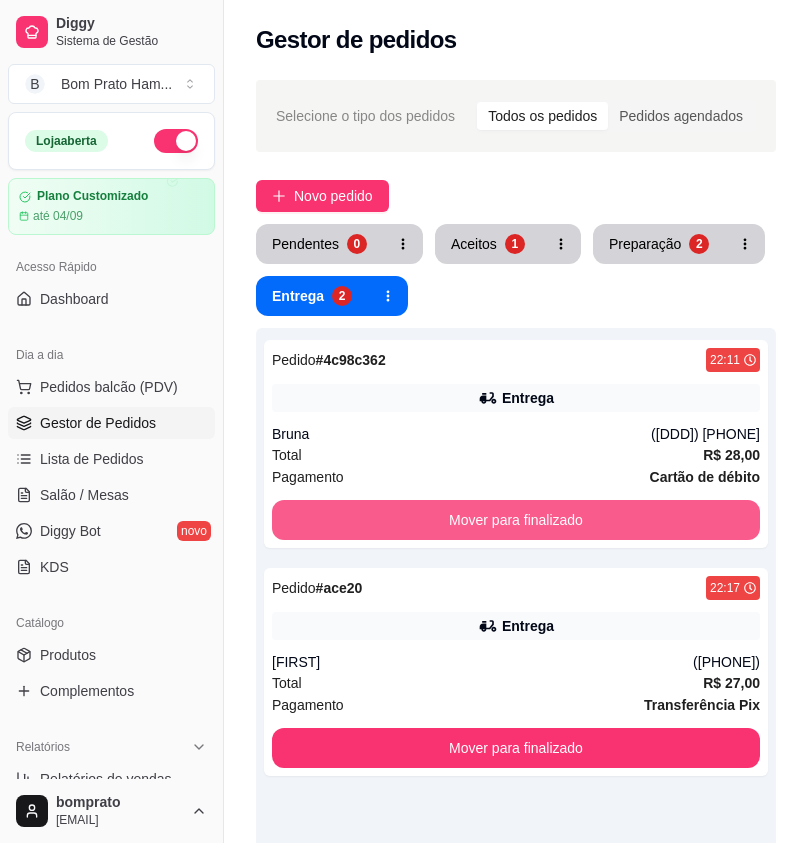 click on "Mover para finalizado" at bounding box center (516, 520) 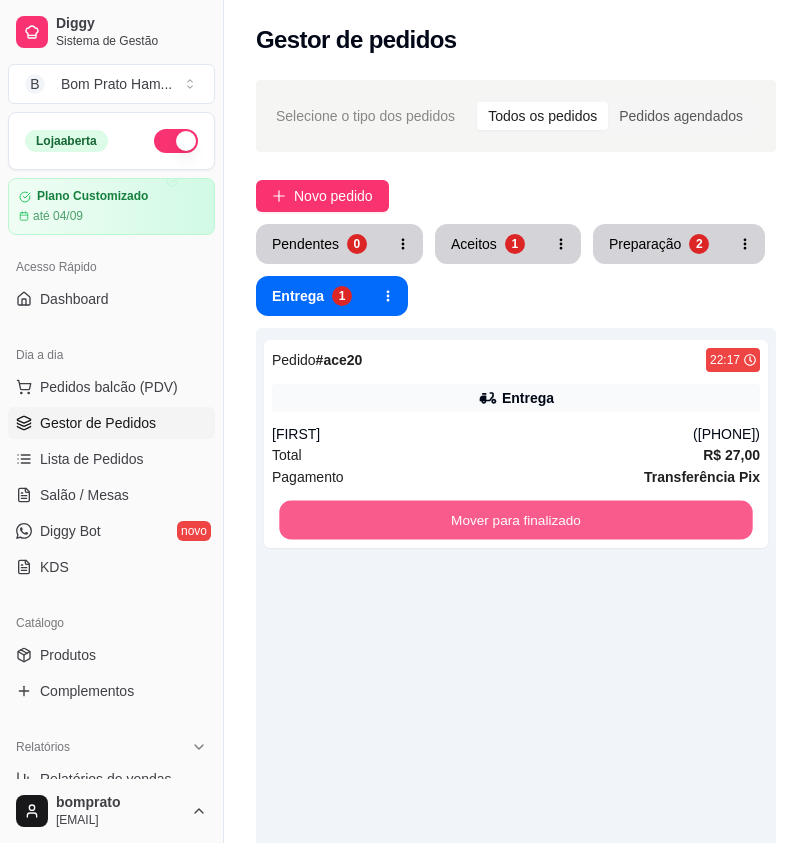 click on "Mover para finalizado" at bounding box center [515, 520] 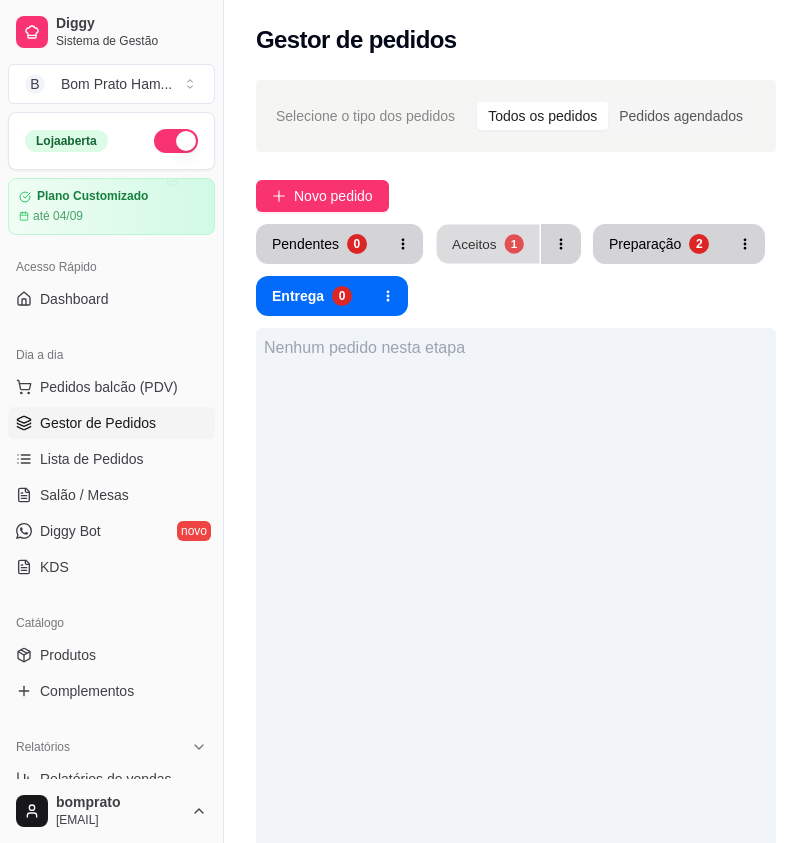 click on "Aceitos 1" at bounding box center [488, 244] 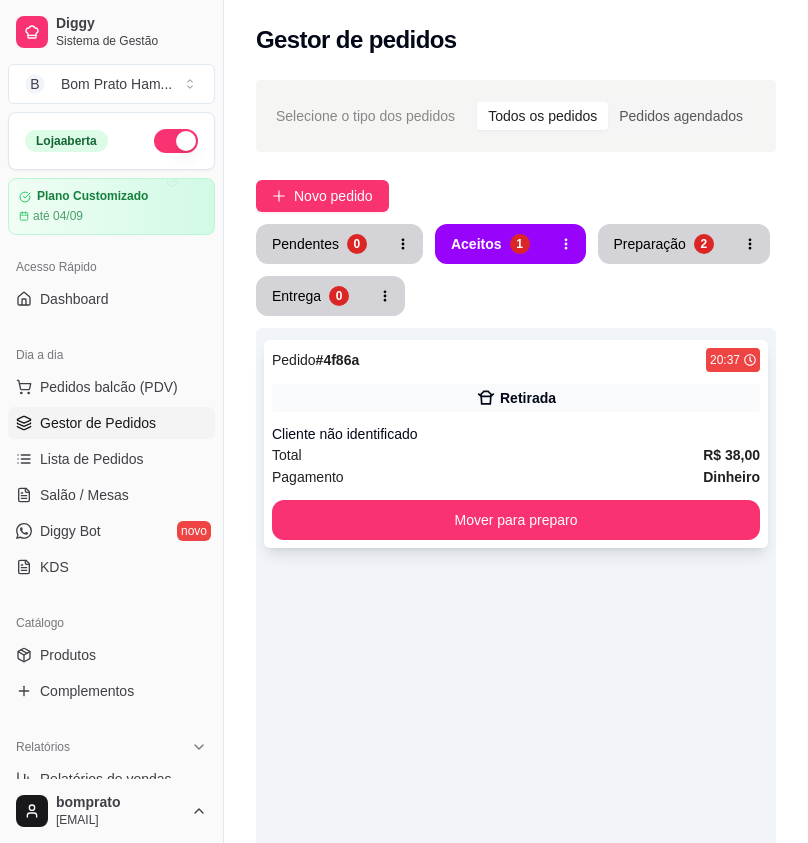 click on "Retirada" at bounding box center (528, 398) 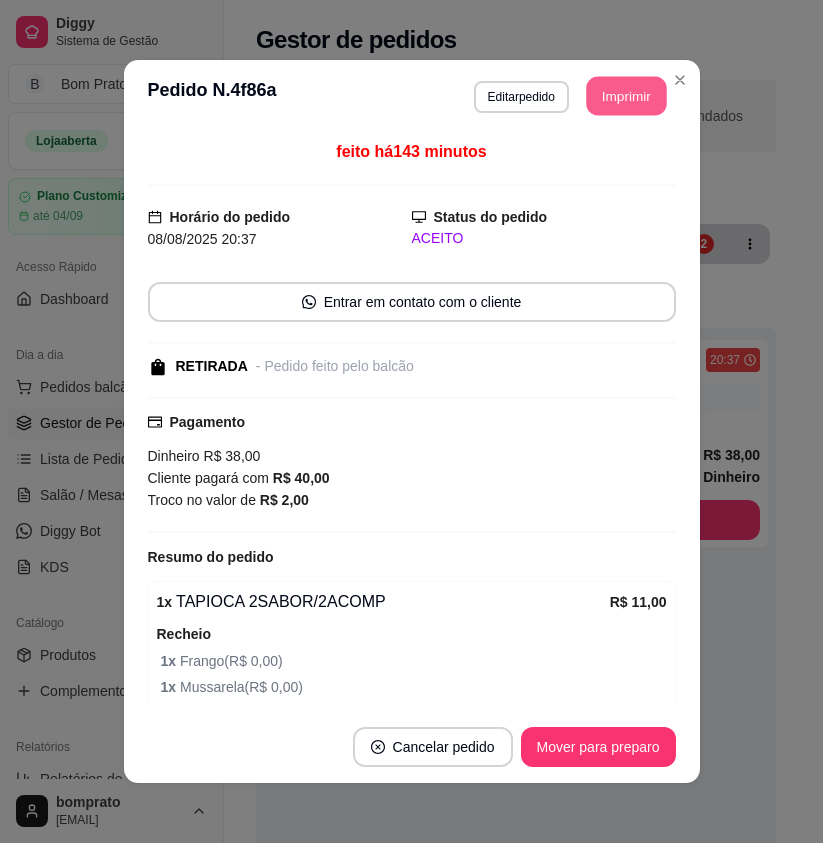 click on "Imprimir" at bounding box center (626, 96) 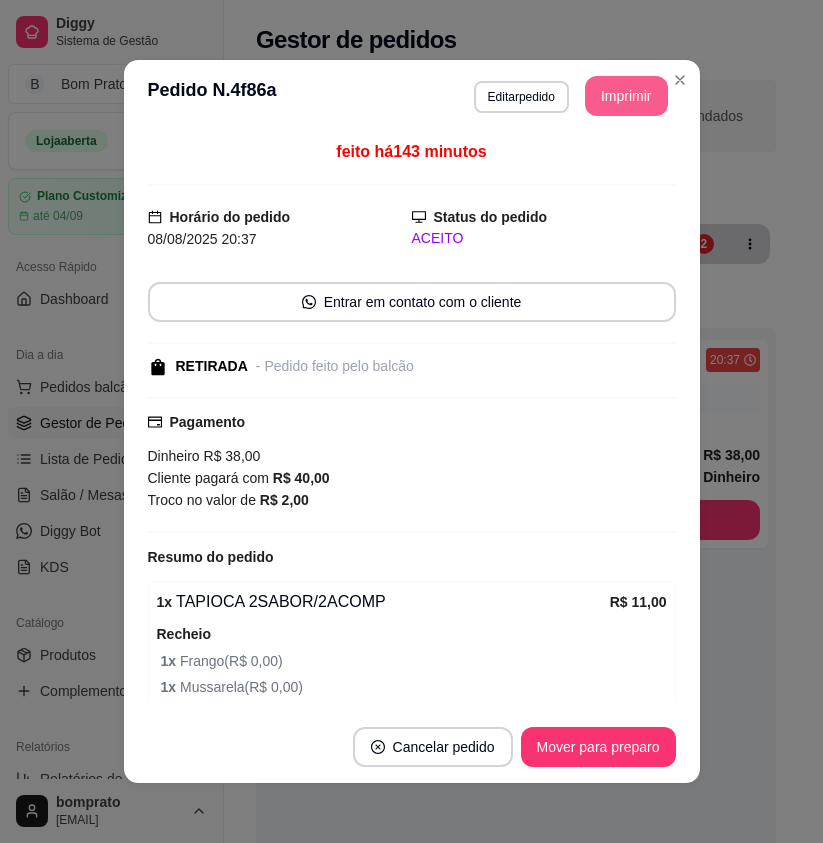 scroll, scrollTop: 0, scrollLeft: 0, axis: both 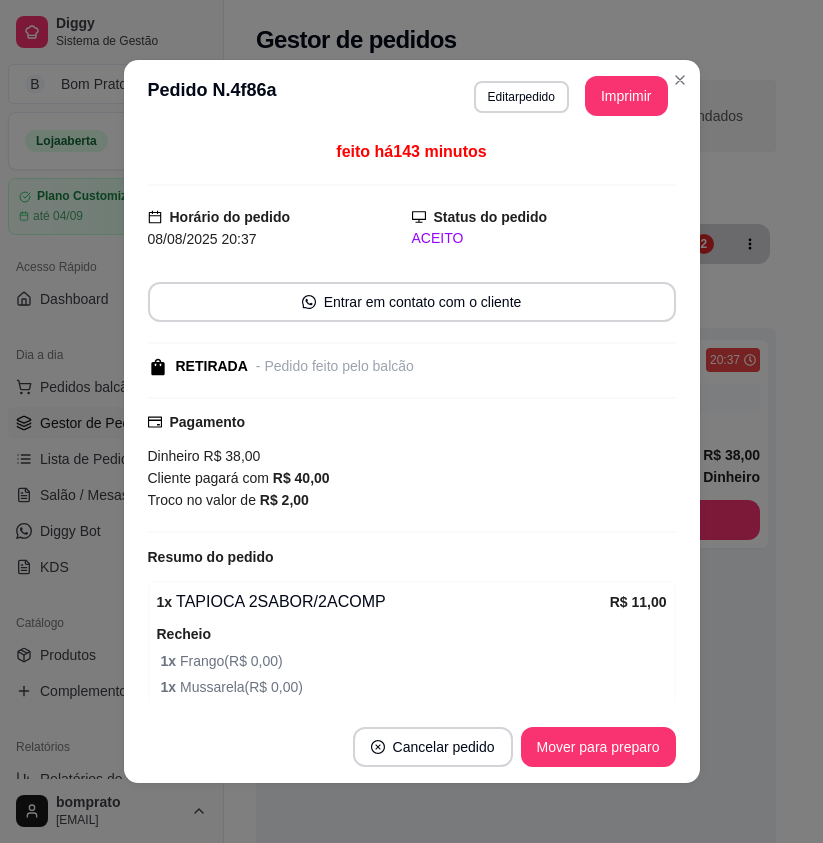 click on "Mover para preparo" at bounding box center (598, 747) 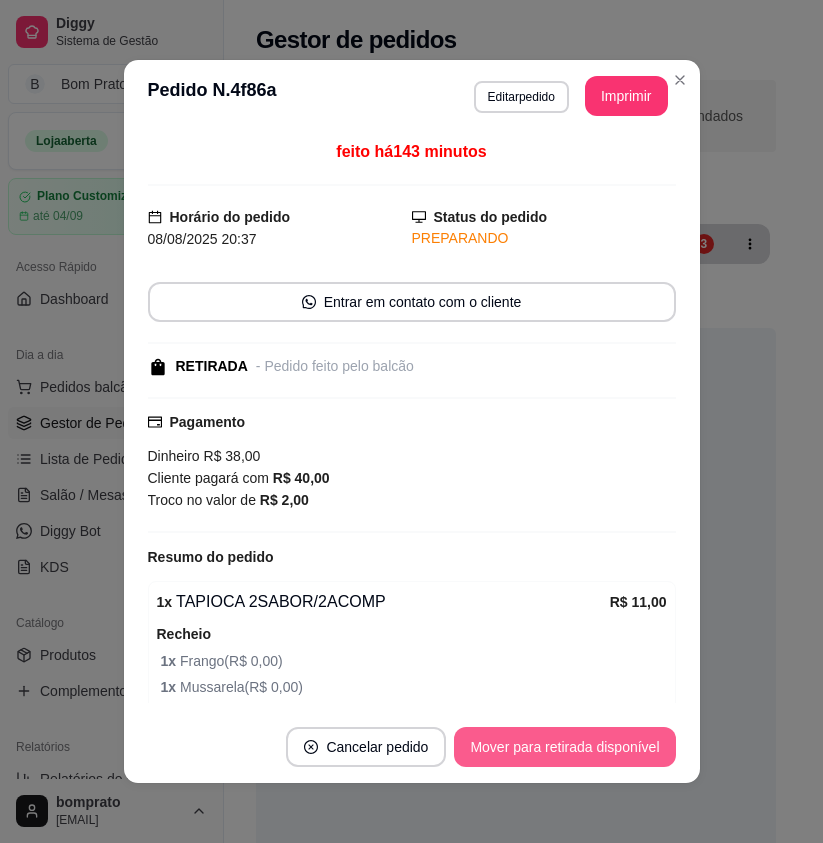click on "Mover para retirada disponível" at bounding box center (564, 747) 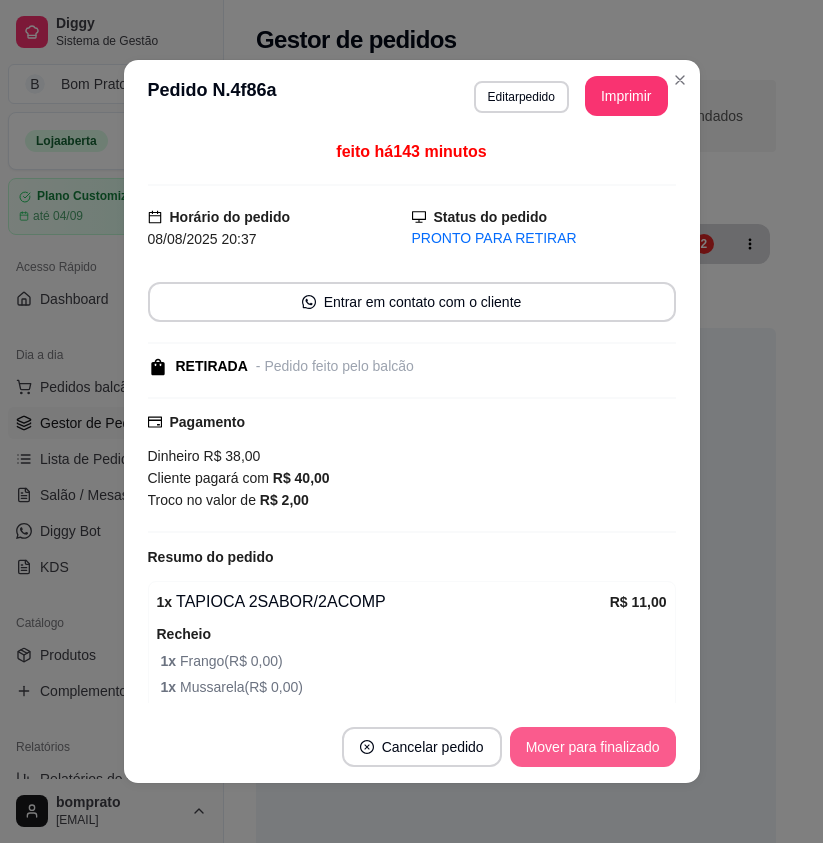 click on "Mover para finalizado" at bounding box center (593, 747) 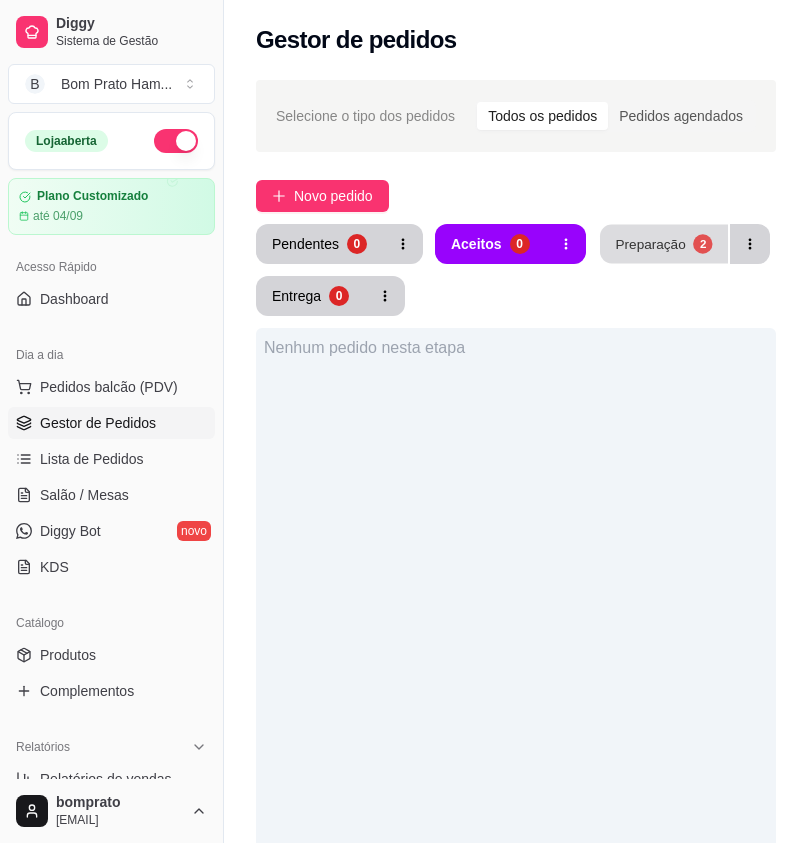 click on "Preparação" at bounding box center [650, 243] 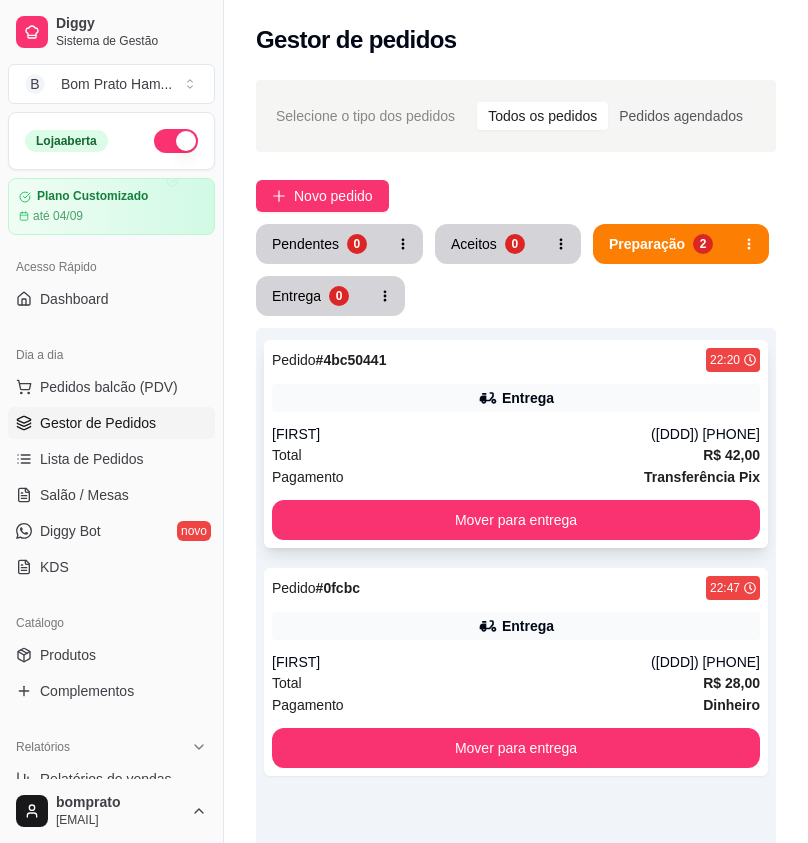 click on "Total R$ 42,00" at bounding box center [516, 455] 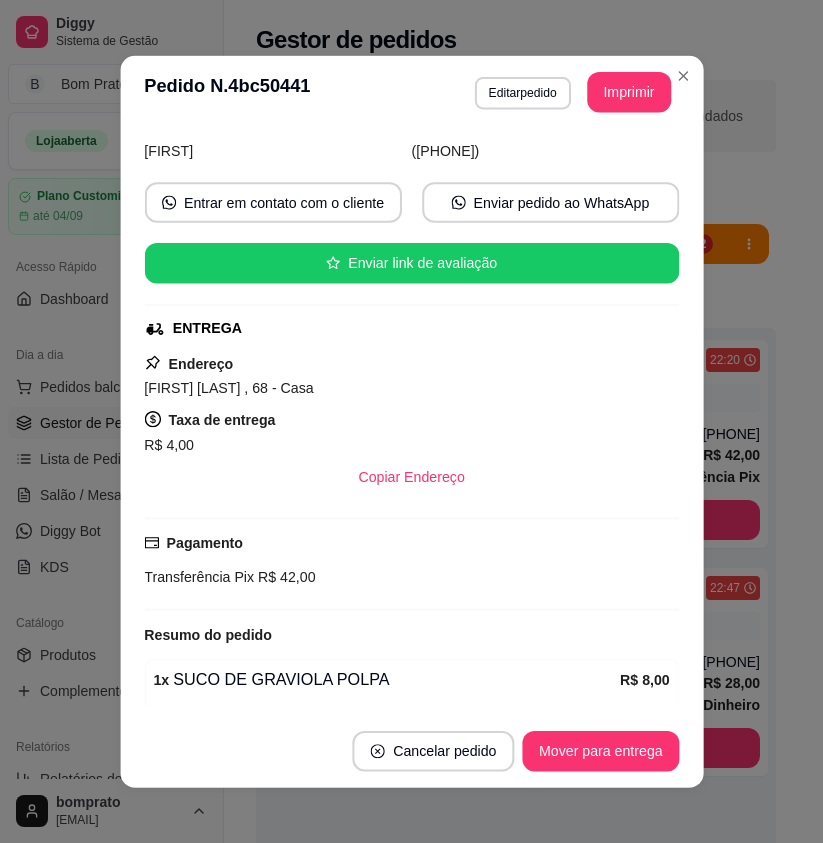 scroll, scrollTop: 360, scrollLeft: 0, axis: vertical 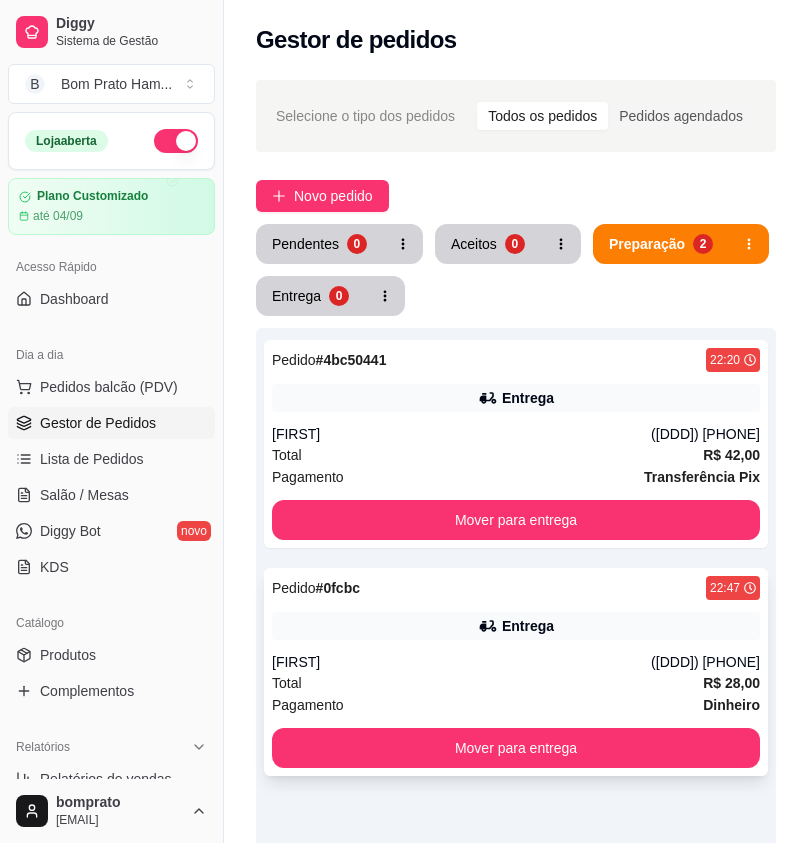 click on "Pedido  # 0fcbc 22:47 Entrega Gillufran (87) 9984-5812 Total R$ 28,00 Pagamento Dinheiro Mover para entrega" at bounding box center (516, 672) 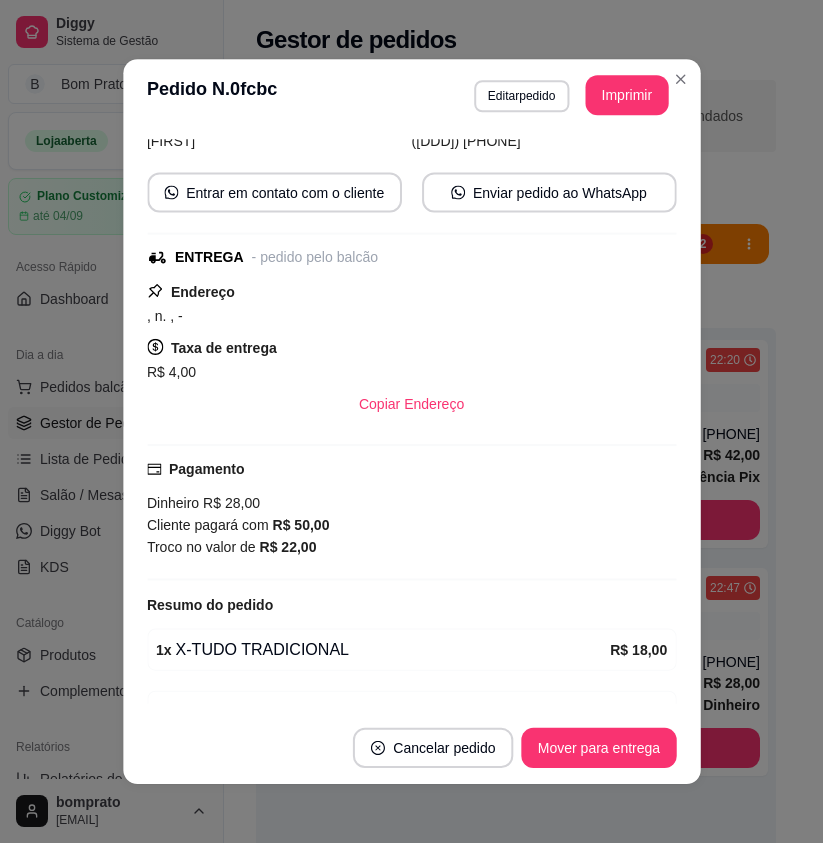 scroll, scrollTop: 260, scrollLeft: 0, axis: vertical 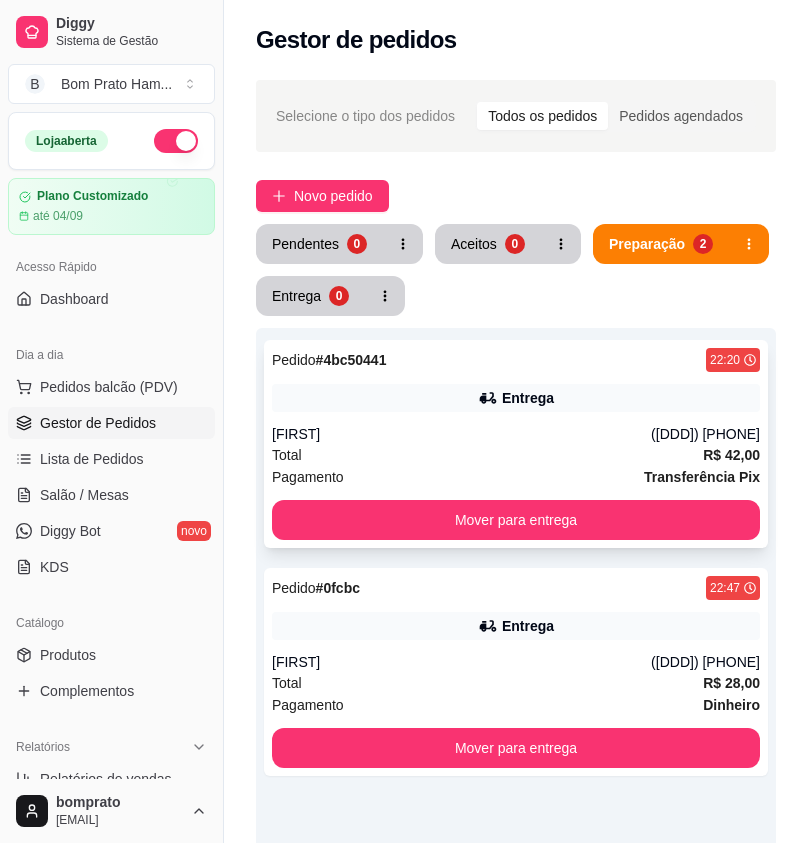 click on "[FIRST]" at bounding box center [461, 434] 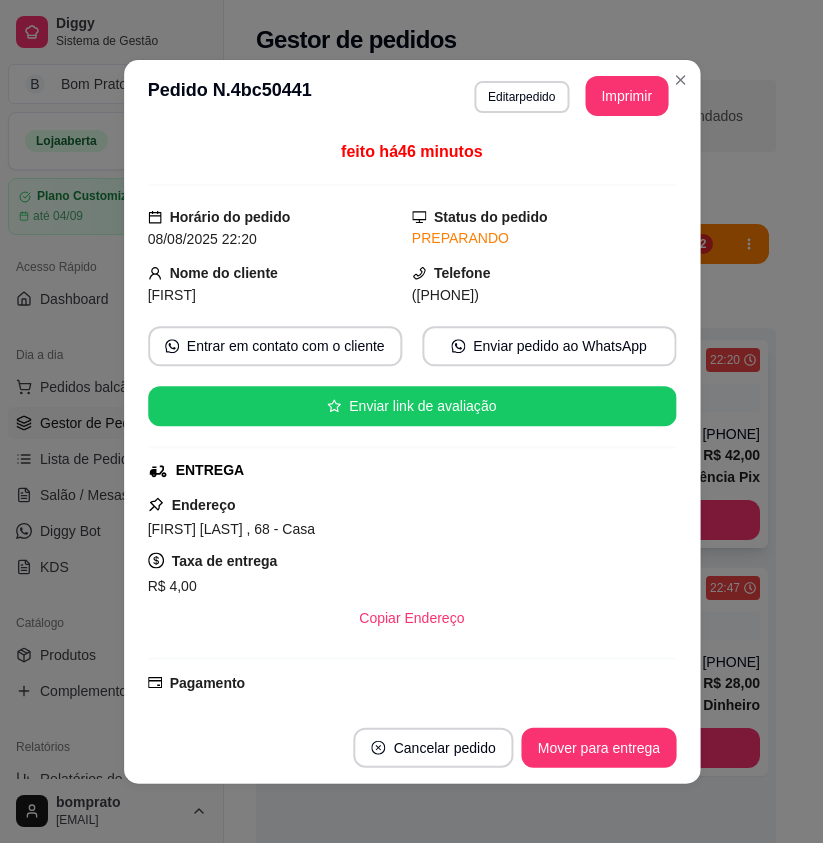 scroll, scrollTop: 360, scrollLeft: 0, axis: vertical 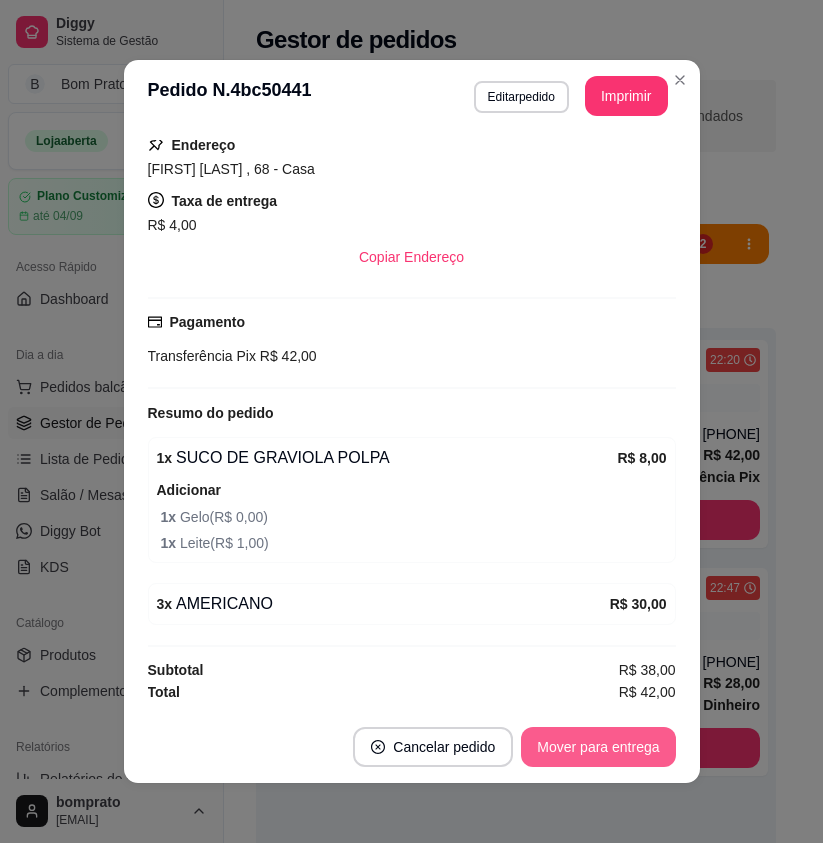 click on "Mover para entrega" at bounding box center [598, 747] 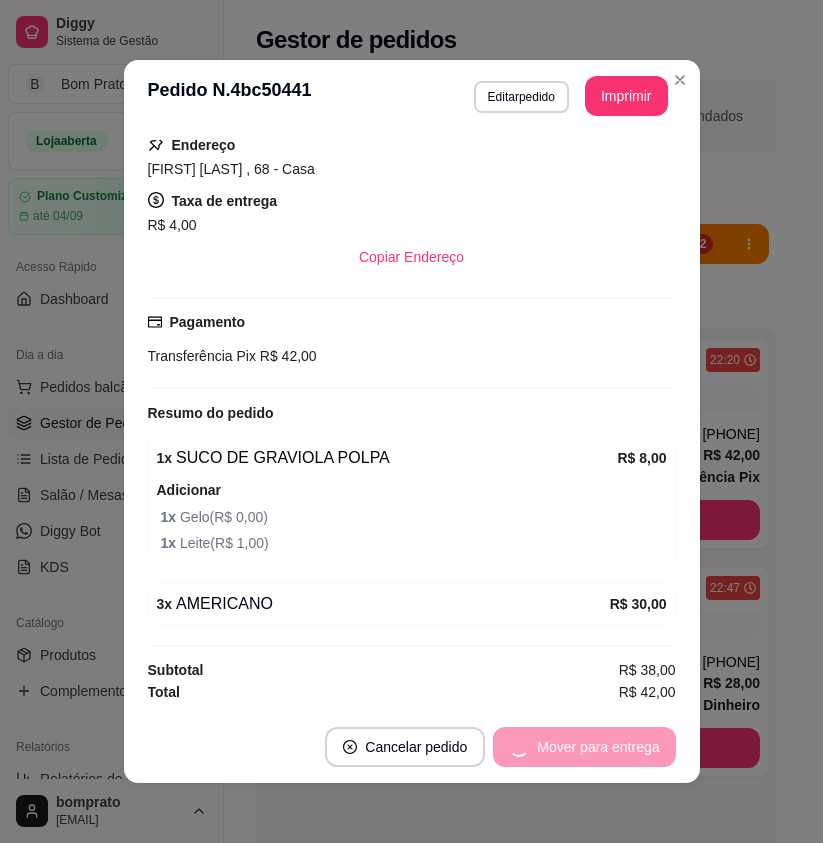 click on "feito há  46   minutos Horário do pedido 08/08/2025 22:20 Status do pedido PREPARANDO Nome do cliente Alisson Telefone (87) 9 9200-5935 Entrar em contato com o cliente Enviar pedido ao WhatsApp Enviar link de avaliação ENTREGA Endereço  Alexandre Barbosa de Araújo , 68  - Casa Taxa de entrega  R$ 4,00 Copiar Endereço Pagamento Transferência Pix   R$ 42,00 Resumo do pedido 1 x     SUCO DE GRAVIOLA POLPA R$ 8,00 Adicionar    1 x   Gelo  ( R$ 0,00 )   1 x   Leite   ( R$ 1,00 ) 3 x     AMERICANO R$ 30,00 Subtotal R$ 38,00 Total R$ 42,00" at bounding box center [412, 421] 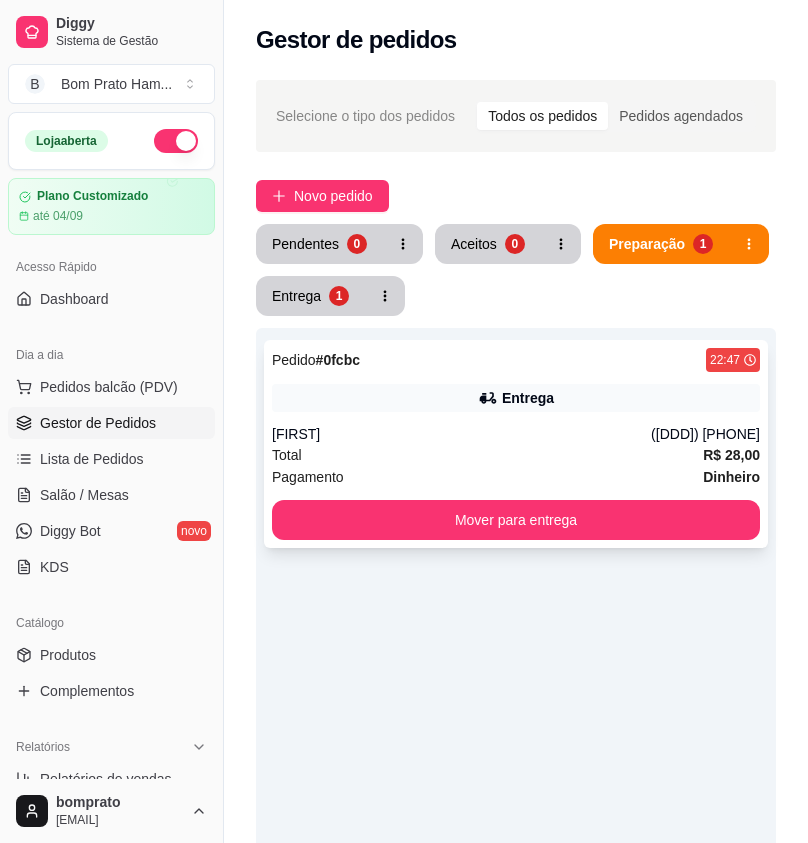 click on "Total R$ 28,00" at bounding box center [516, 455] 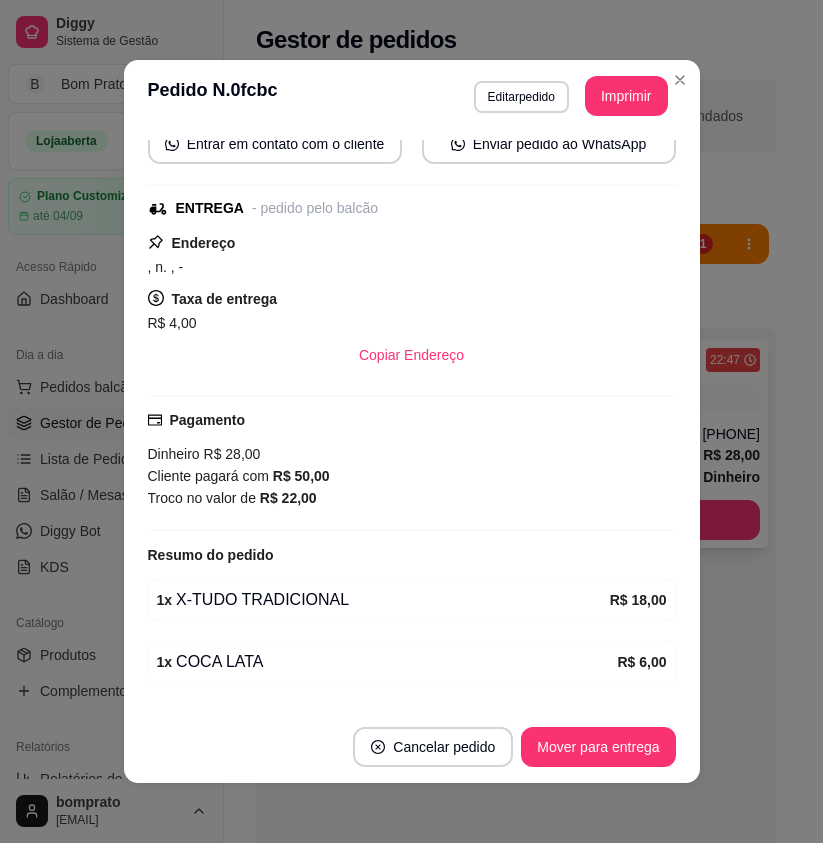 scroll, scrollTop: 260, scrollLeft: 0, axis: vertical 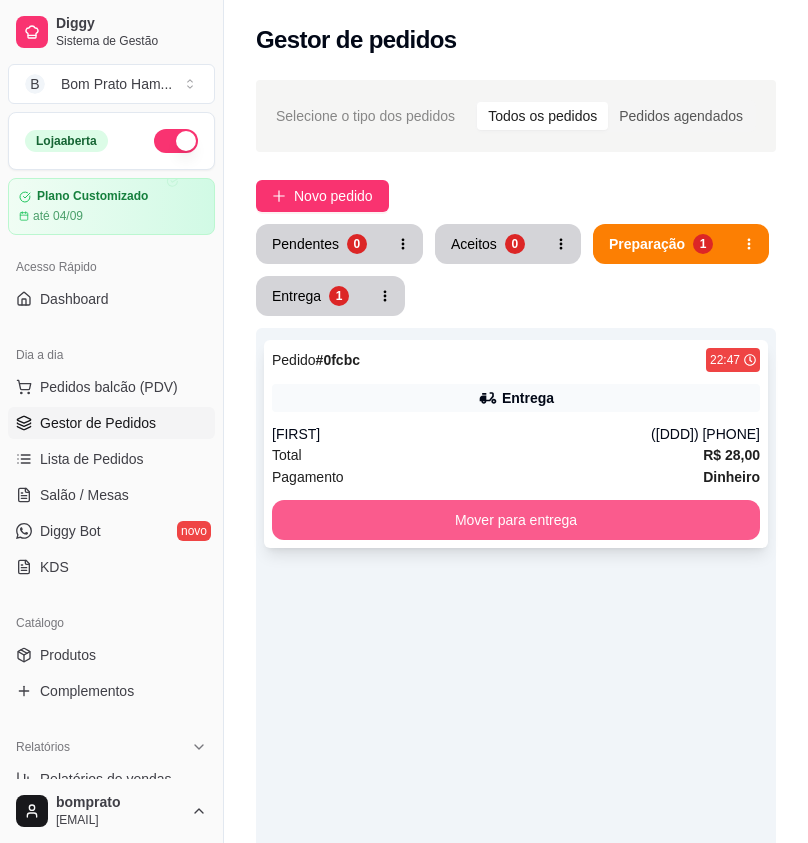 click on "Mover para entrega" at bounding box center [516, 520] 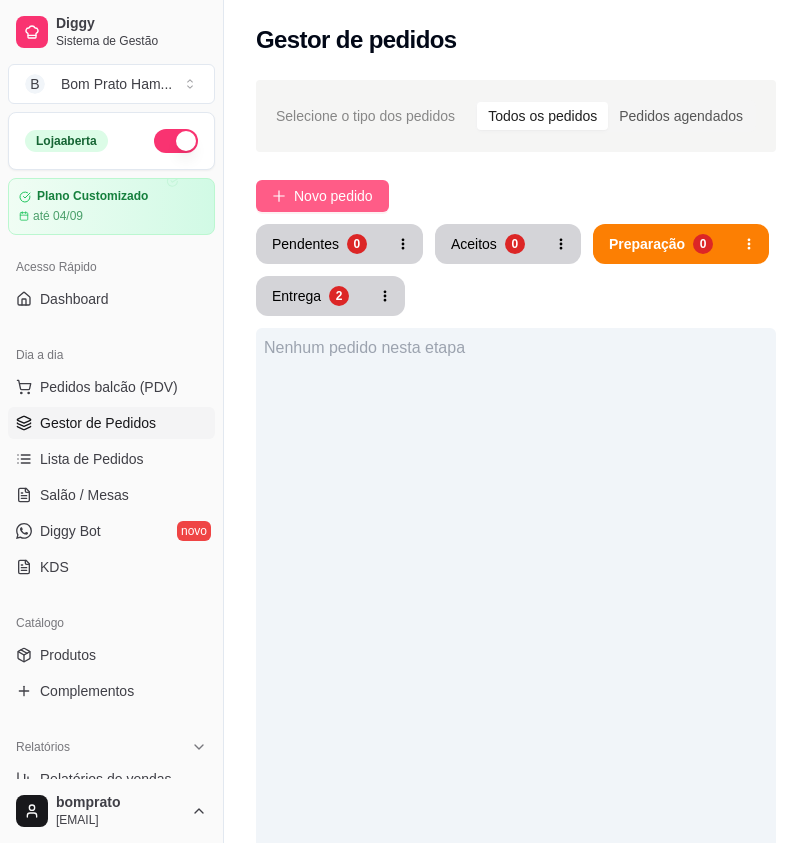 click on "Novo pedido" at bounding box center (333, 196) 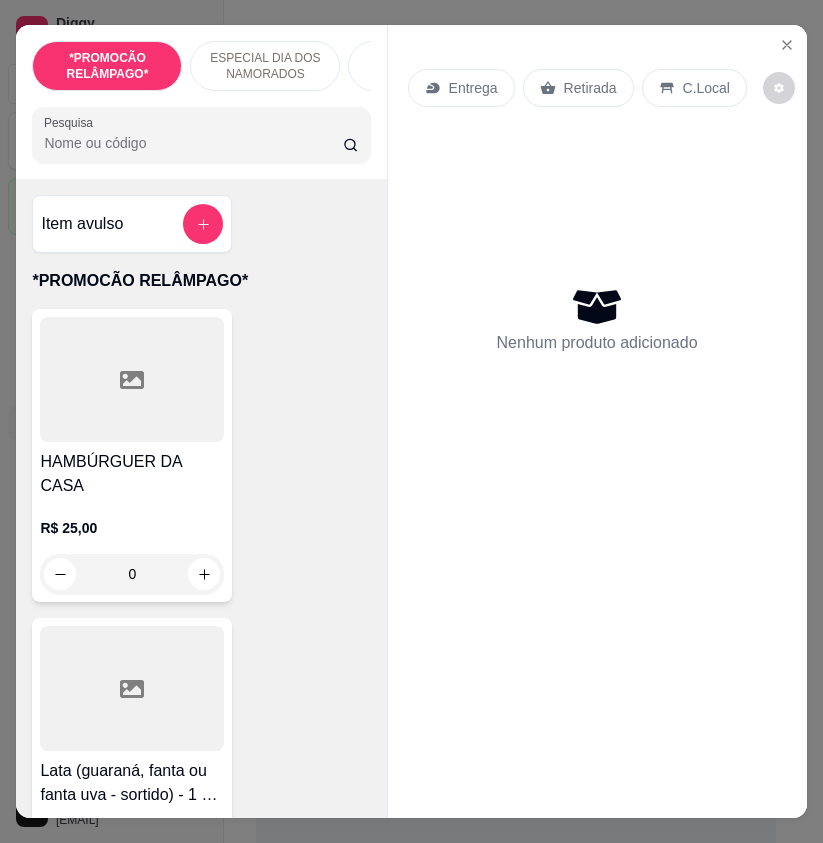 click on "*PROMOCÃO RELÂMPAGO* ESPECIAL DIA DOS NAMORADOS ESPECIAL 152 ANOS SERTÂNIA HAMBÚRGUER TRADICIONAL HAMBÚRGUER ARTESANAL  BATATA PALITO  MACAXEIRA FRITA  REFRIGERANTES SUCO DA POLPA SANDUÍCHES BEIRUTE  CACHORRO QUENTE COXINHAS MONTE SEU PASTEL  PASTÉIS TRADICIONAIS CUSCUZ RECHEADO  TAPIOCA TAPIOCA RENDADA TAPIOCAS ESPECIAIS TAPIOCAS DOCES SOBREMESAS BAGUETE CREPE MACARRÃO NO POTE PRATOS ESFIRRA VULCÃO  PETISCOS  ALMOÇO  AÇAÍ SUCOS DA FRUTA OUTRAS BEBIDAS ENDEREÇO  BEBIDAS QUENTES BEBIDAS ALCÓLICAS Pesquisa" at bounding box center [201, 102] 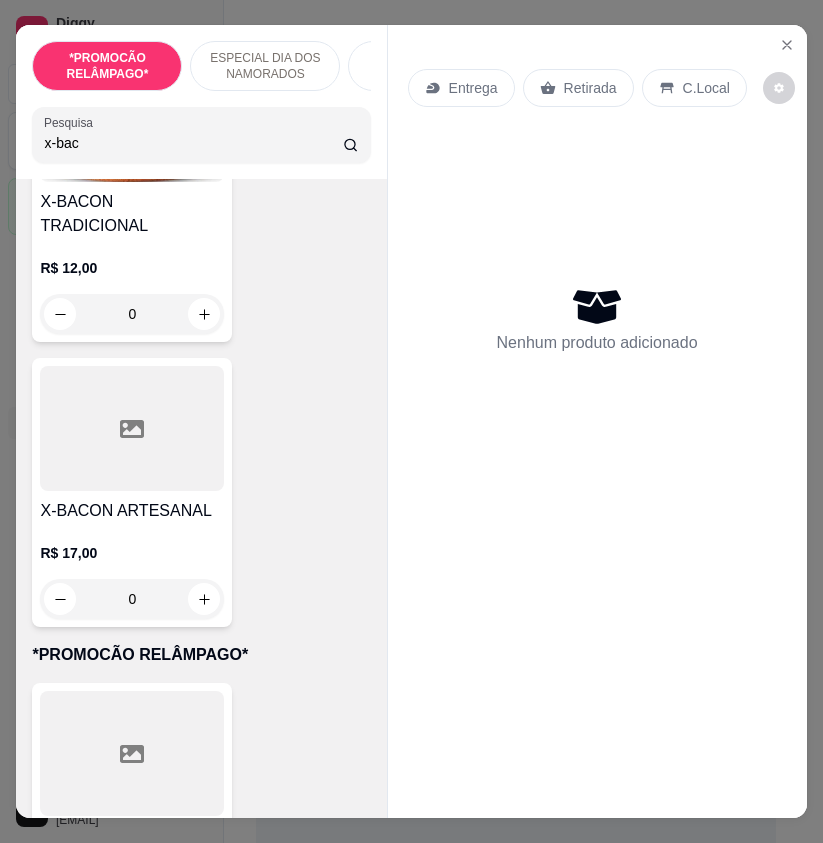 scroll, scrollTop: 600, scrollLeft: 0, axis: vertical 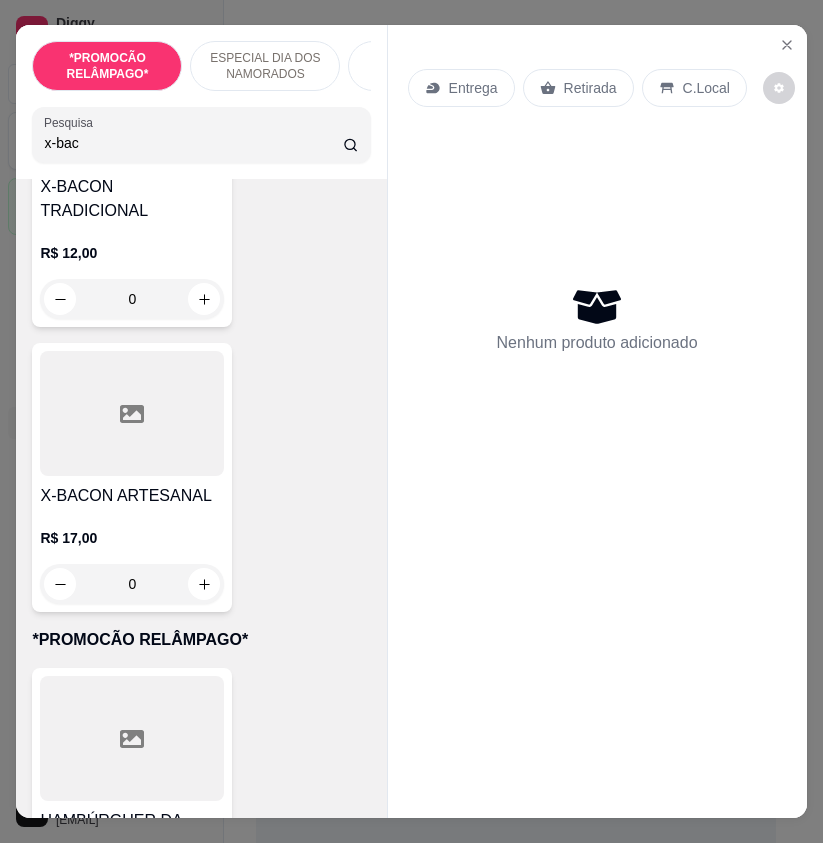 type on "x-bac" 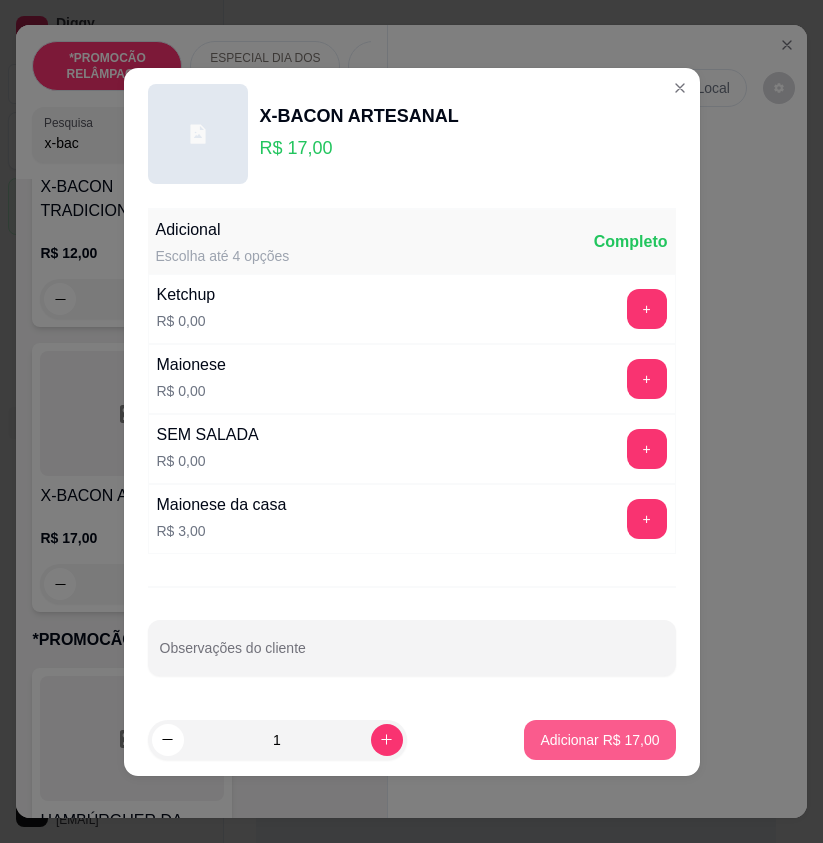 click on "Adicionar   R$ 17,00" at bounding box center [599, 740] 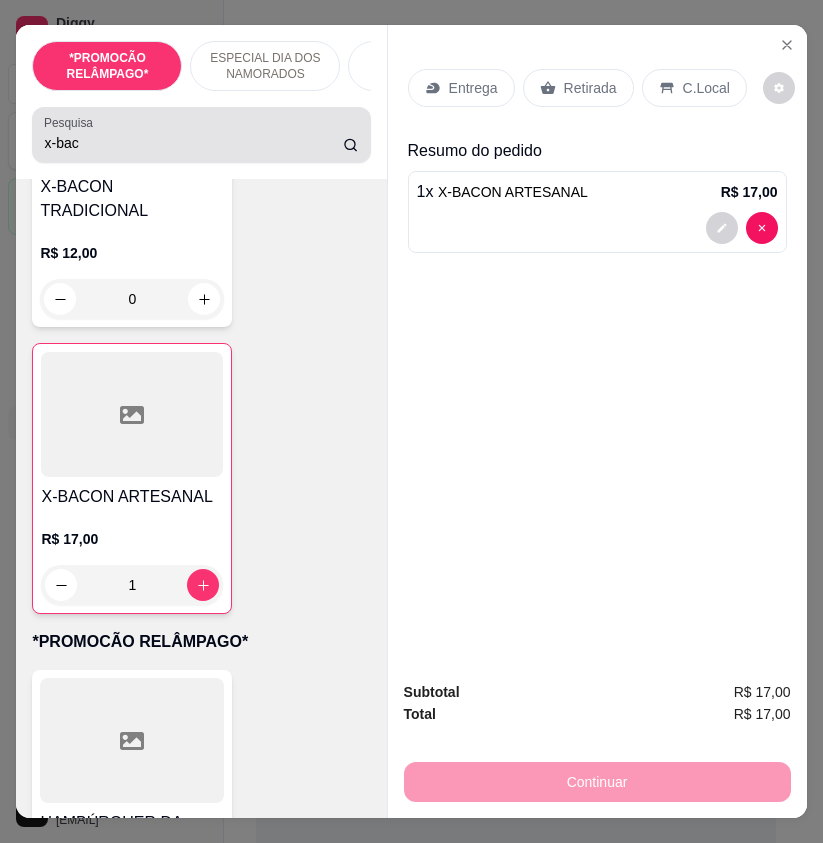 click on "x-bac" at bounding box center (201, 135) 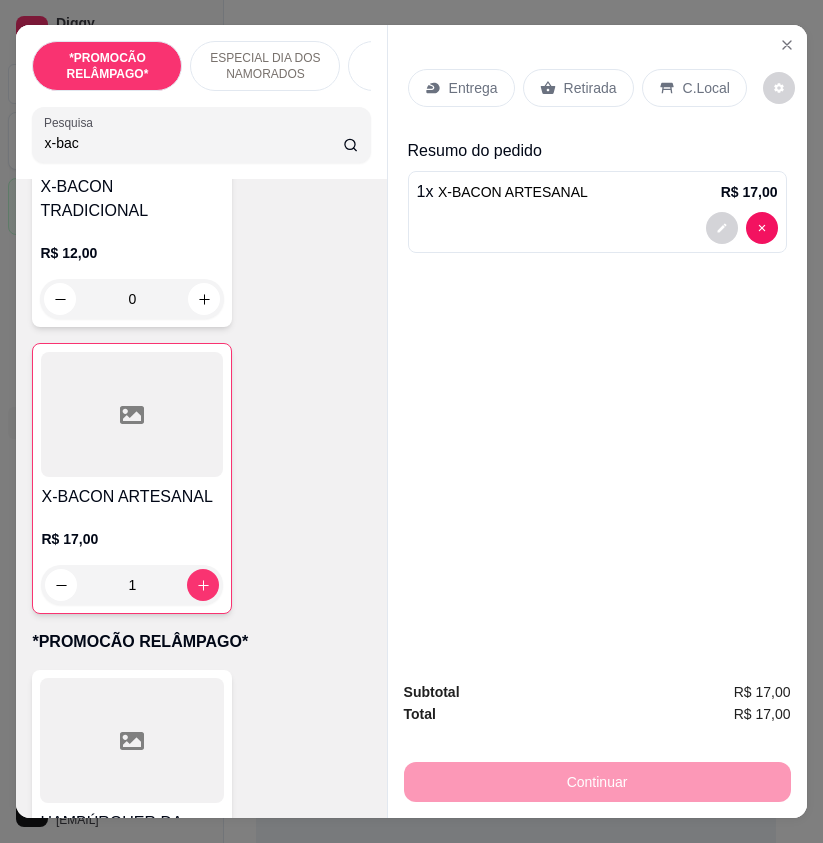 click on "x-bac" at bounding box center (193, 143) 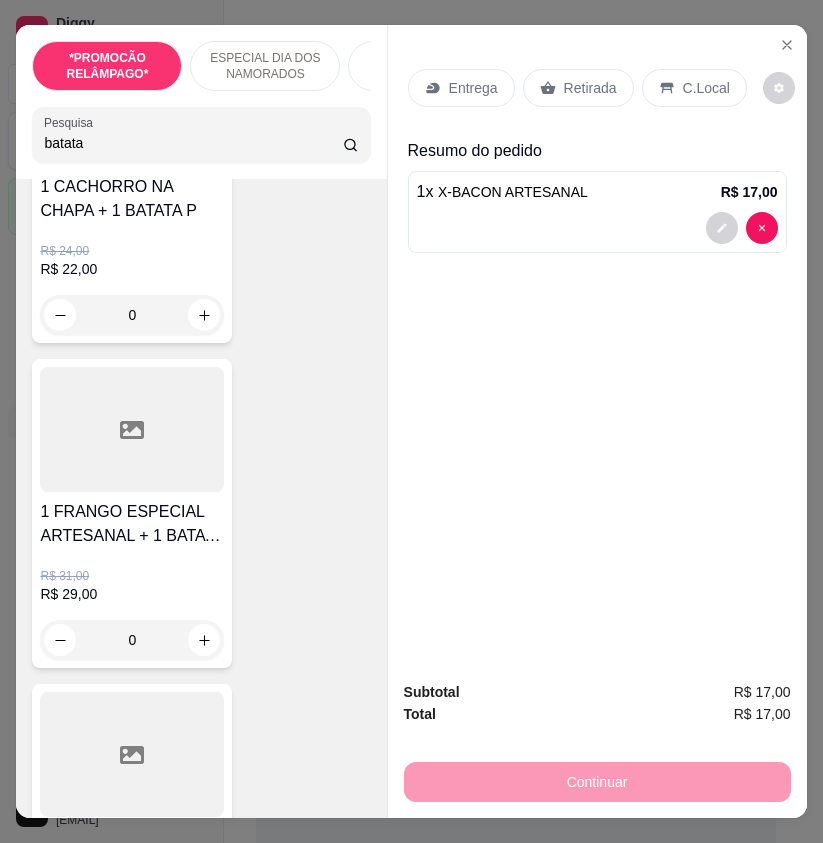 scroll, scrollTop: 2739, scrollLeft: 0, axis: vertical 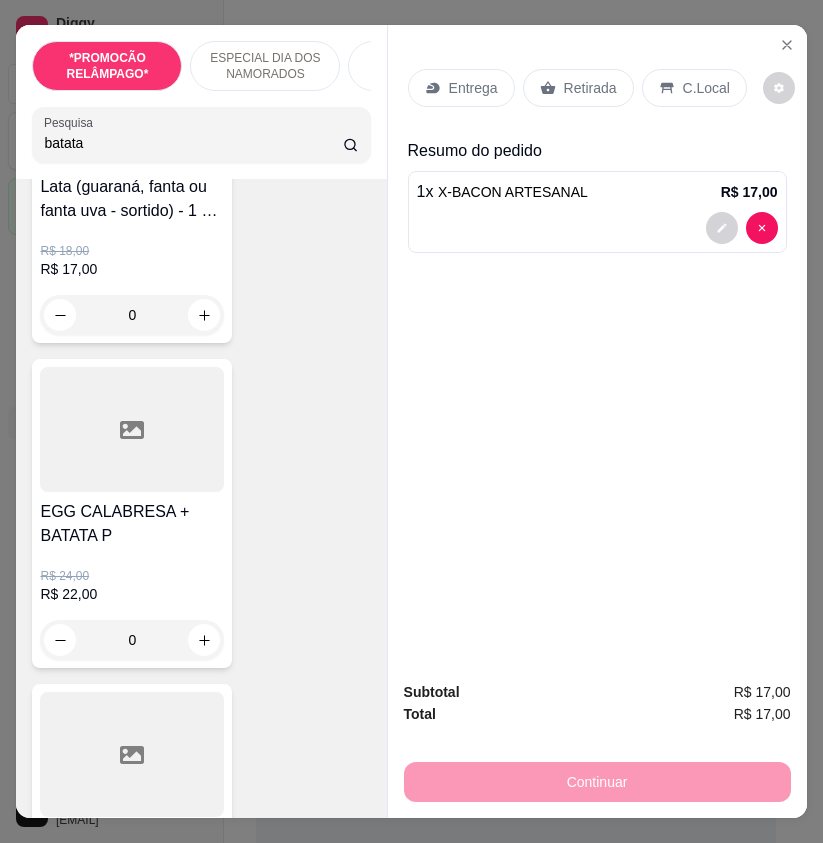 type on "batata" 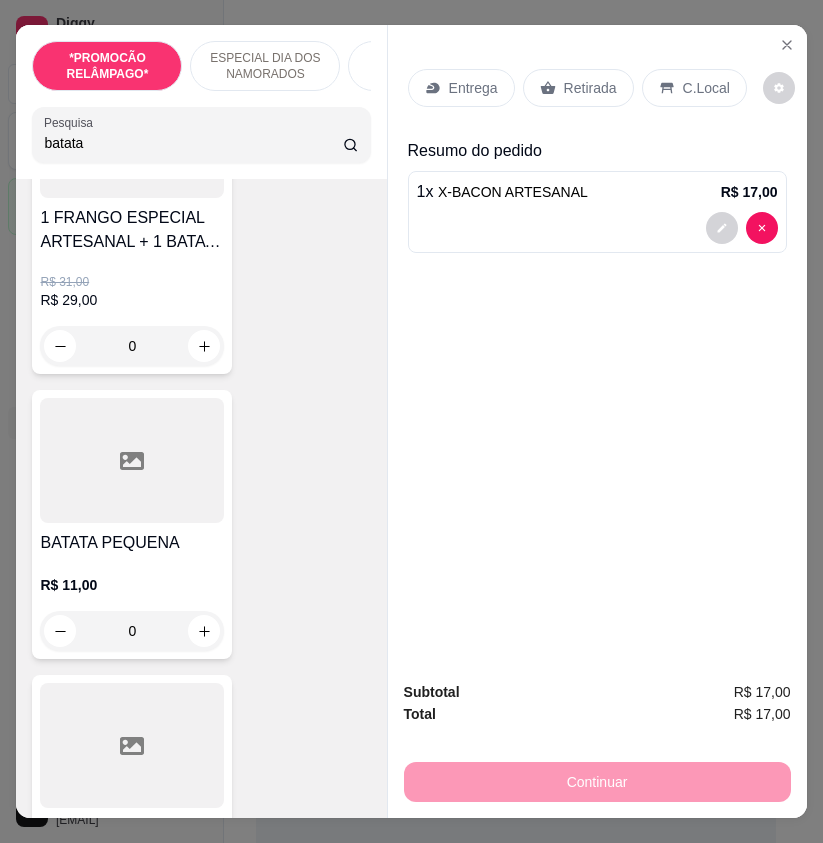 scroll, scrollTop: 900, scrollLeft: 0, axis: vertical 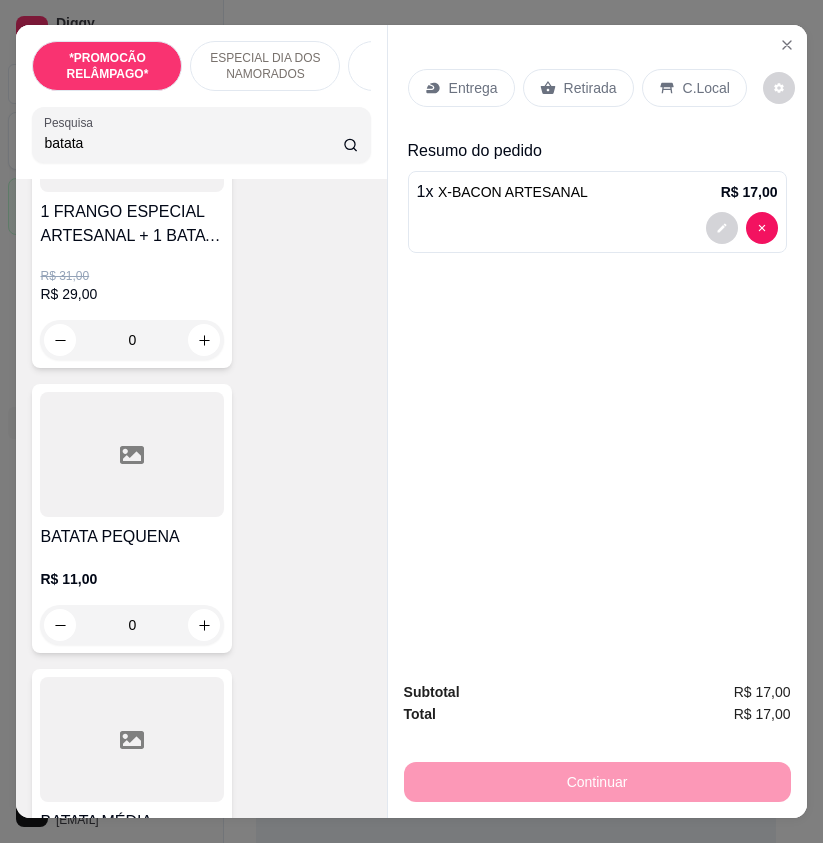 click at bounding box center (132, 454) 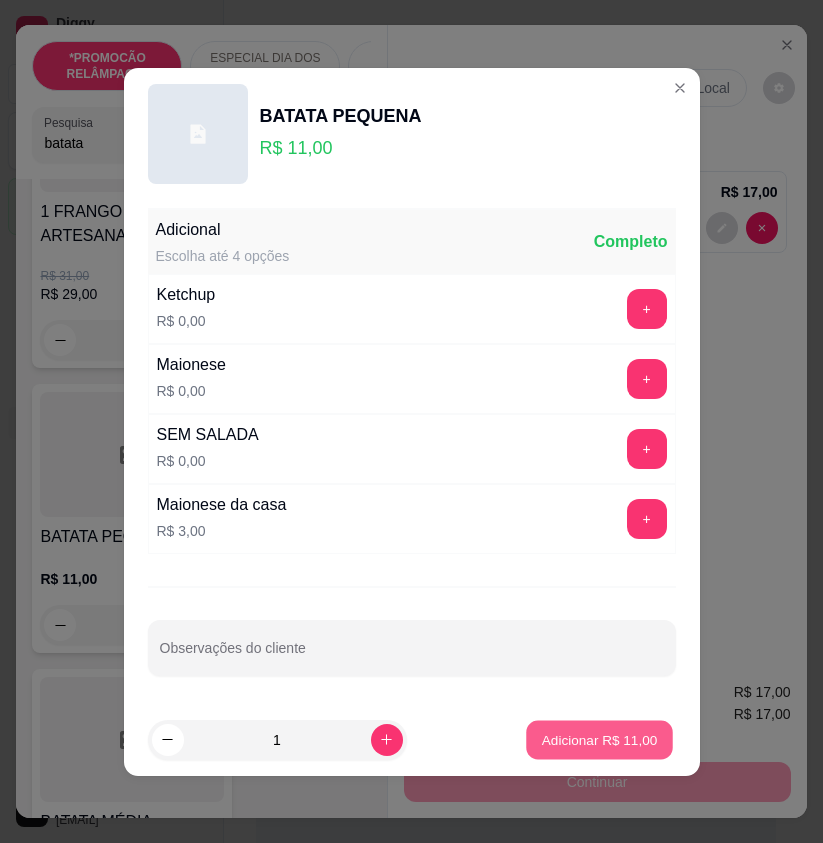 click on "Adicionar   R$ 11,00" at bounding box center (600, 739) 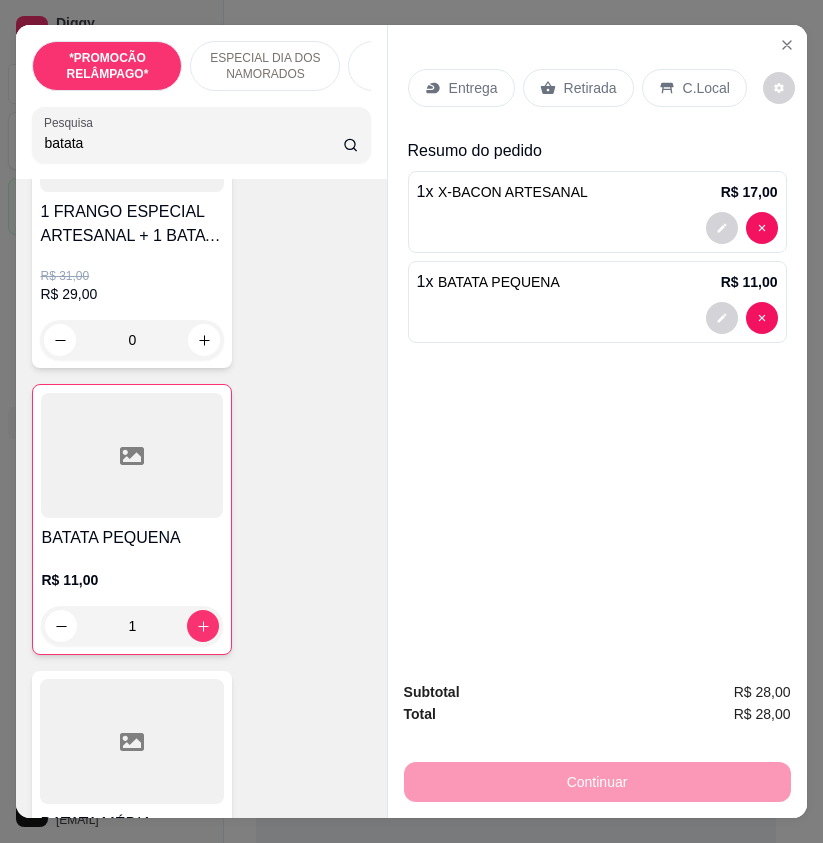 click on "Entrega" at bounding box center (461, 88) 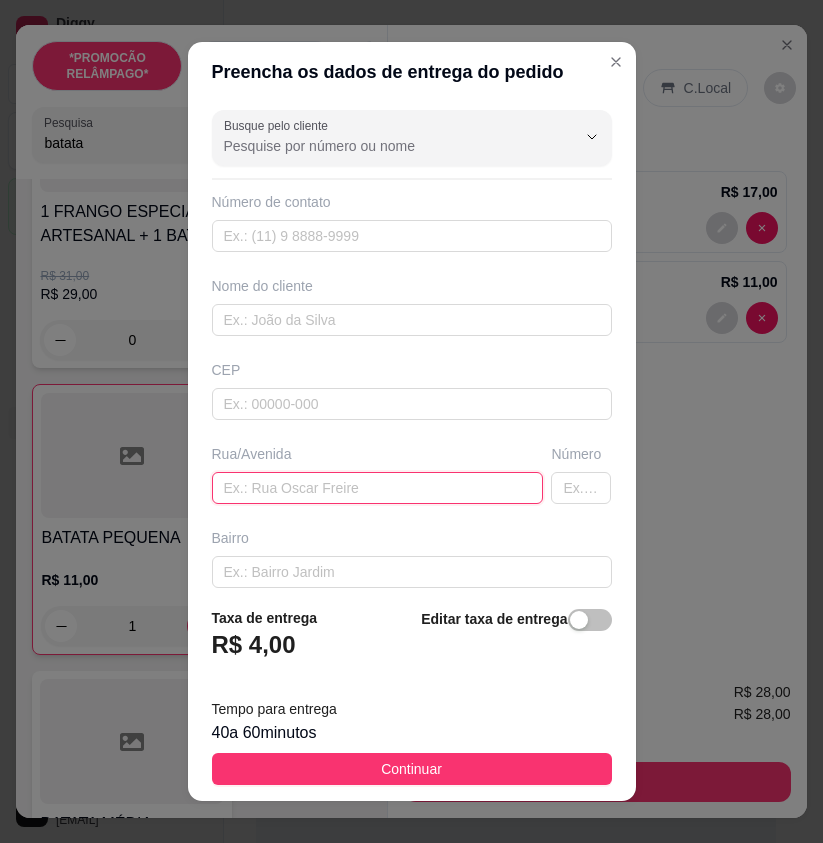 paste on "[STREET], n [NUMBER]. Em cima de [BRAND], quase ao lado do [BUSINESS]. O mototáxi soube a escada, é no segundo andar, apt [NUMBER], a luz vai tá acesa no meu rool" 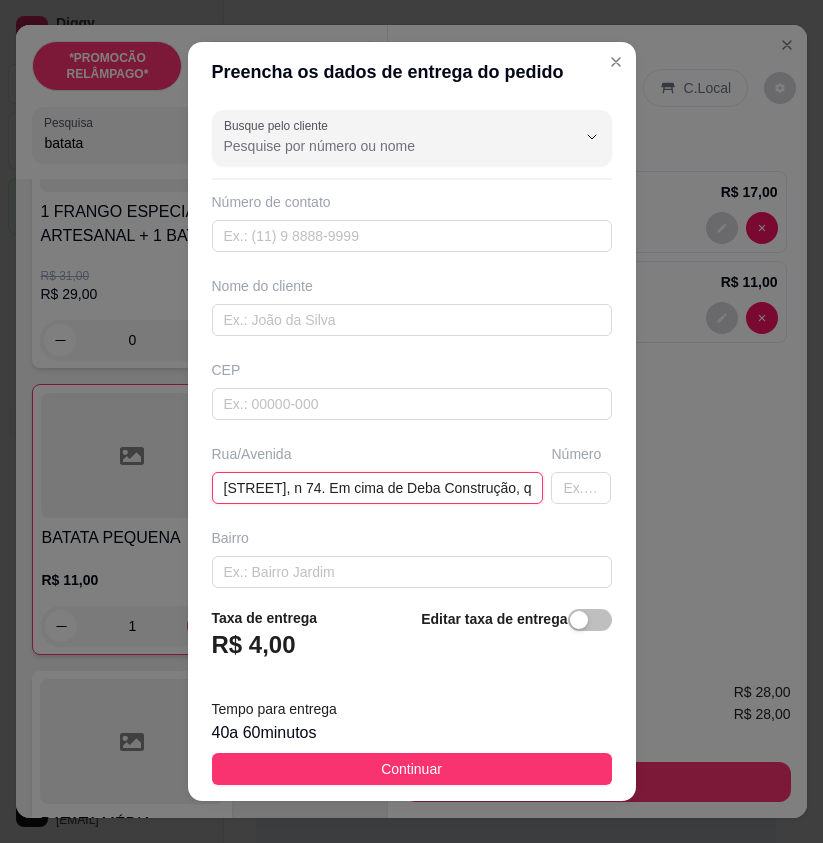 scroll, scrollTop: 0, scrollLeft: 722, axis: horizontal 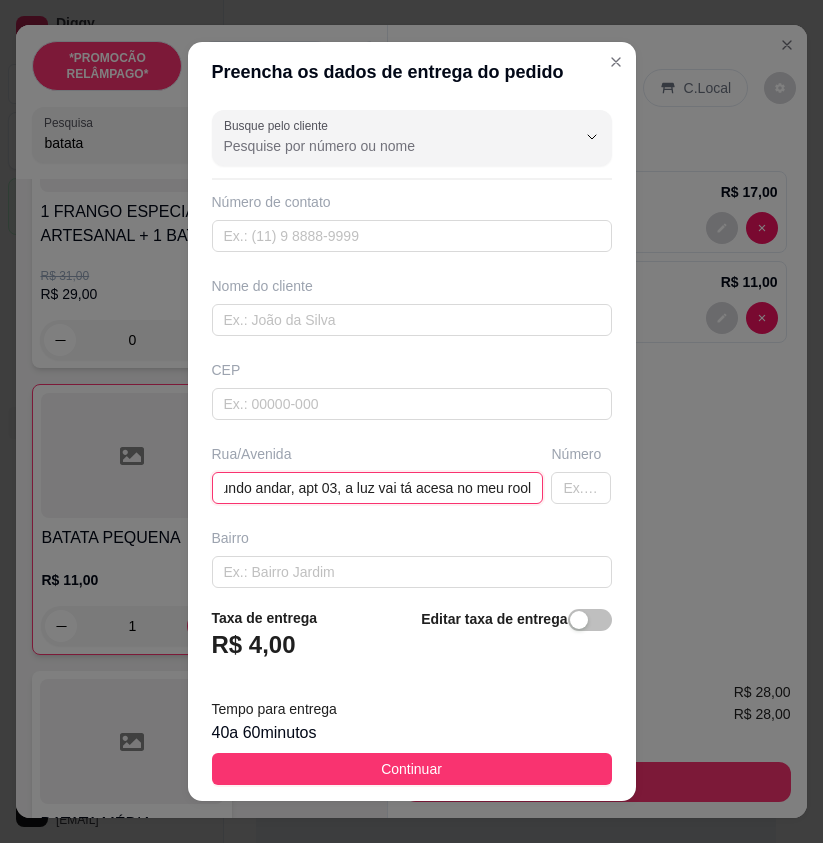 type on "[STREET], n [NUMBER]. Em cima de [BRAND], quase ao lado do [BUSINESS]. O mototáxi soube a escada, é no segundo andar, apt [NUMBER], a luz vai tá acesa no meu rool" 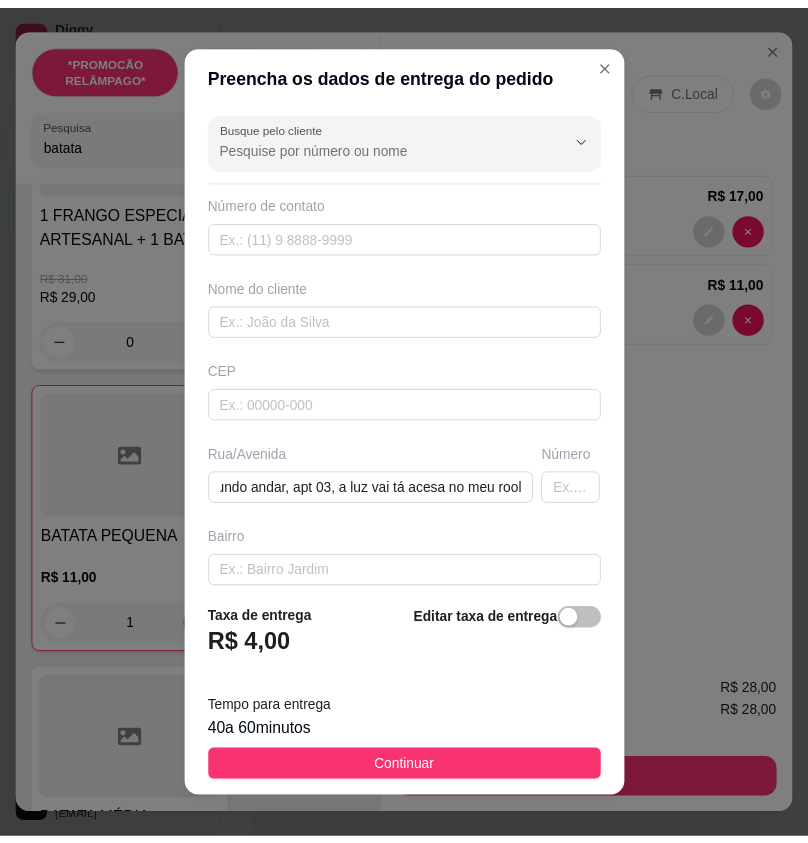 scroll, scrollTop: 0, scrollLeft: 0, axis: both 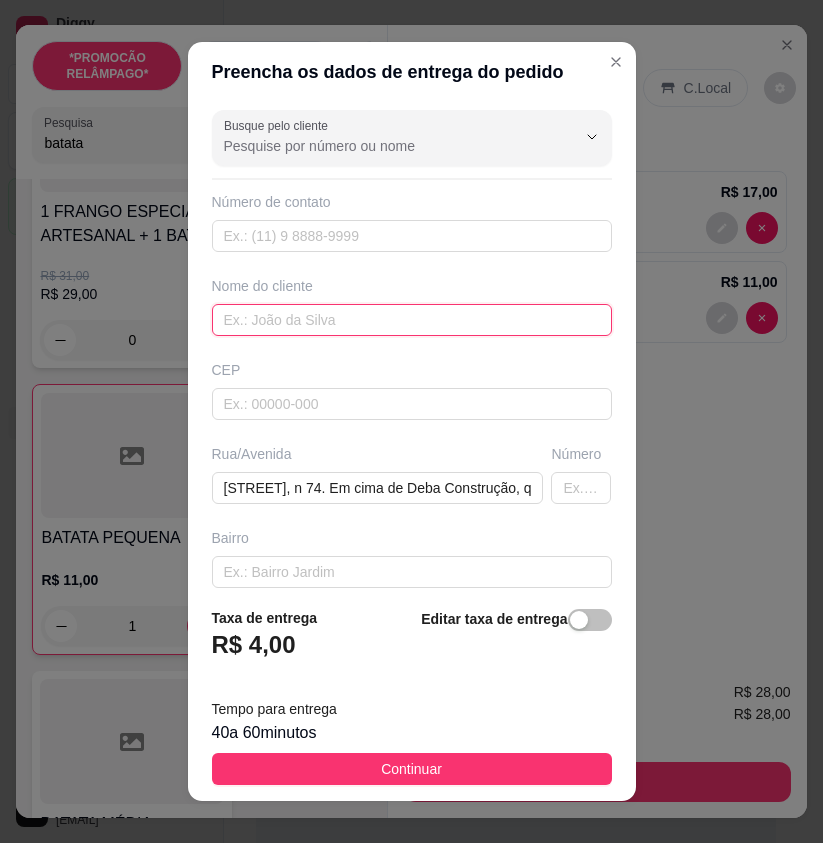 paste on "[FIRST] [LAST]" 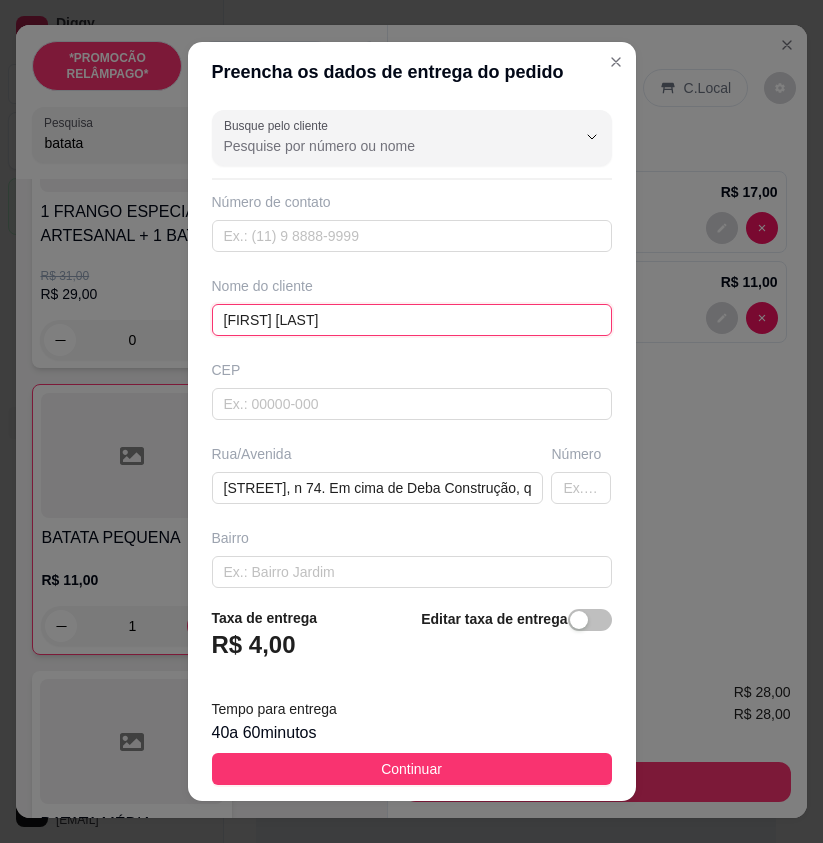 type on "[FIRST] [LAST]" 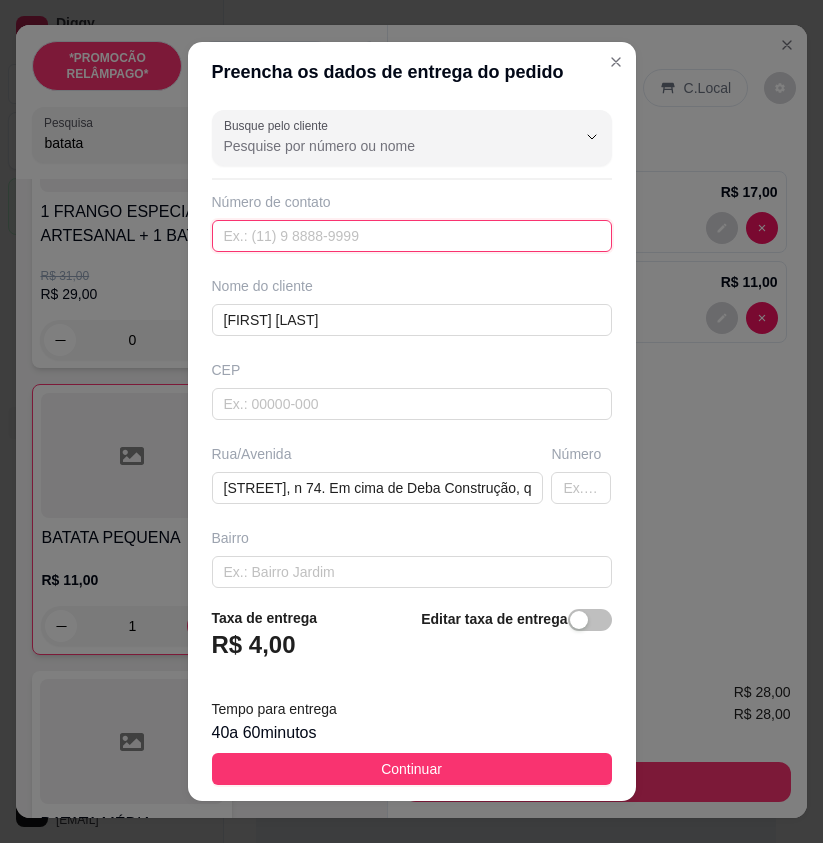 paste on "([PHONE]) [PHONE]" 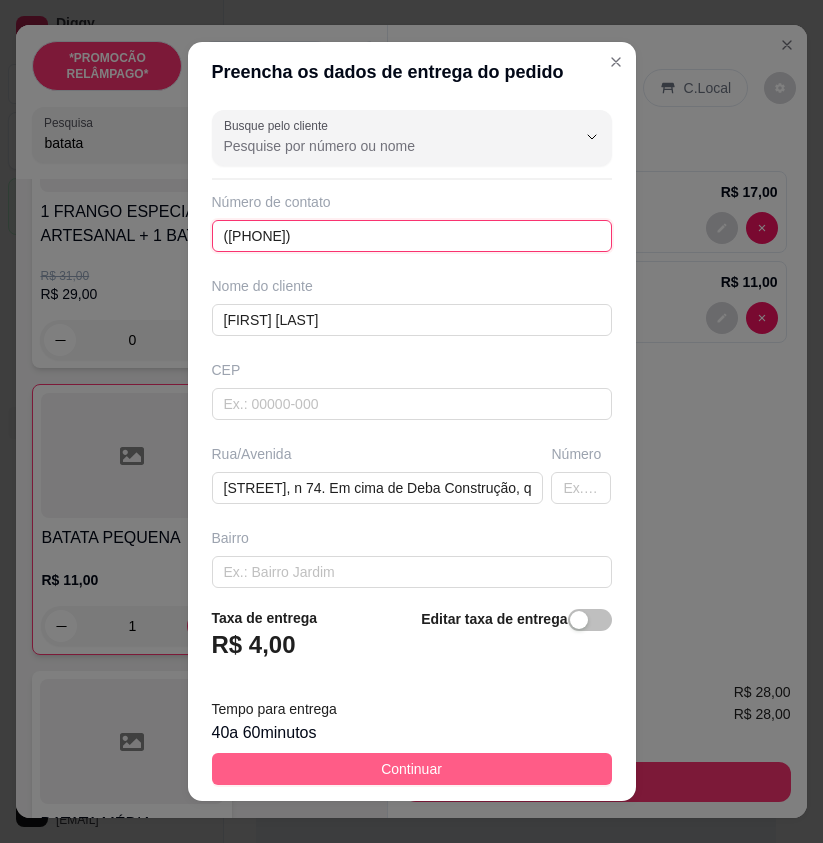 type on "([PHONE]) [PHONE]" 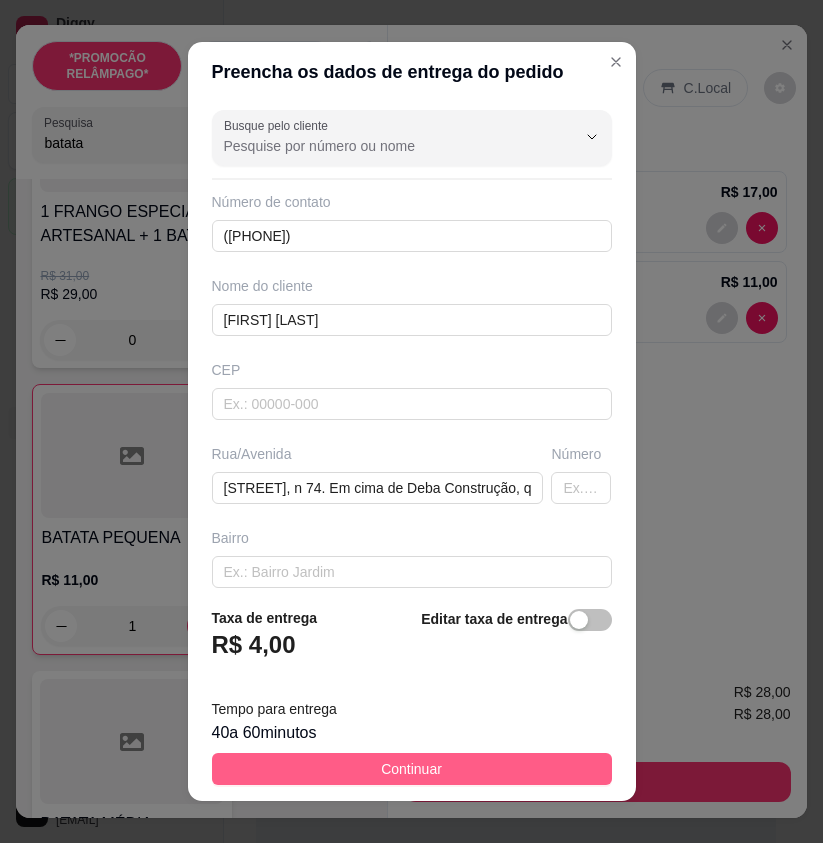 click on "Continuar" at bounding box center (412, 769) 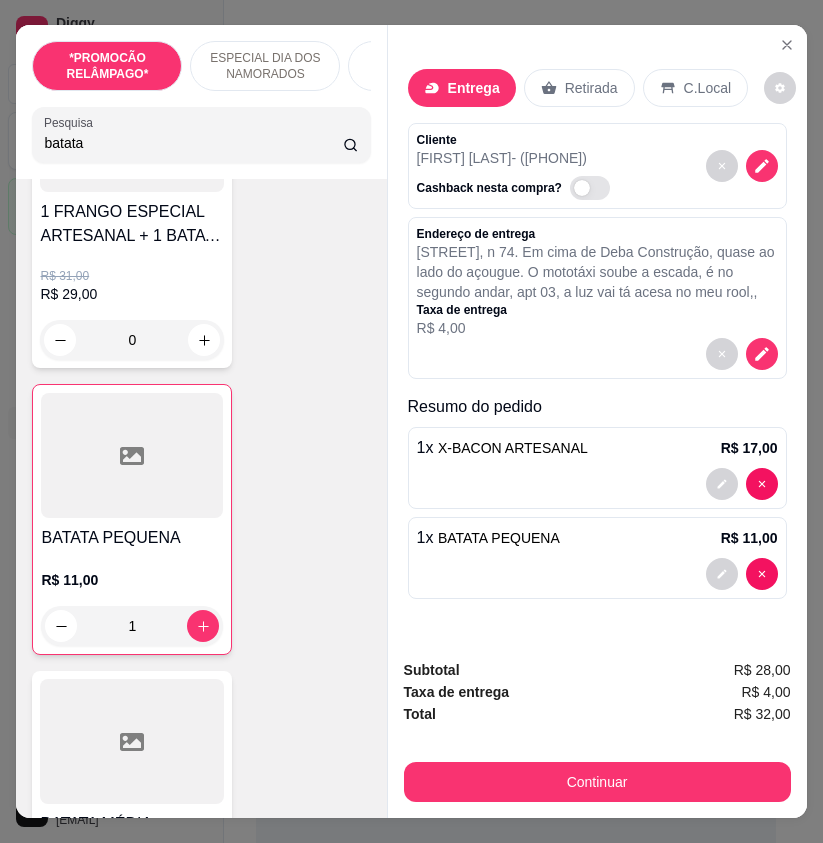 click on "Subtotal R$ 28,00 Taxa de entrega R$ 4,00 Total R$ 32,00 Continuar" at bounding box center [597, 730] 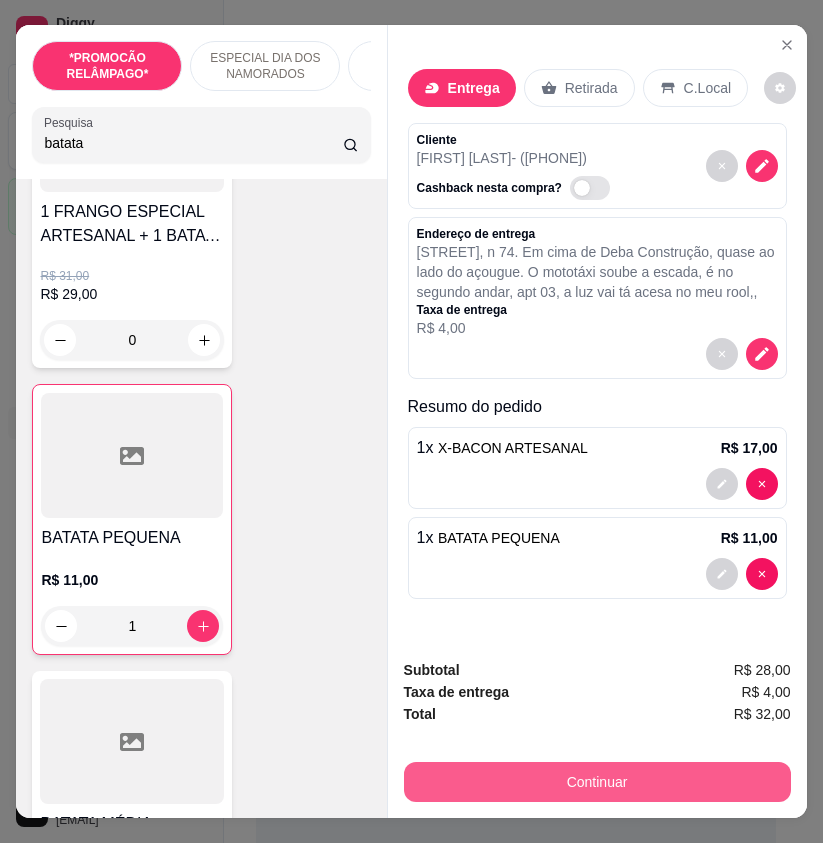 click on "Continuar" at bounding box center [597, 782] 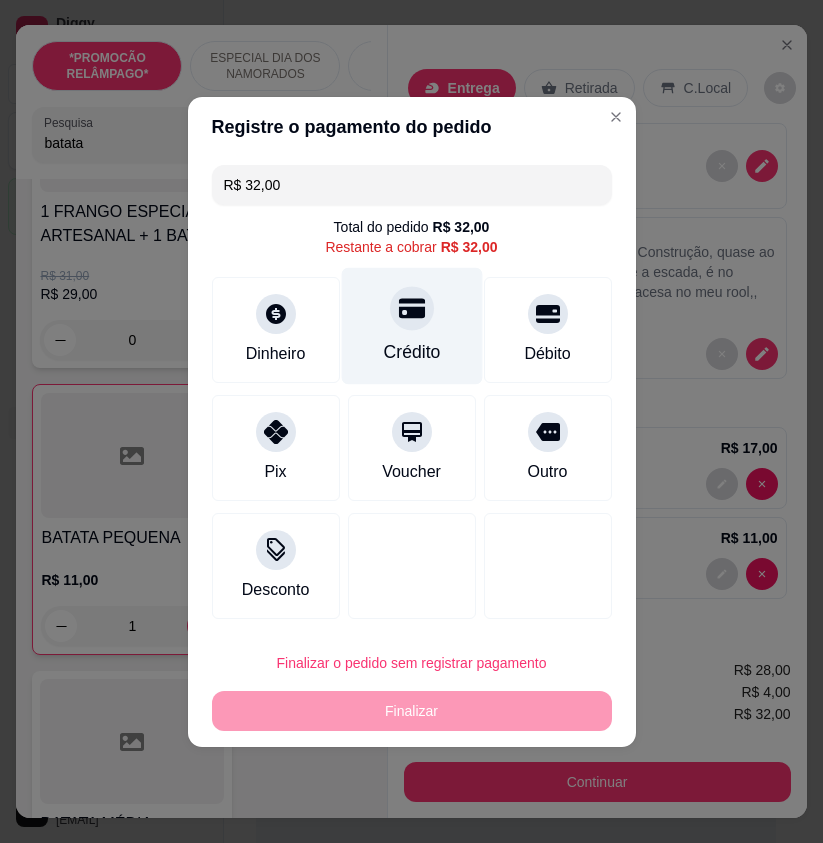 click on "Crédito" at bounding box center (411, 325) 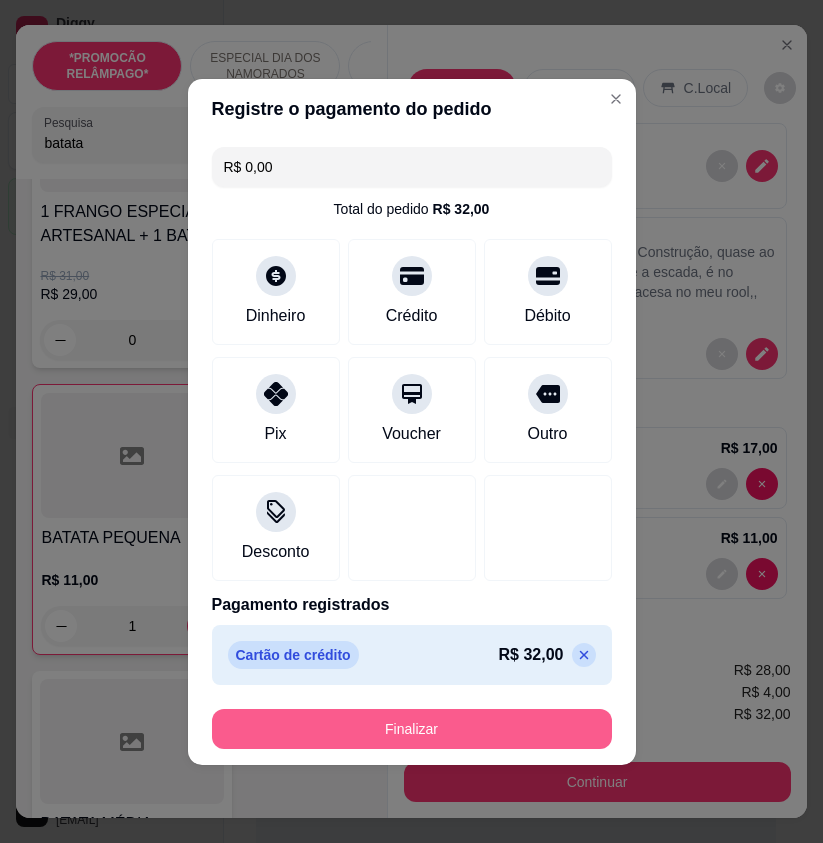 click on "Finalizar" at bounding box center [412, 729] 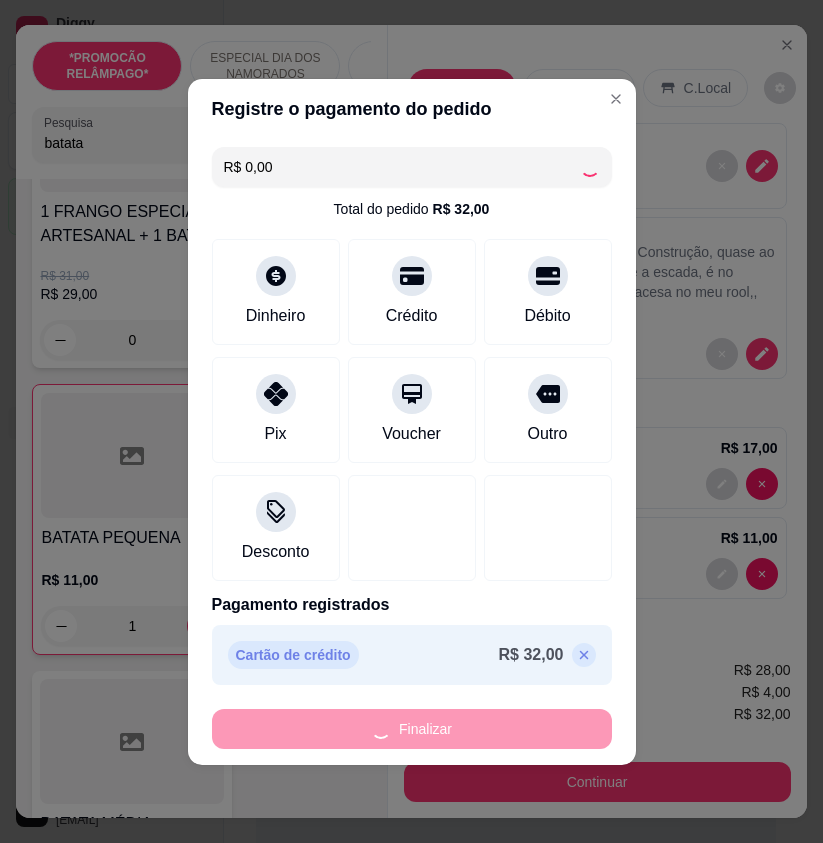 type on "0" 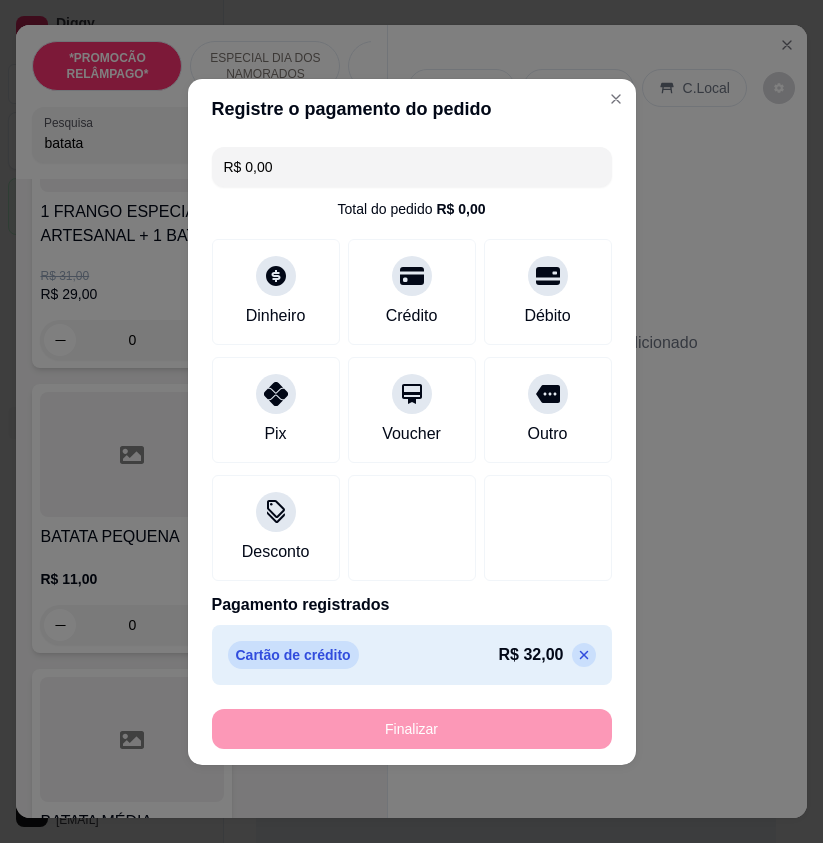 type on "-R$ 32,00" 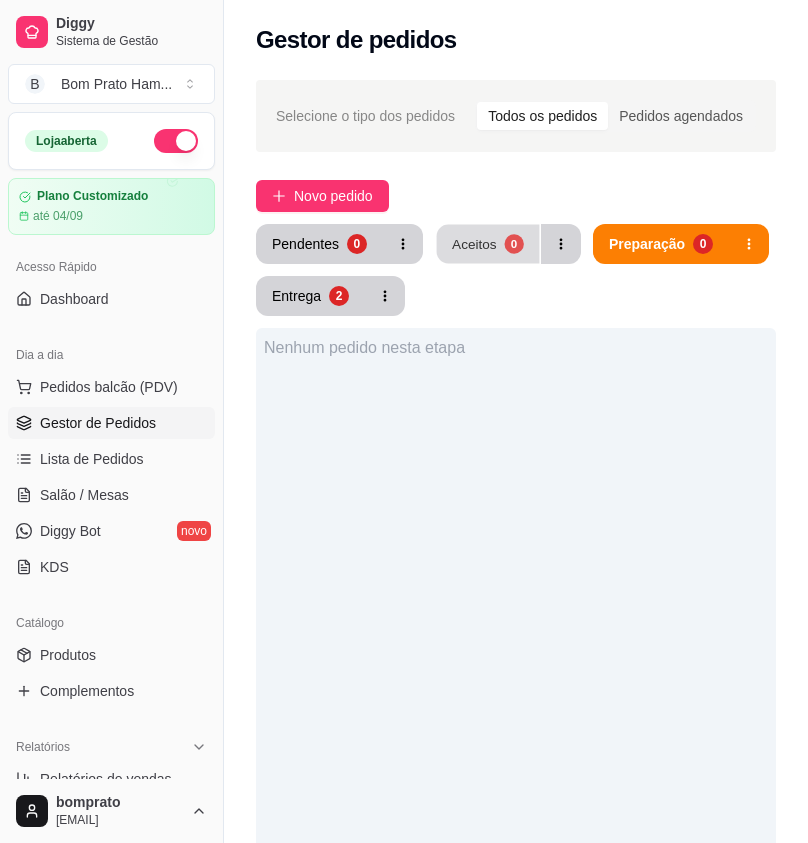 click on "Aceitos 0" at bounding box center (488, 244) 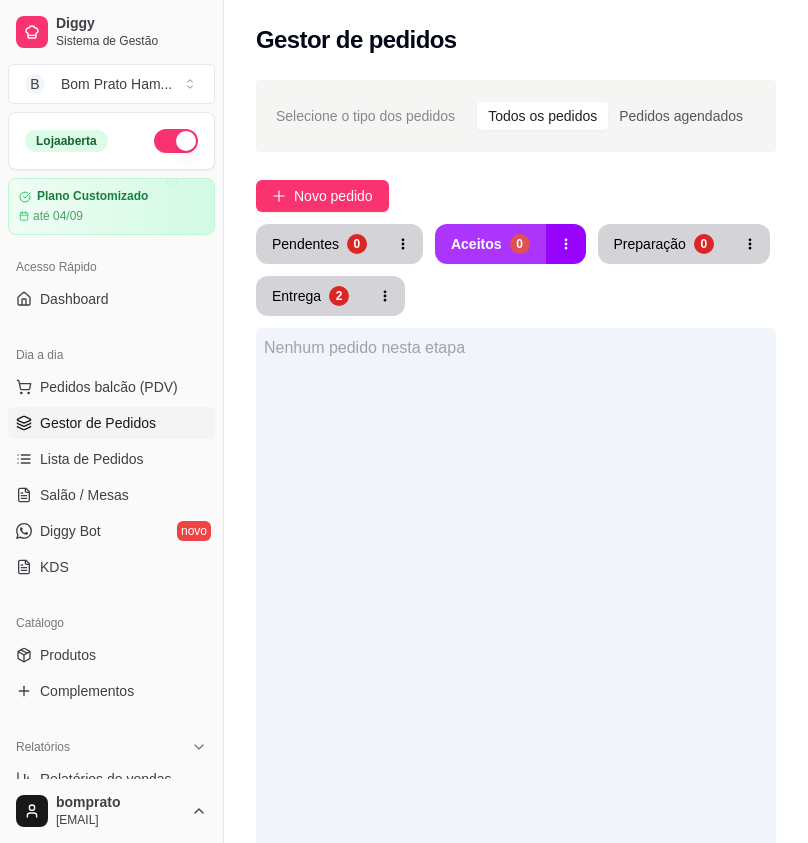 type 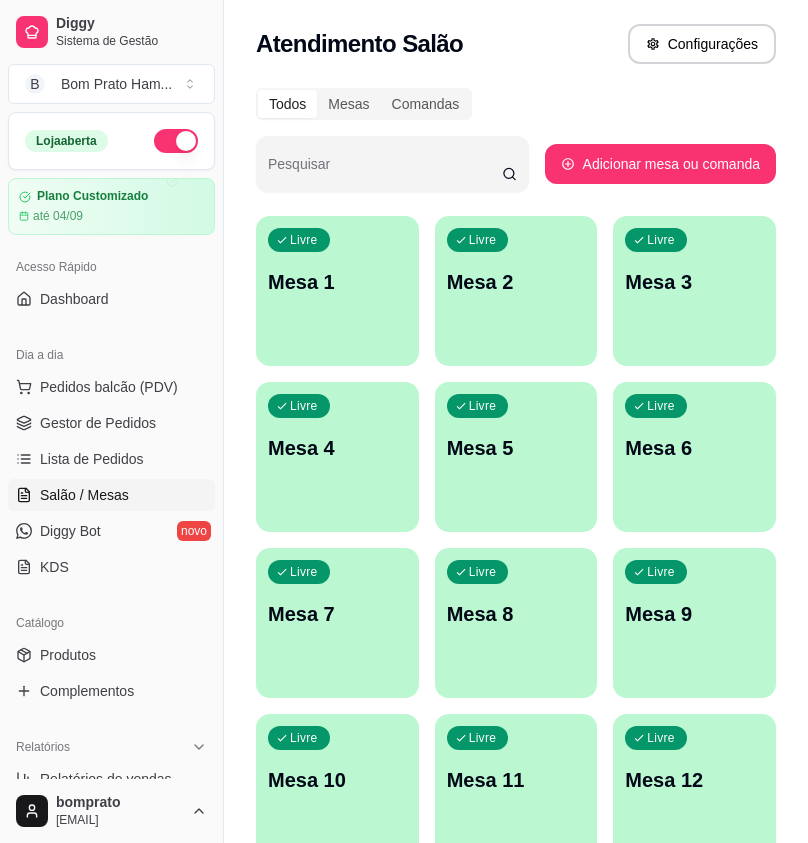 scroll, scrollTop: 0, scrollLeft: 0, axis: both 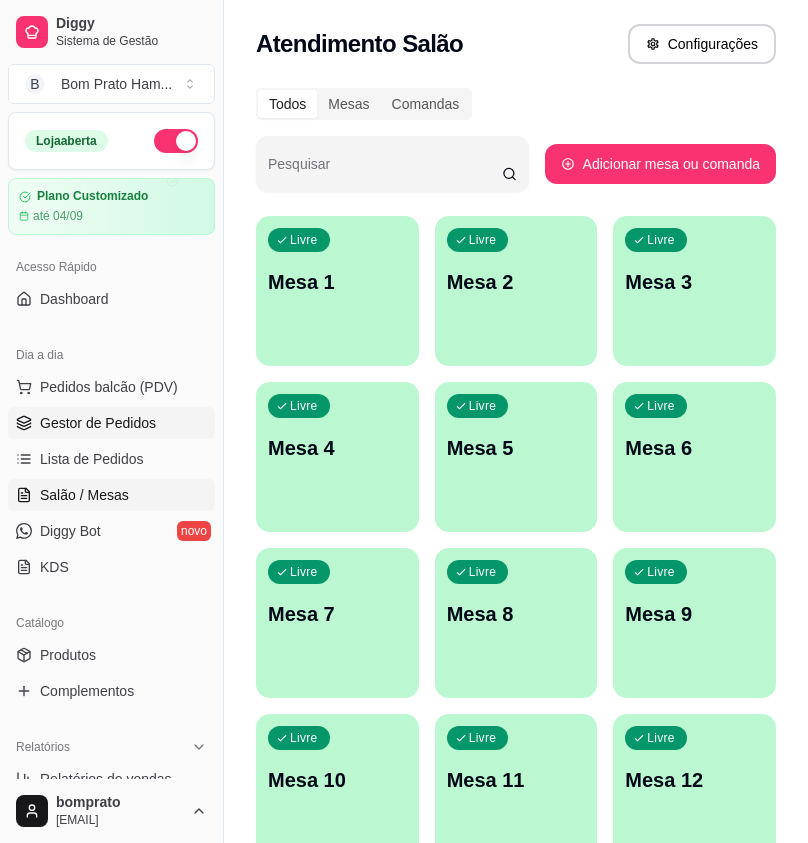 click on "Gestor de Pedidos" at bounding box center [98, 423] 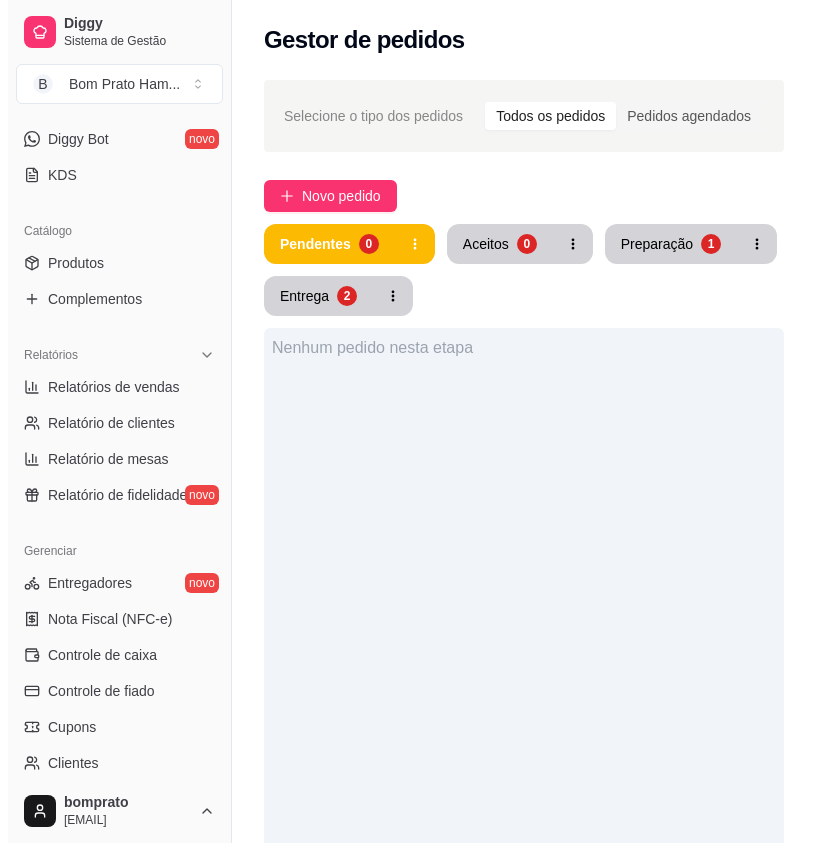 scroll, scrollTop: 400, scrollLeft: 0, axis: vertical 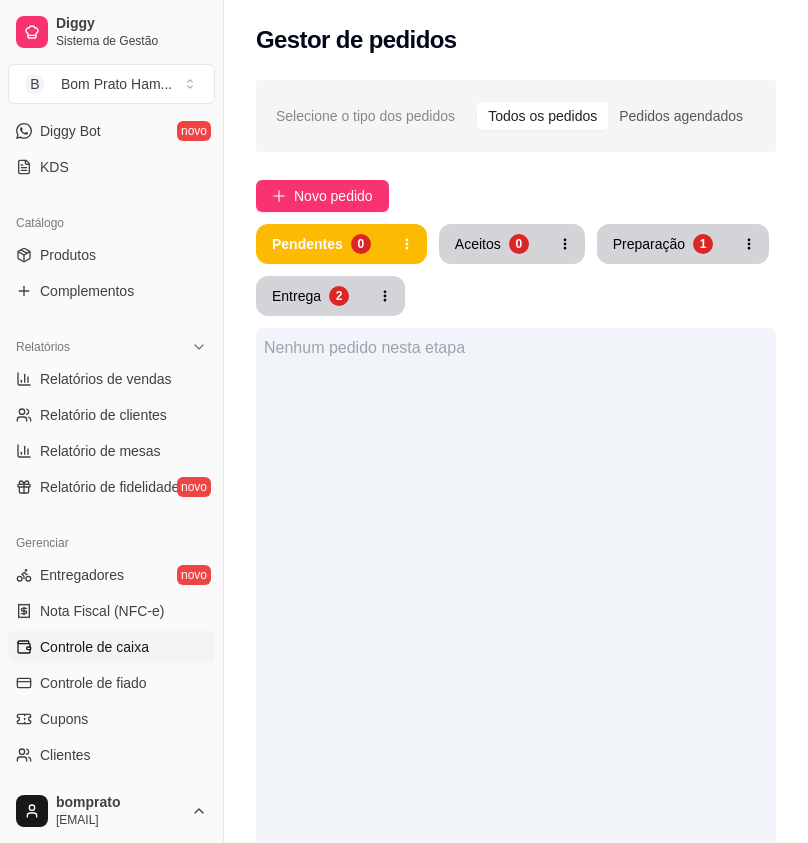 click on "Controle de caixa" at bounding box center [111, 647] 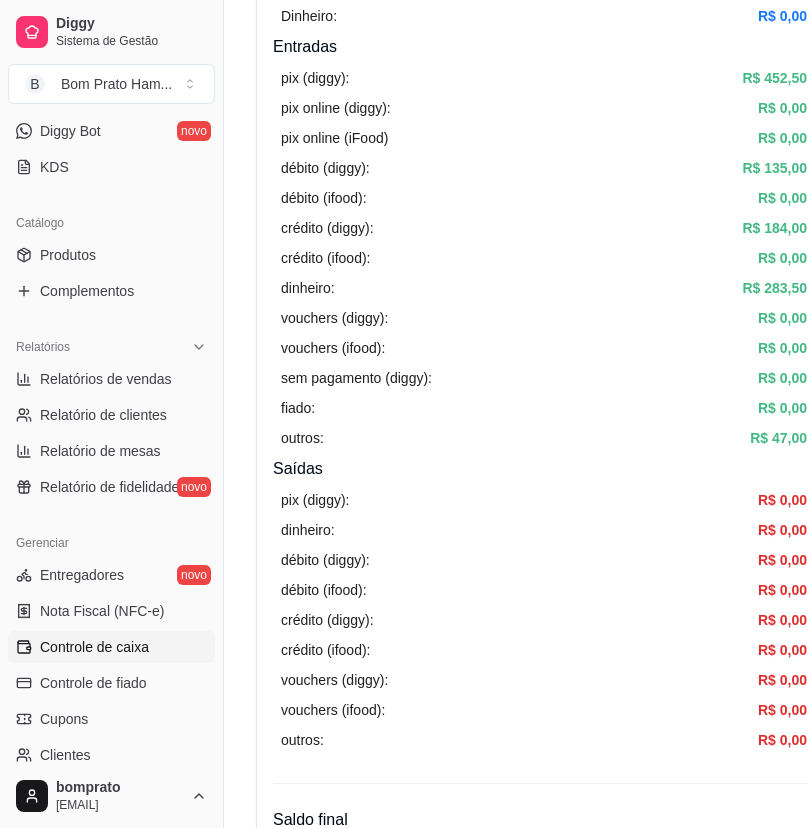 scroll, scrollTop: 455, scrollLeft: 0, axis: vertical 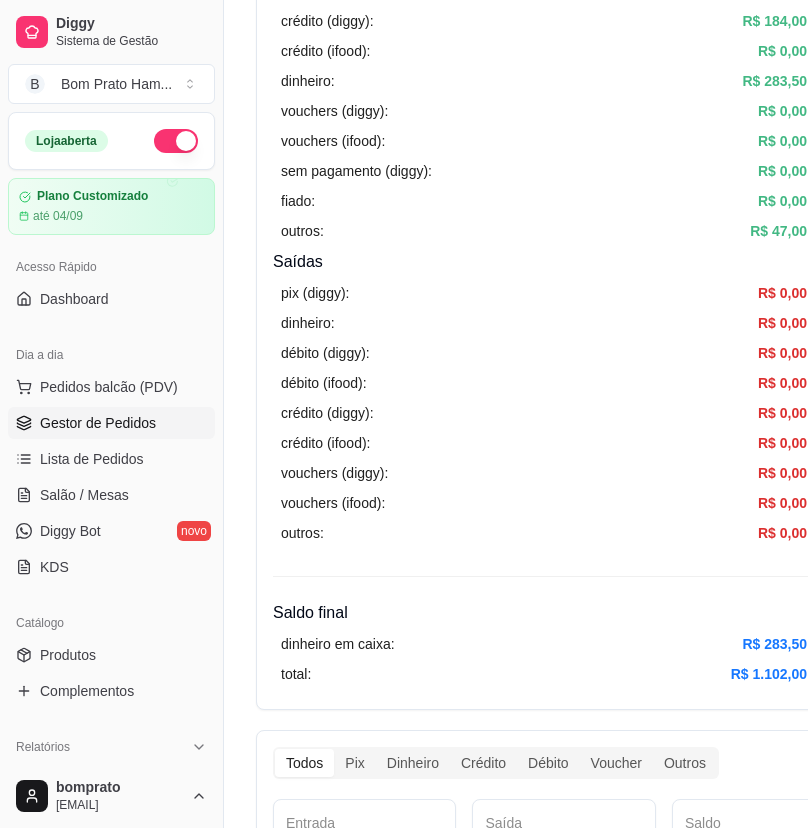 click on "Gestor de Pedidos" at bounding box center (111, 423) 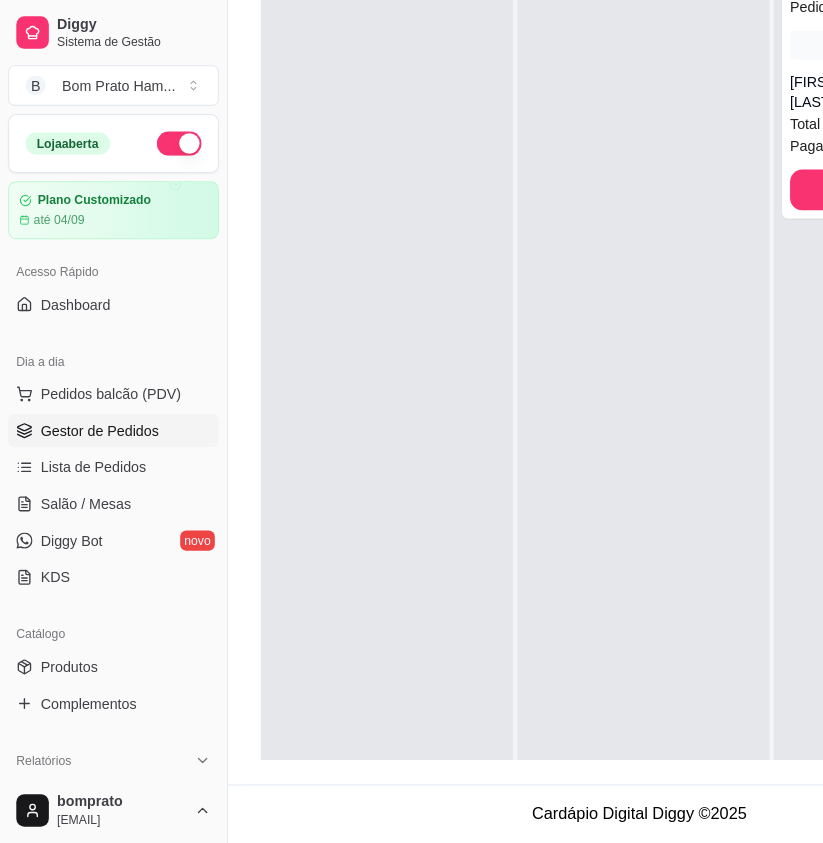 scroll, scrollTop: 0, scrollLeft: 0, axis: both 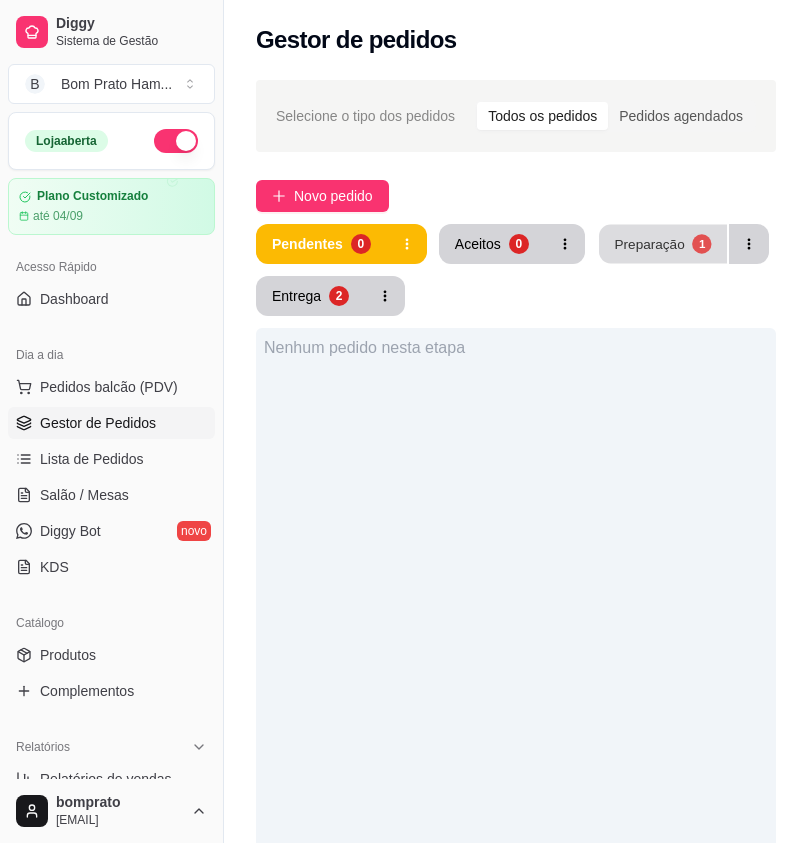 click on "Preparação" at bounding box center [649, 243] 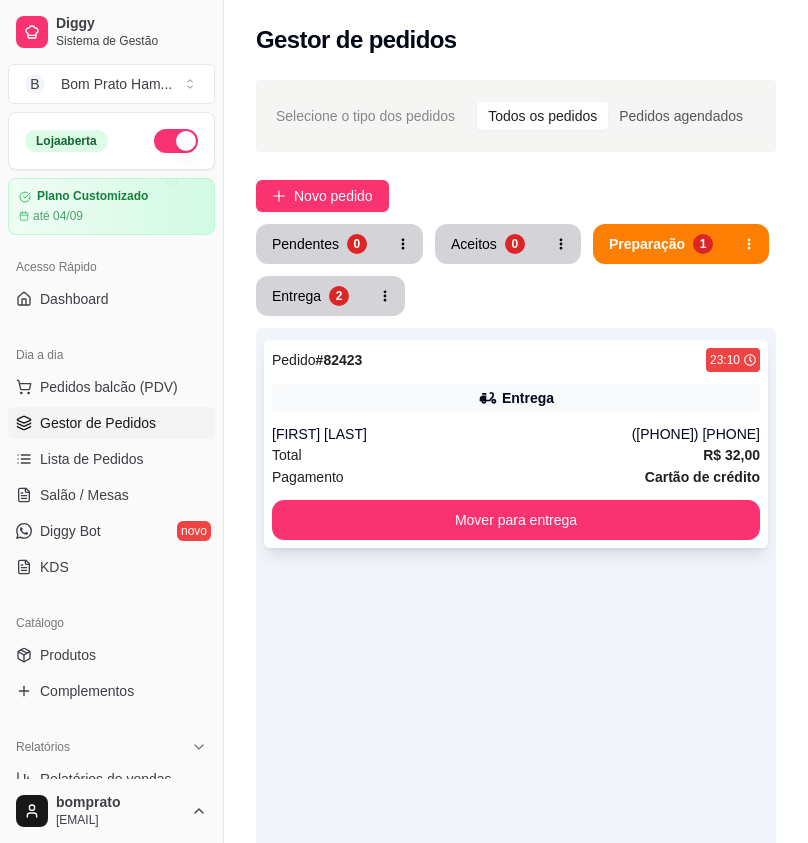 click on "Entrega [FIRST] [LAST] ([PHONE]) Total R$ [PRICE] Pagamento Cartão de crédito Mover para entrega" at bounding box center [516, 444] 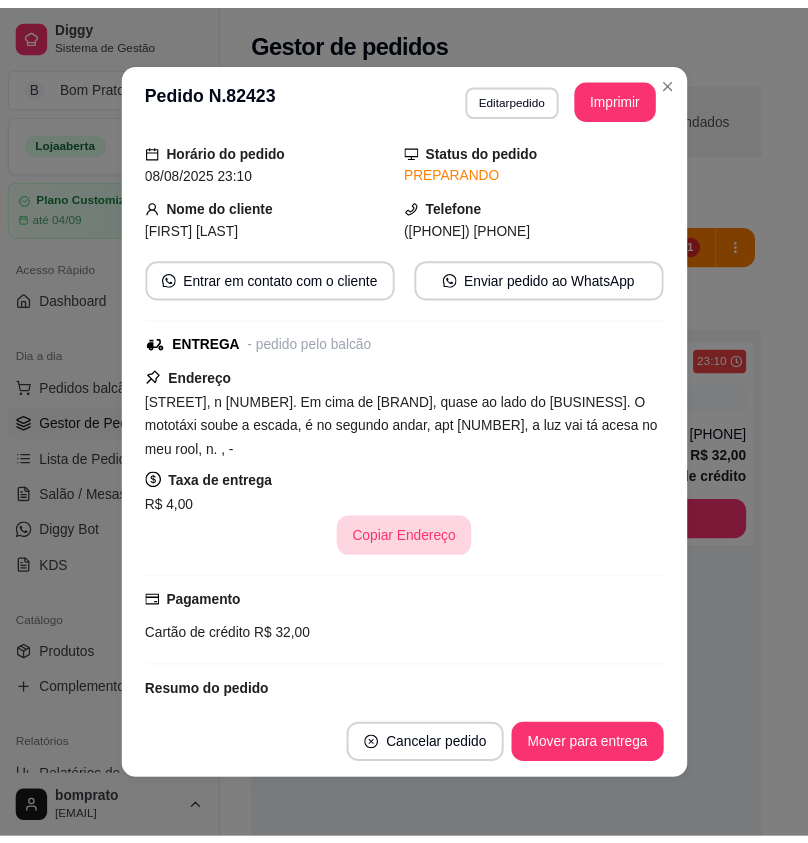 scroll, scrollTop: 64, scrollLeft: 0, axis: vertical 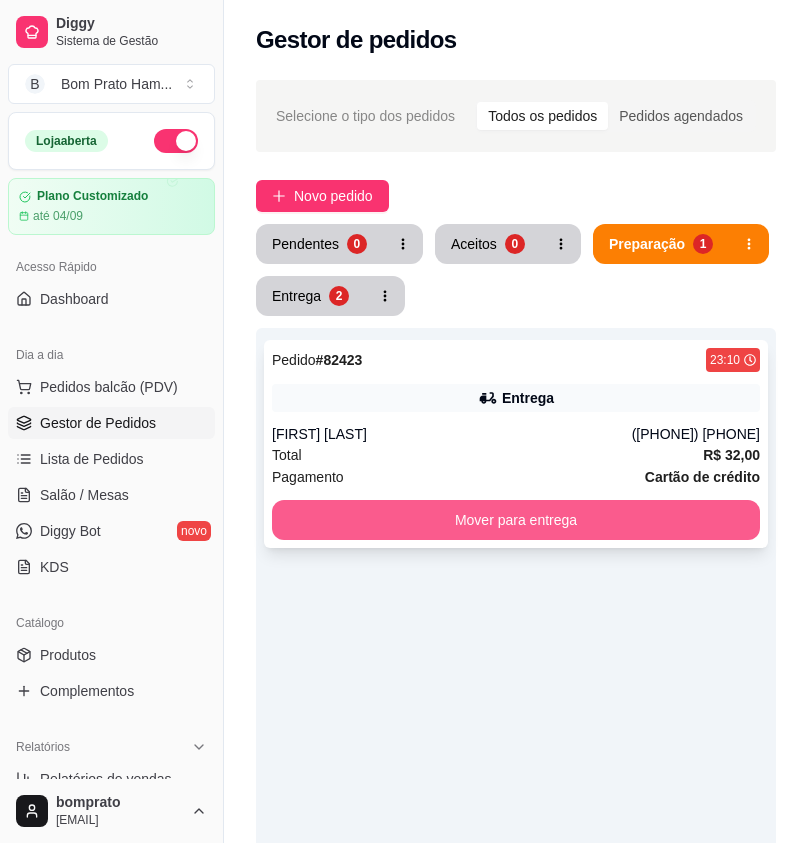 click on "Mover para entrega" at bounding box center (516, 520) 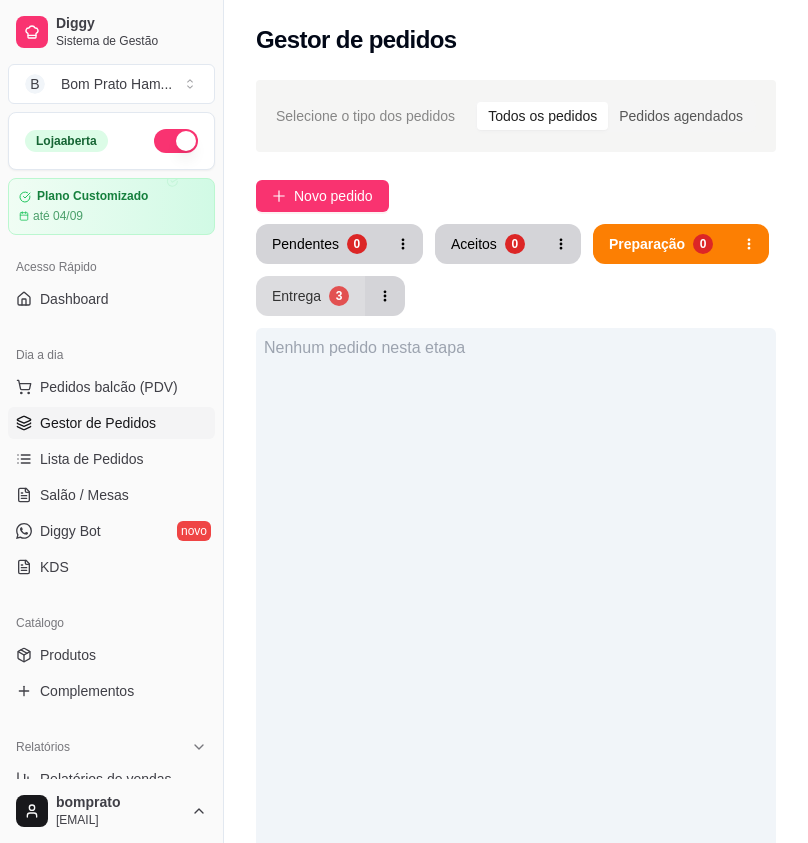click on "Entrega 3" at bounding box center [310, 296] 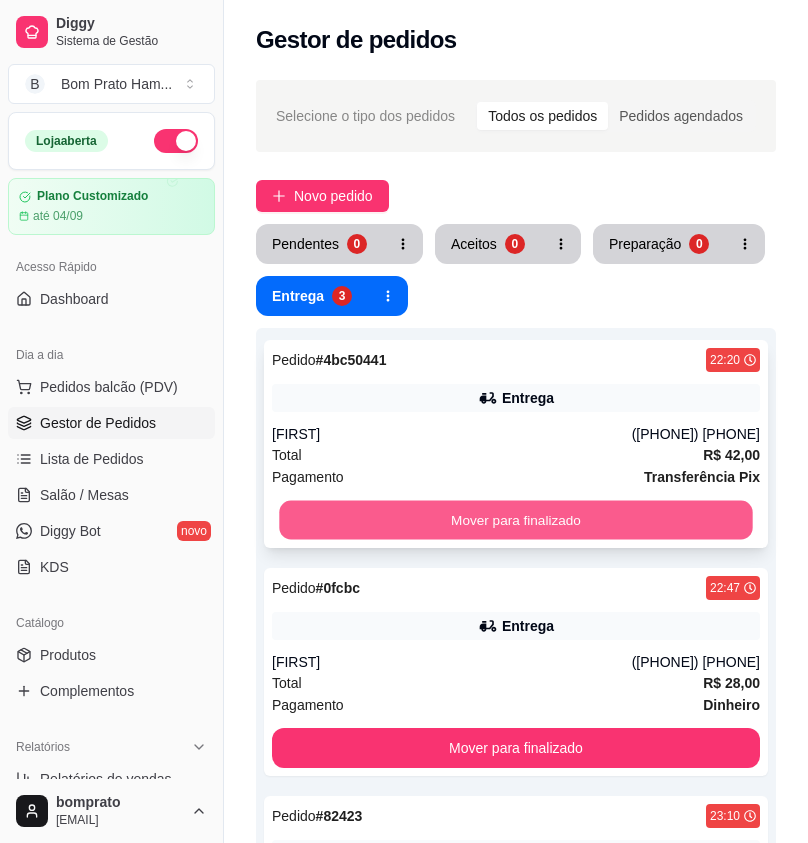 click on "Mover para finalizado" at bounding box center (515, 520) 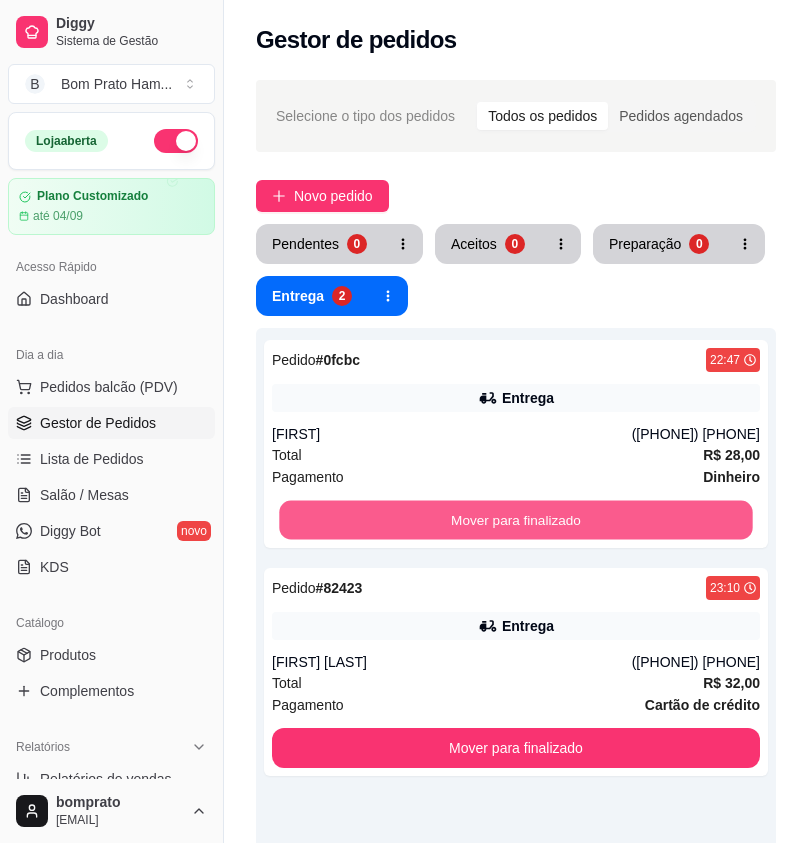 click on "Mover para finalizado" at bounding box center [515, 520] 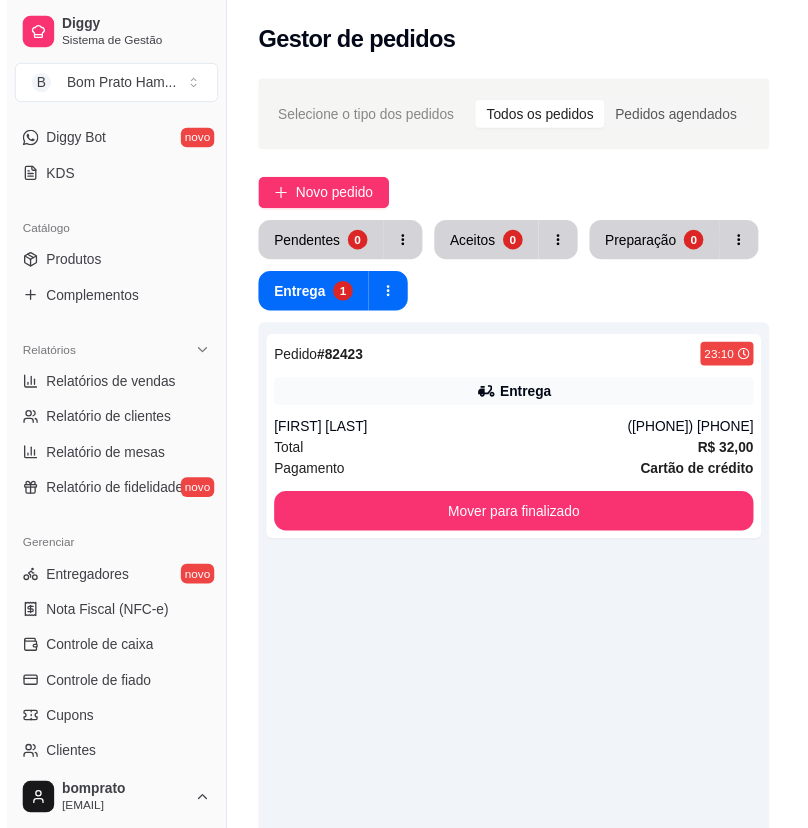 scroll, scrollTop: 400, scrollLeft: 0, axis: vertical 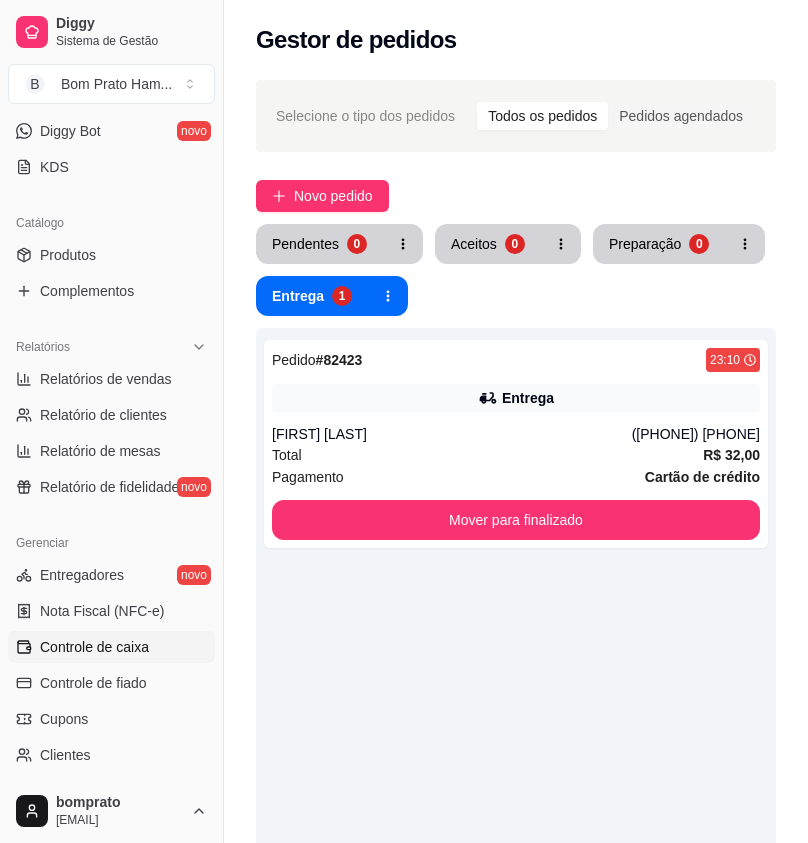 click on "Controle de caixa" at bounding box center [111, 647] 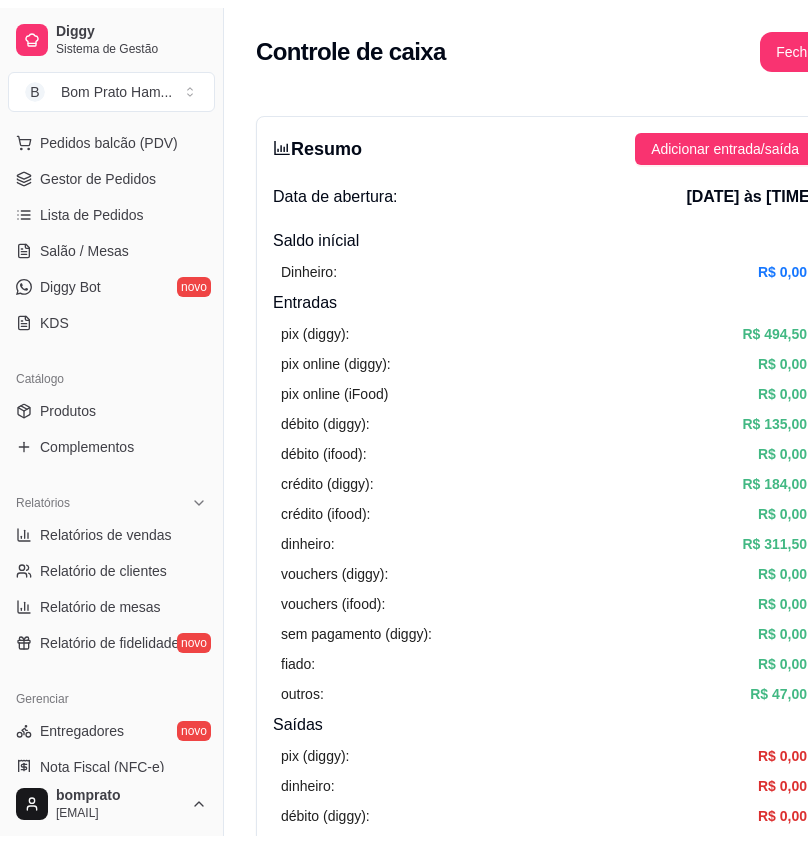 scroll, scrollTop: 0, scrollLeft: 0, axis: both 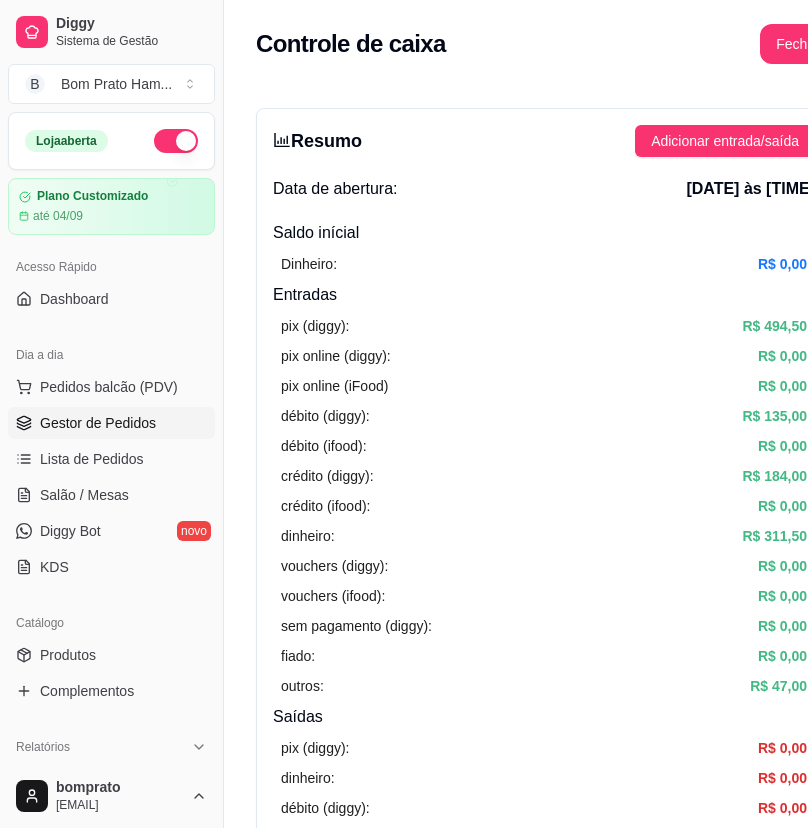 click on "Gestor de Pedidos" at bounding box center [98, 423] 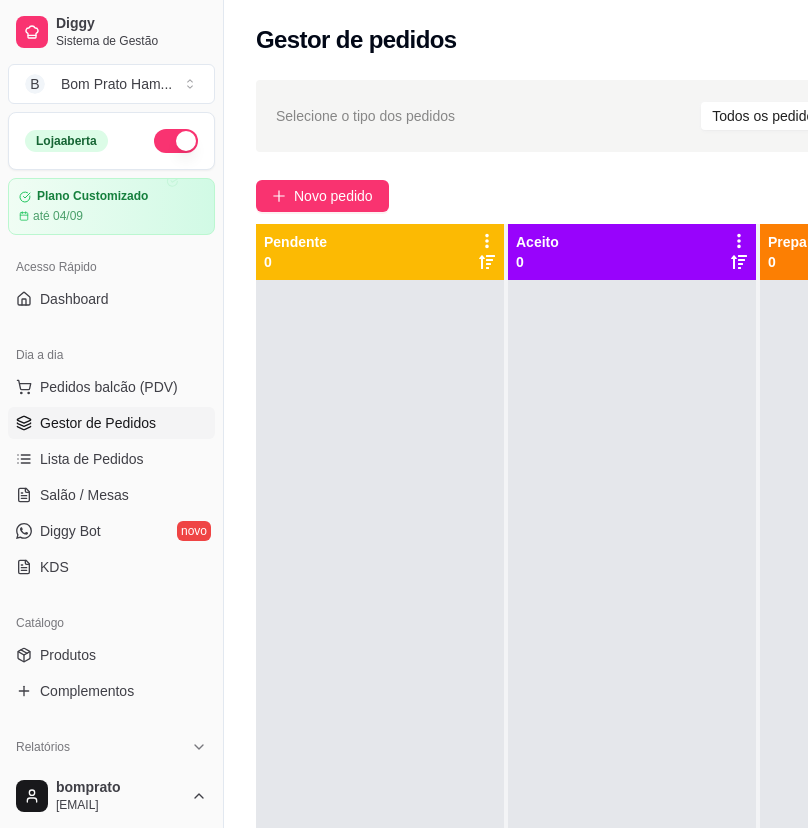 click at bounding box center [632, 694] 